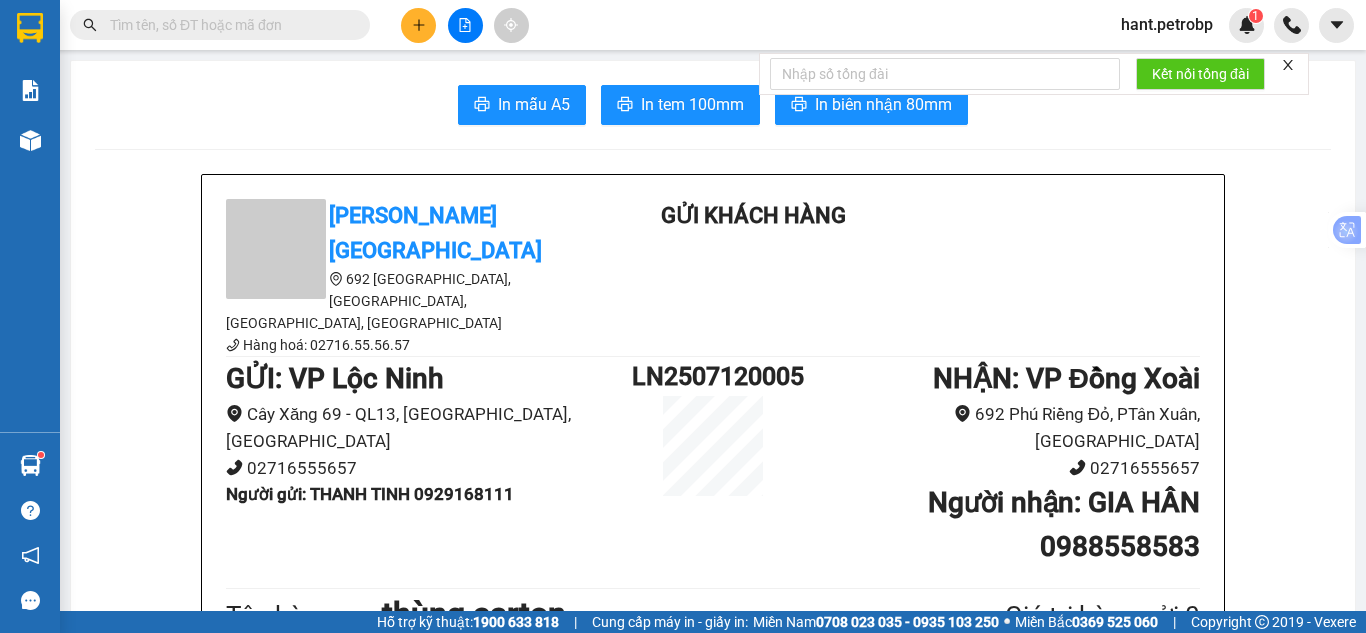 scroll, scrollTop: 0, scrollLeft: 0, axis: both 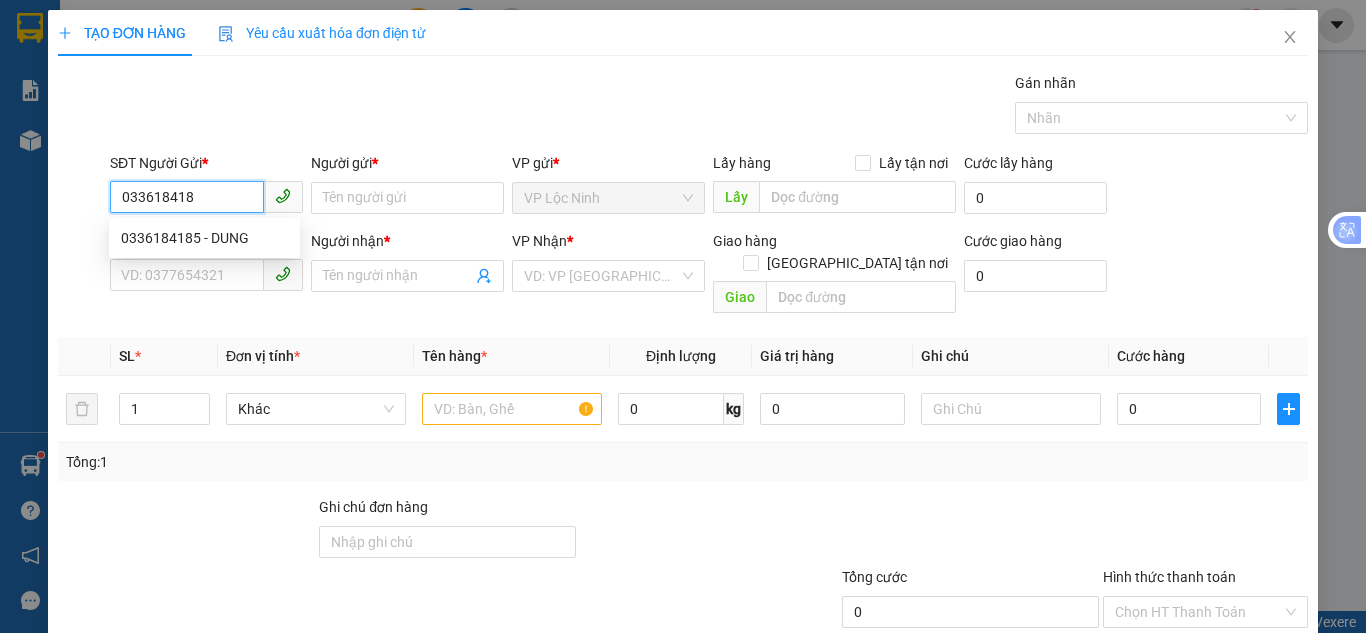 type on "0336184185" 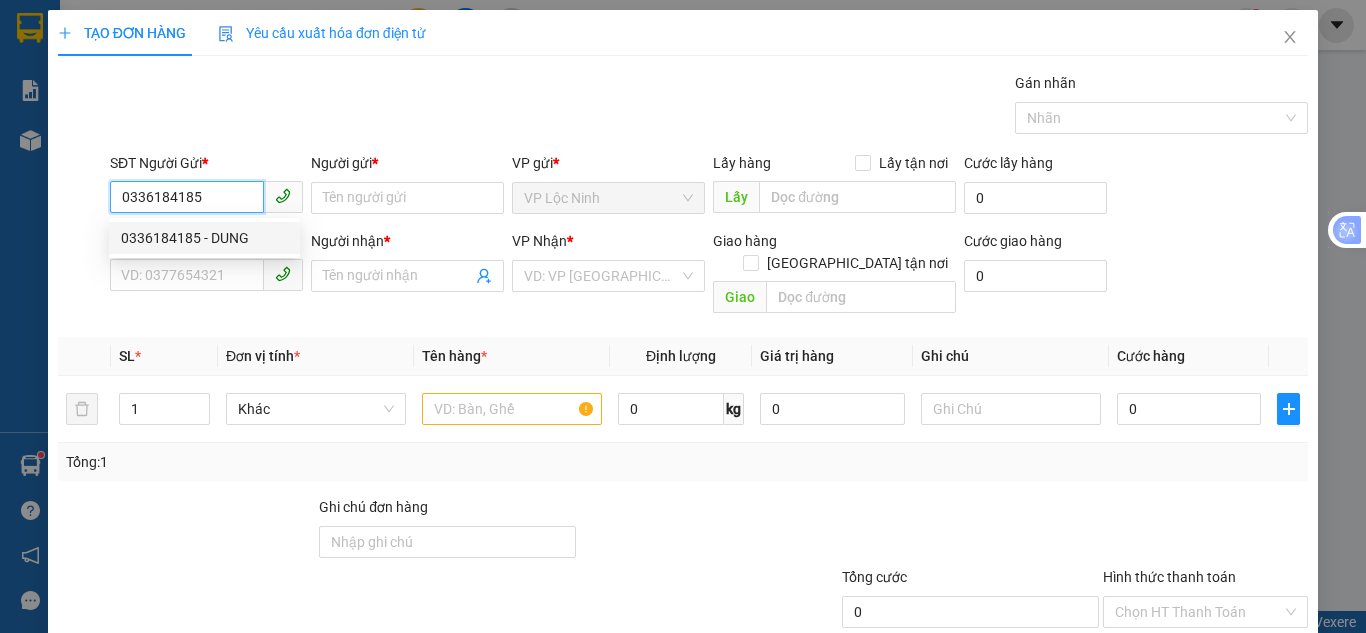 click on "0336184185 - DUNG" at bounding box center [204, 238] 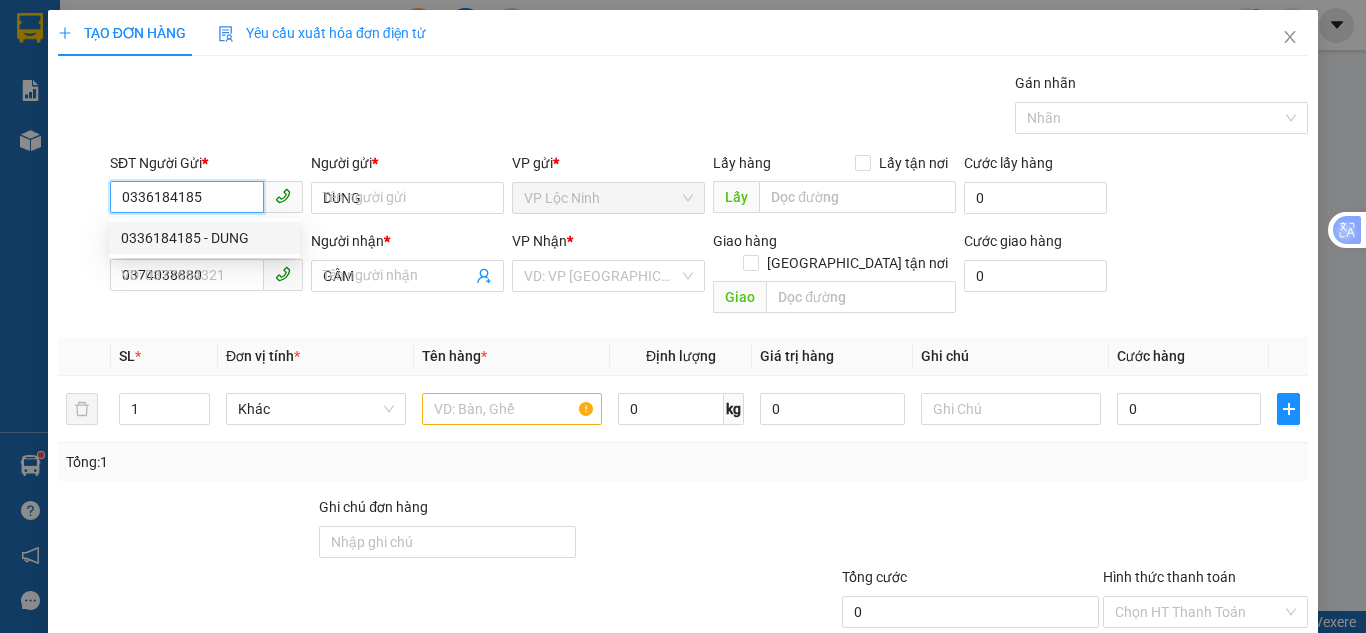 type on "40.000" 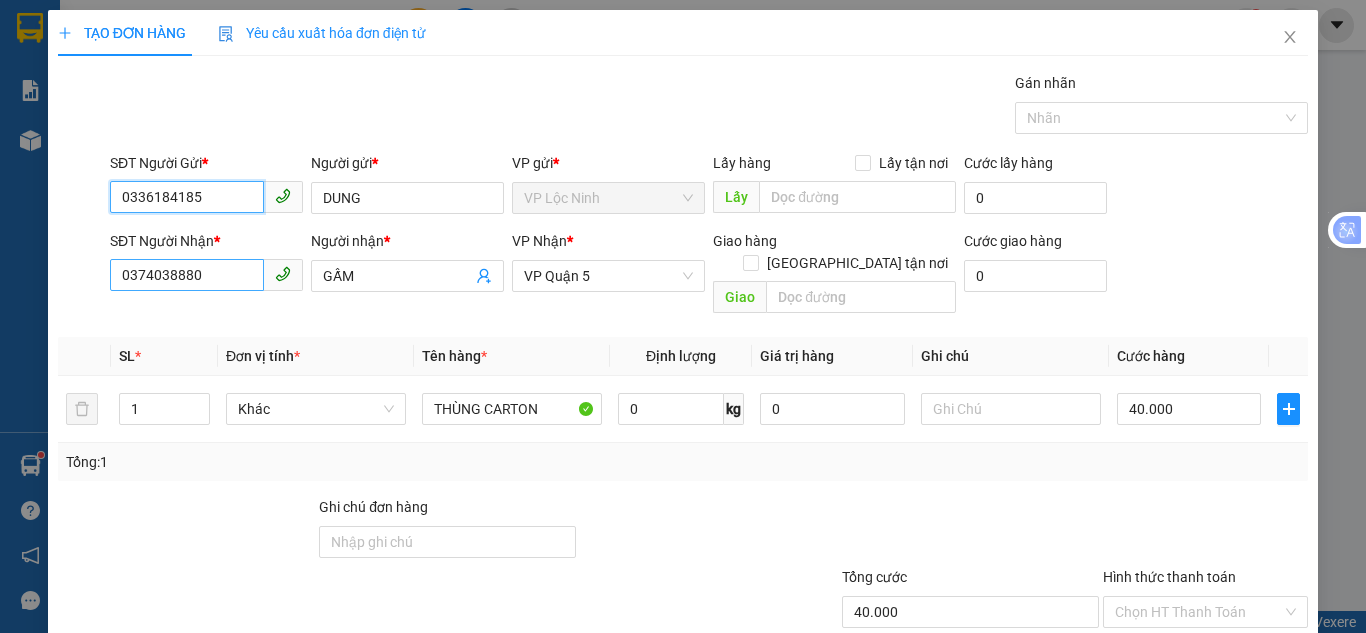 type on "0336184185" 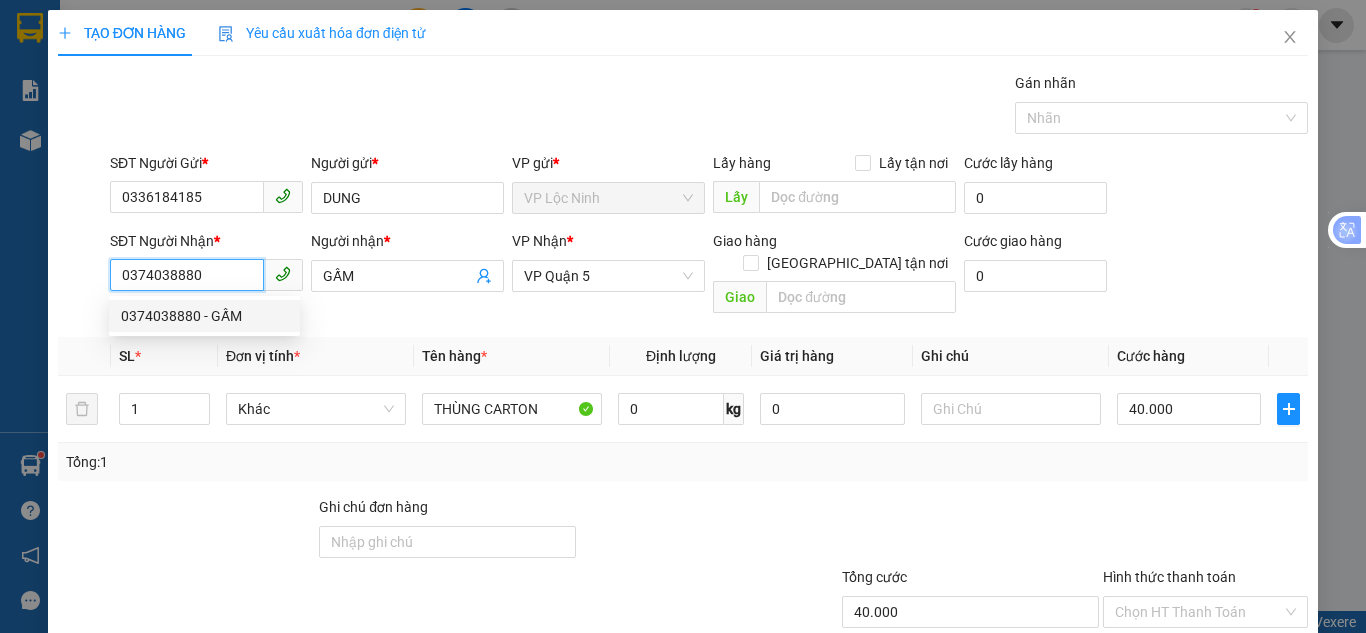 drag, startPoint x: 216, startPoint y: 276, endPoint x: 0, endPoint y: 284, distance: 216.1481 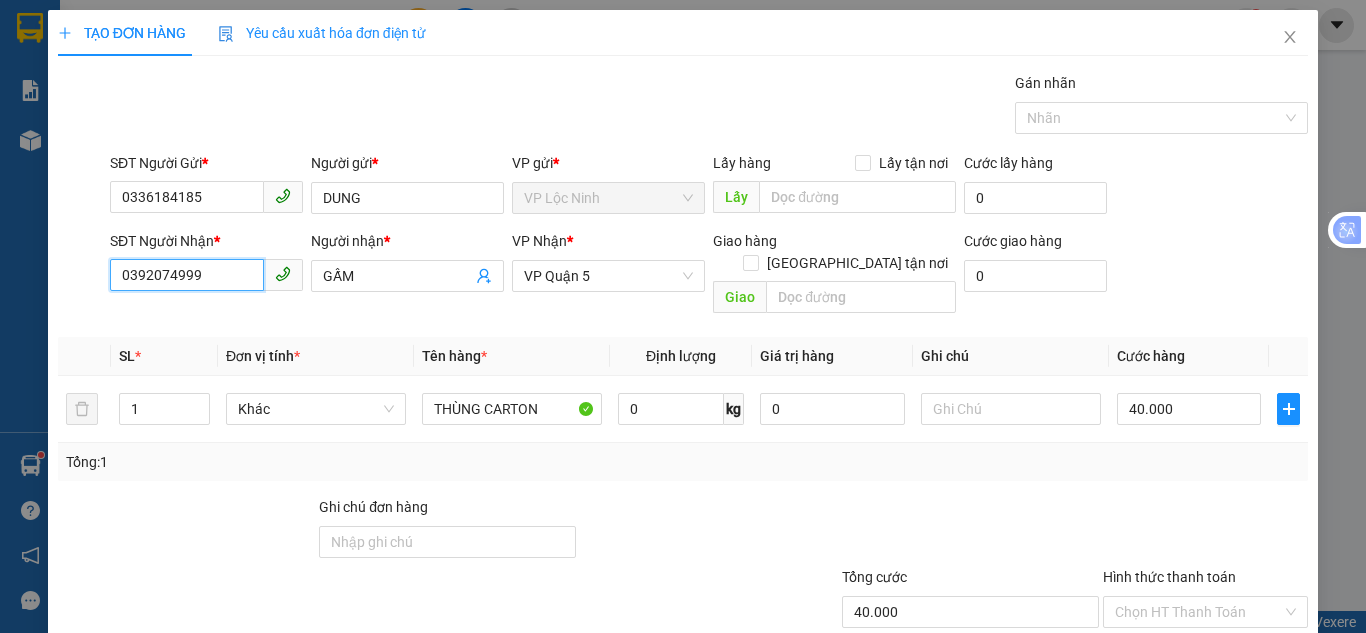 type on "0392074999" 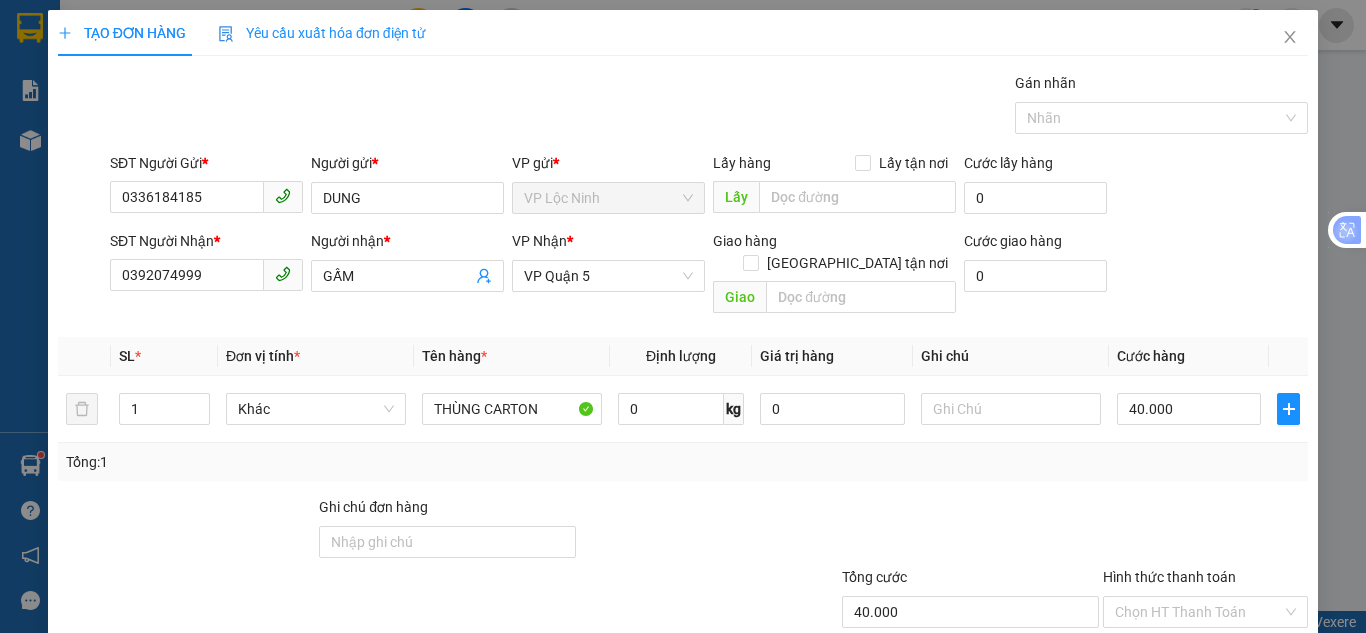 drag, startPoint x: 377, startPoint y: 257, endPoint x: 373, endPoint y: 267, distance: 10.770329 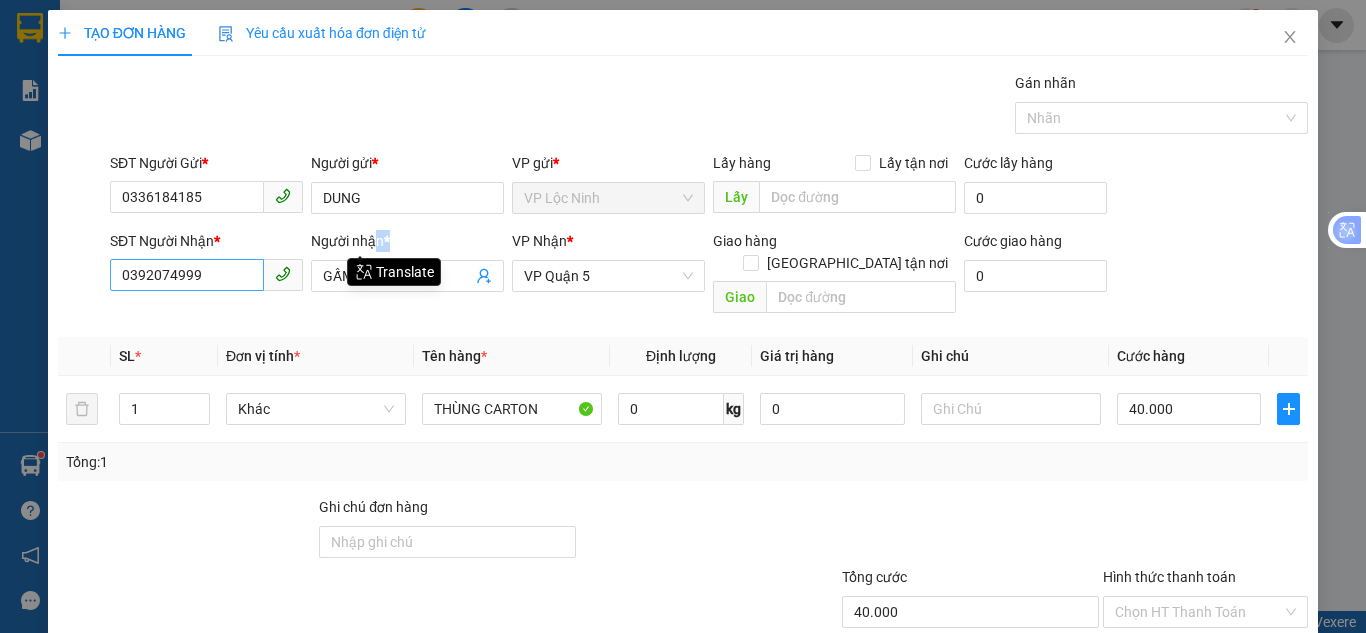 drag, startPoint x: 377, startPoint y: 277, endPoint x: 257, endPoint y: 277, distance: 120 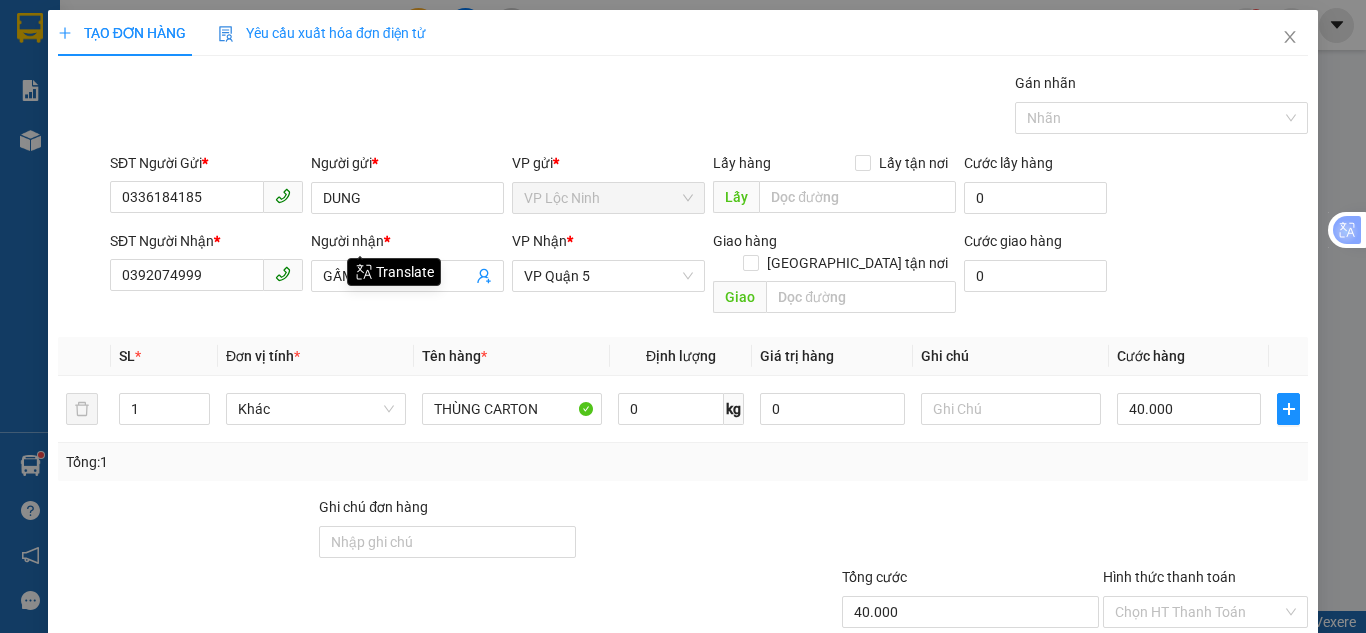 click on "Đơn vị tính  *" at bounding box center [316, 356] 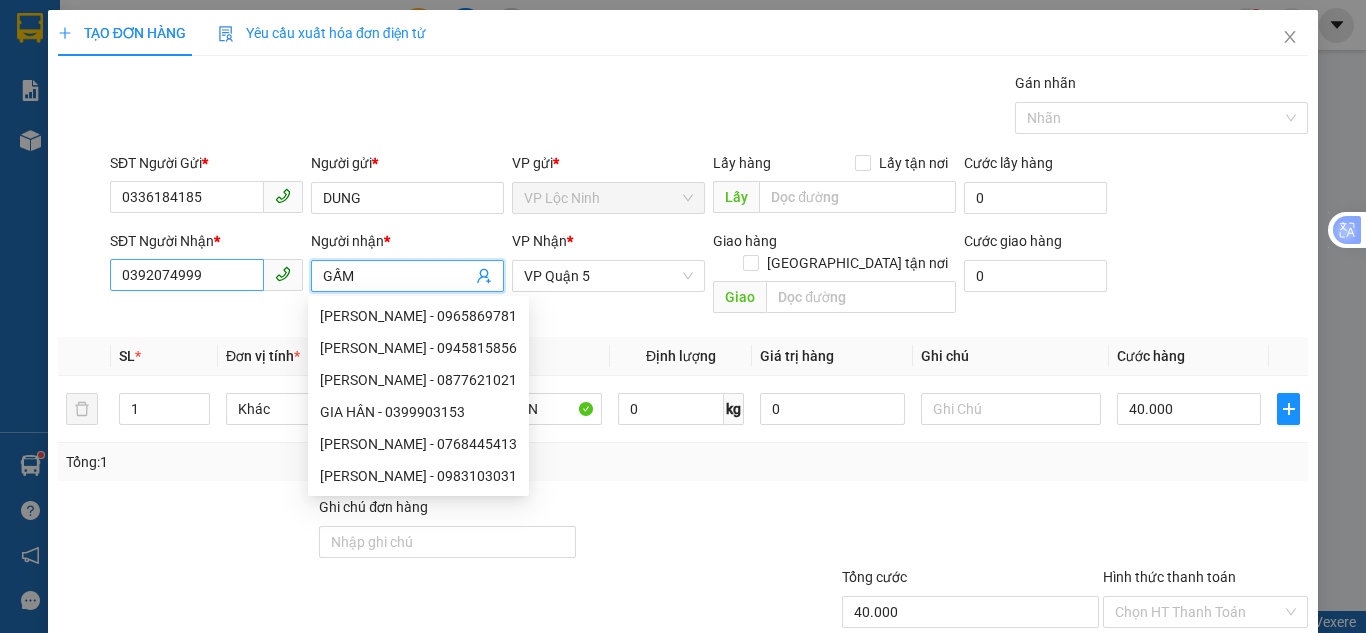 drag, startPoint x: 378, startPoint y: 272, endPoint x: 241, endPoint y: 271, distance: 137.00365 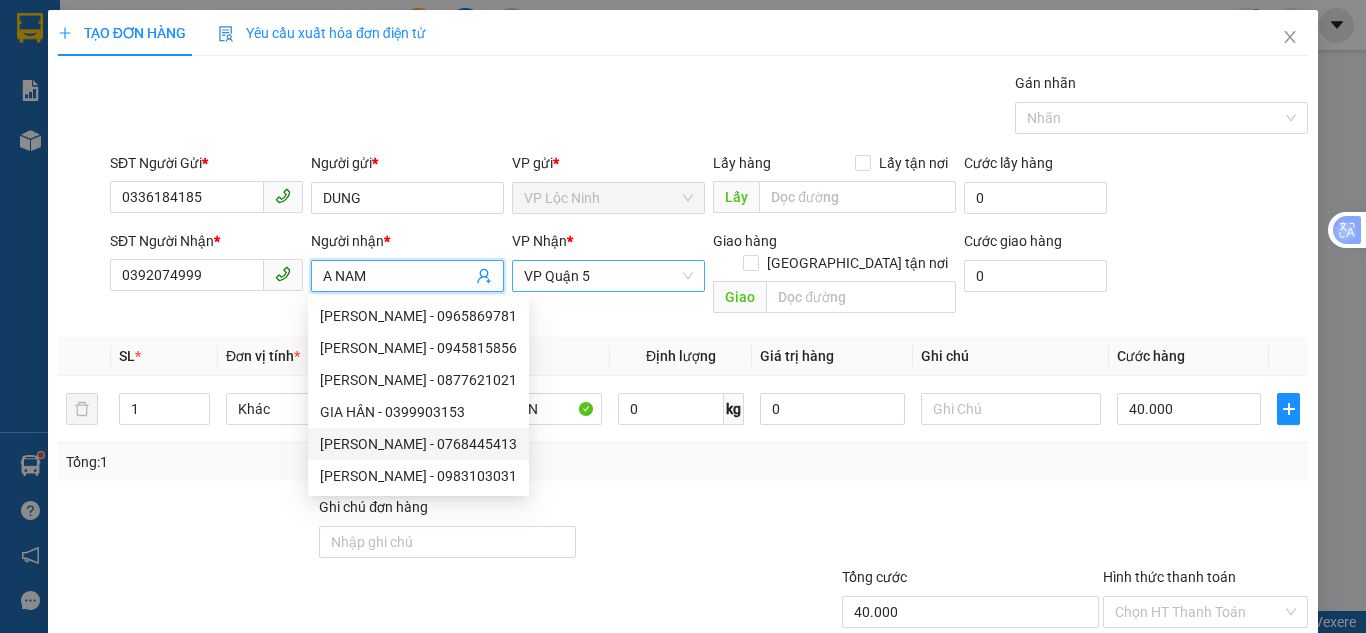 click on "VP Quận 5" at bounding box center (608, 276) 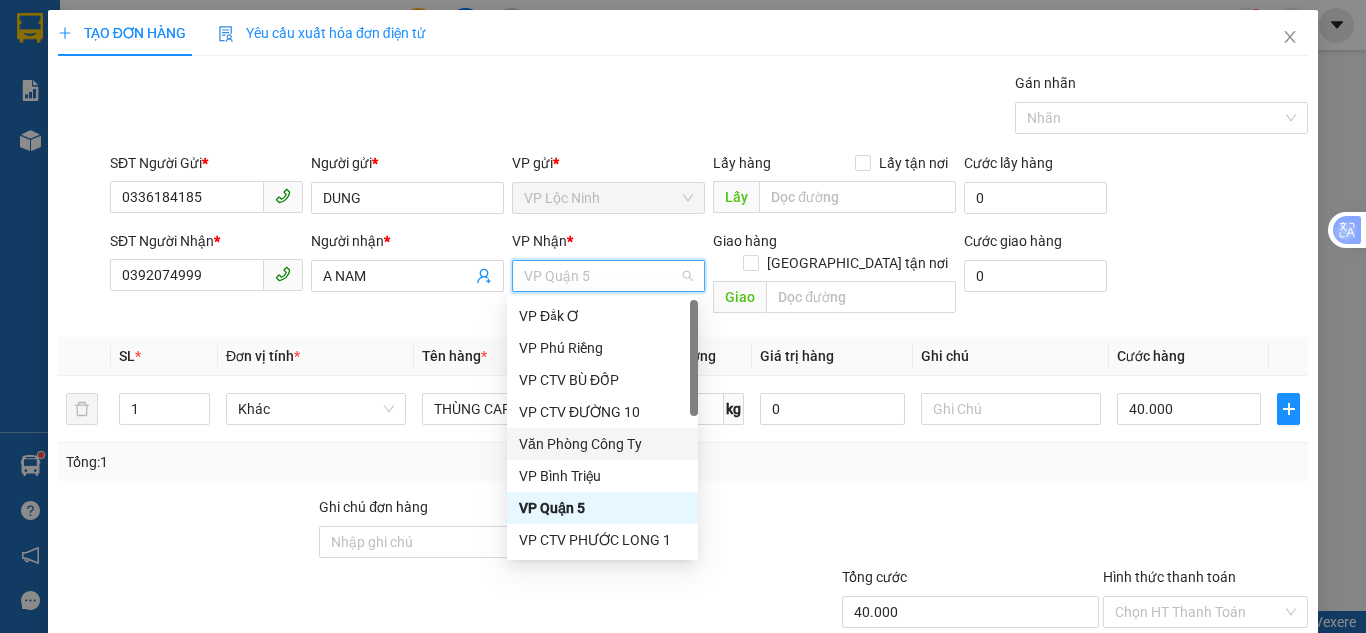 click on "VP Bình Triệu" at bounding box center [602, 476] 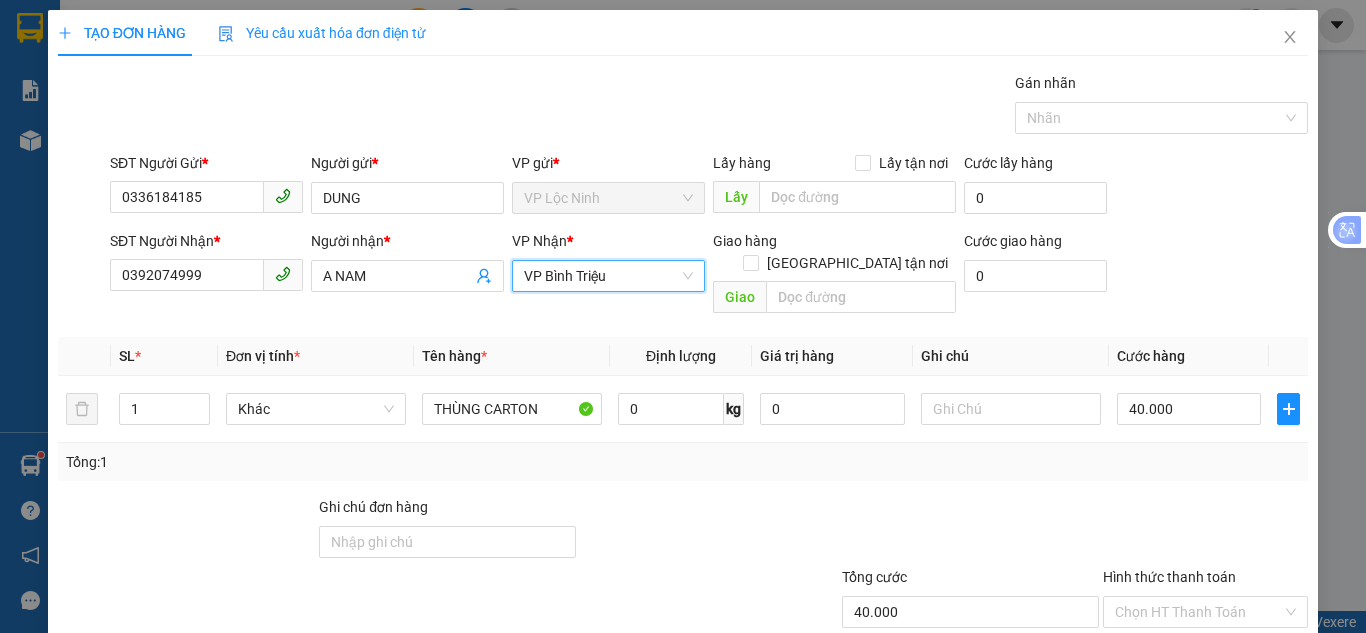 drag, startPoint x: 1151, startPoint y: 248, endPoint x: 1144, endPoint y: 223, distance: 25.96151 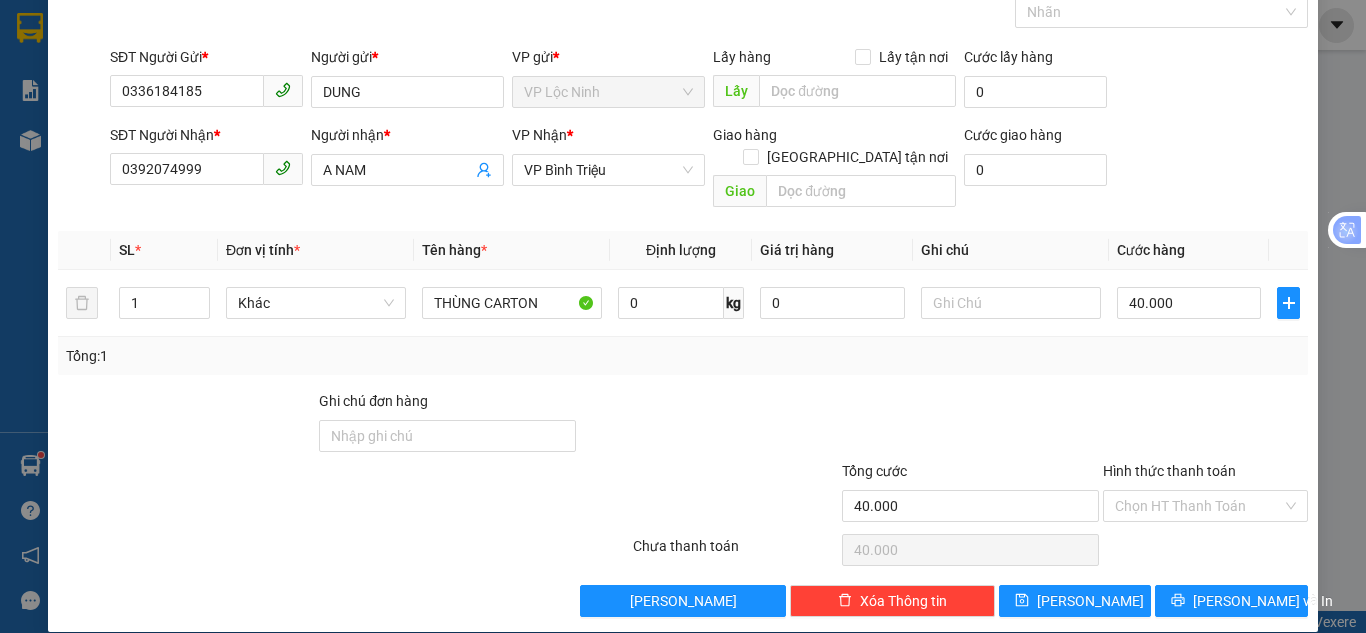 scroll, scrollTop: 107, scrollLeft: 0, axis: vertical 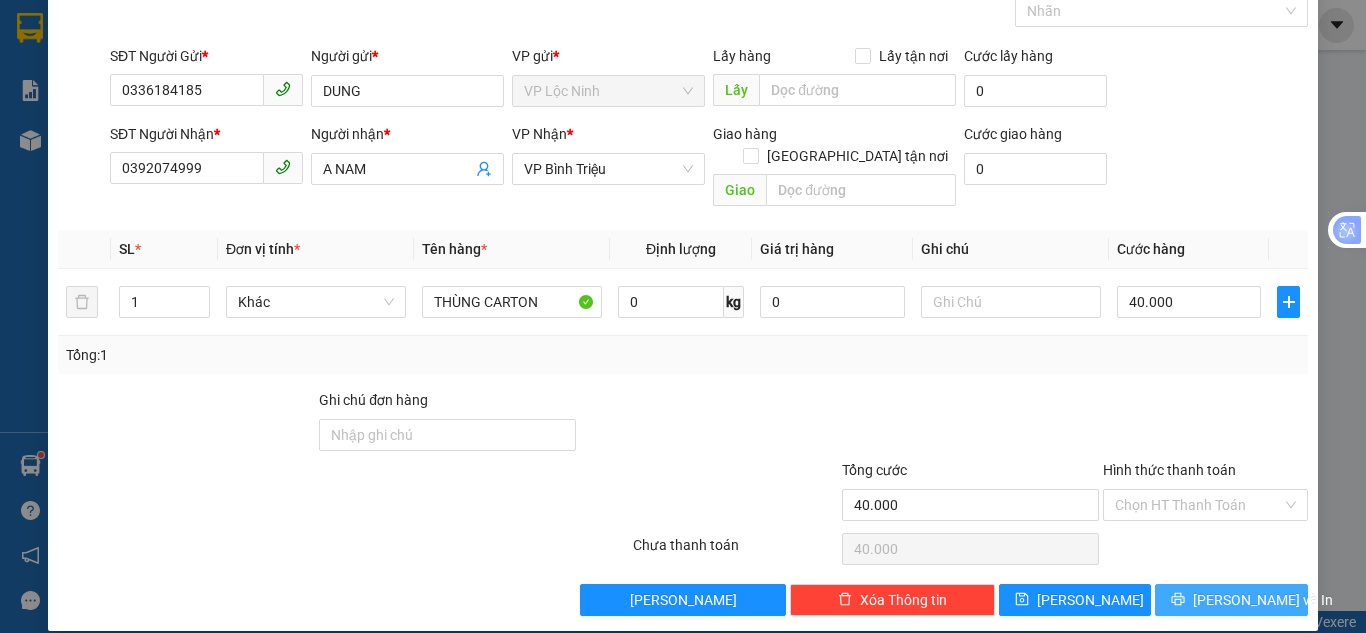 drag, startPoint x: 1195, startPoint y: 582, endPoint x: 1209, endPoint y: 591, distance: 16.643316 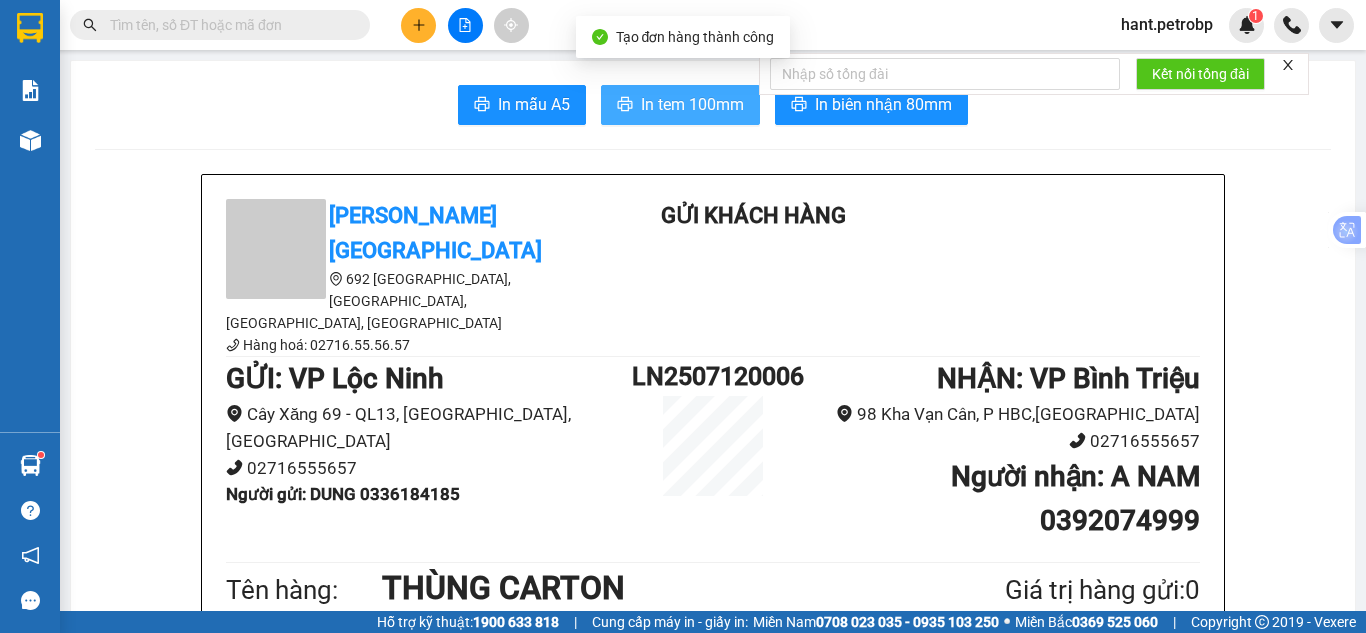 click on "In tem 100mm" at bounding box center [692, 104] 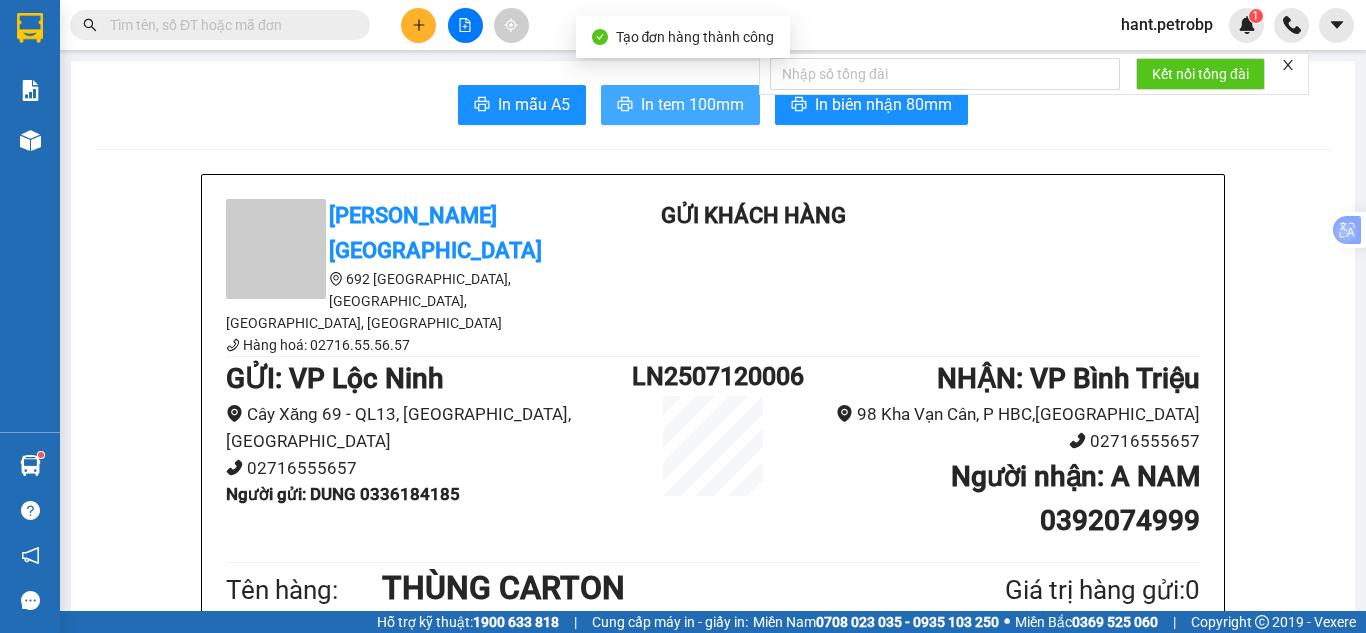 scroll, scrollTop: 0, scrollLeft: 0, axis: both 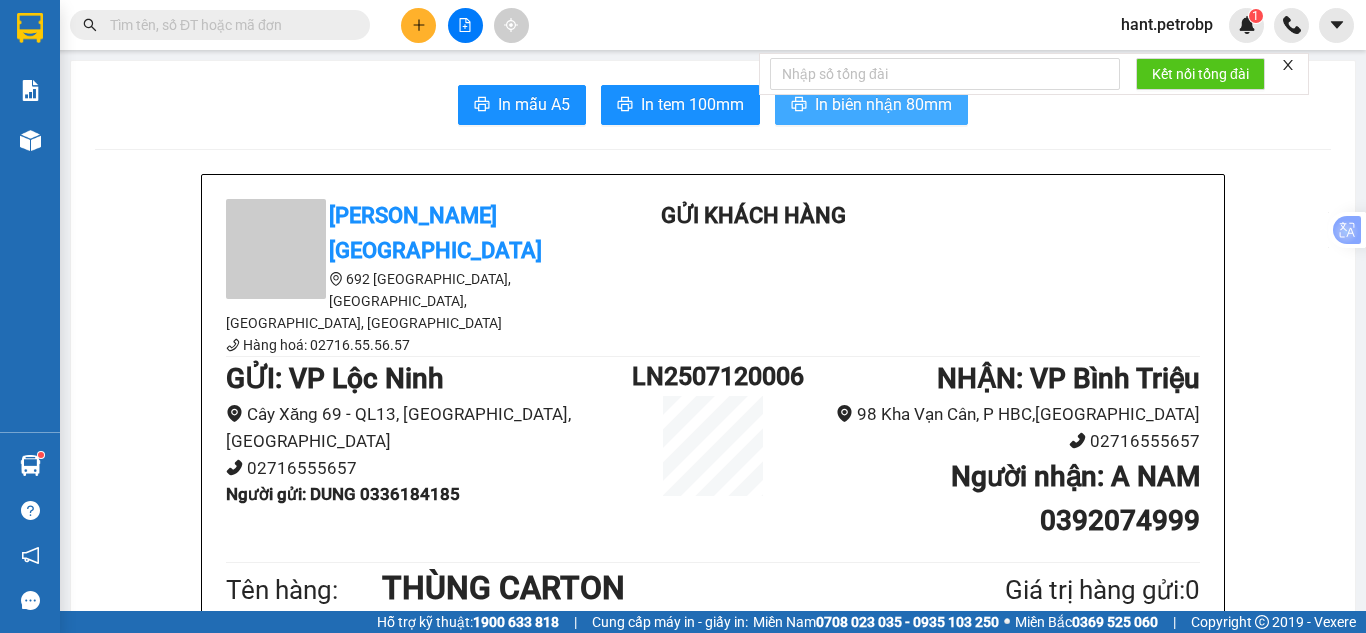 click on "In biên nhận 80mm" at bounding box center (871, 105) 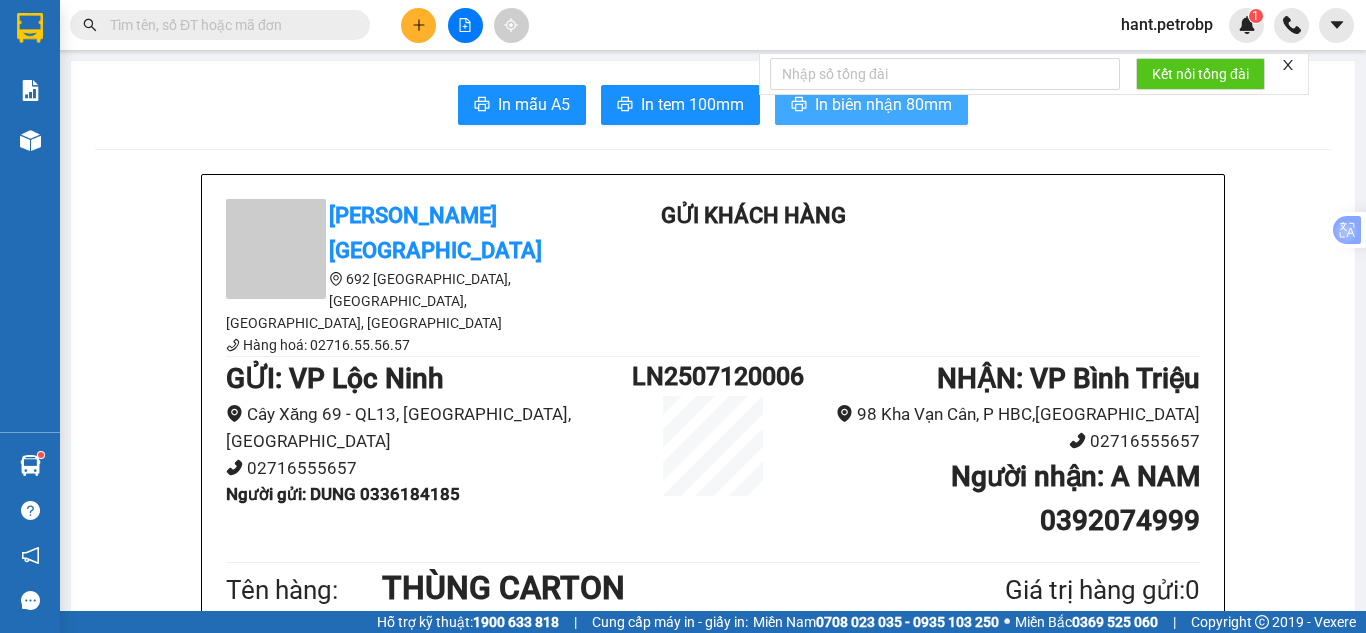 scroll, scrollTop: 0, scrollLeft: 0, axis: both 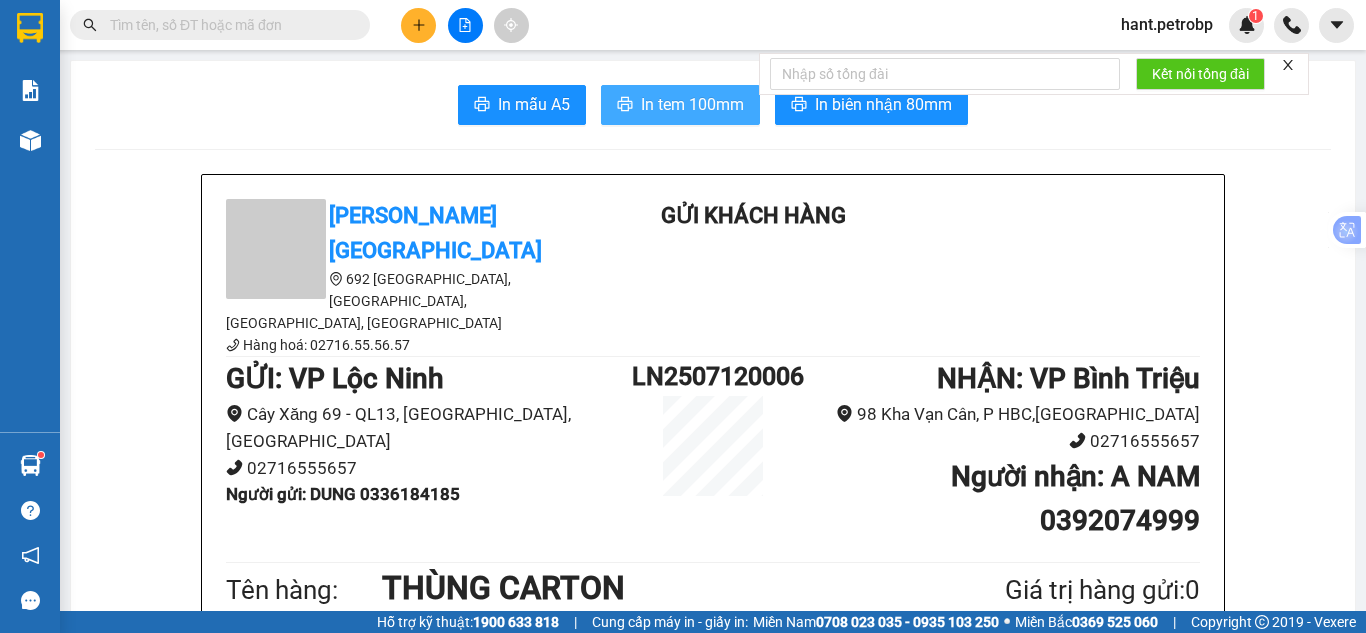 click on "In tem 100mm" at bounding box center (680, 105) 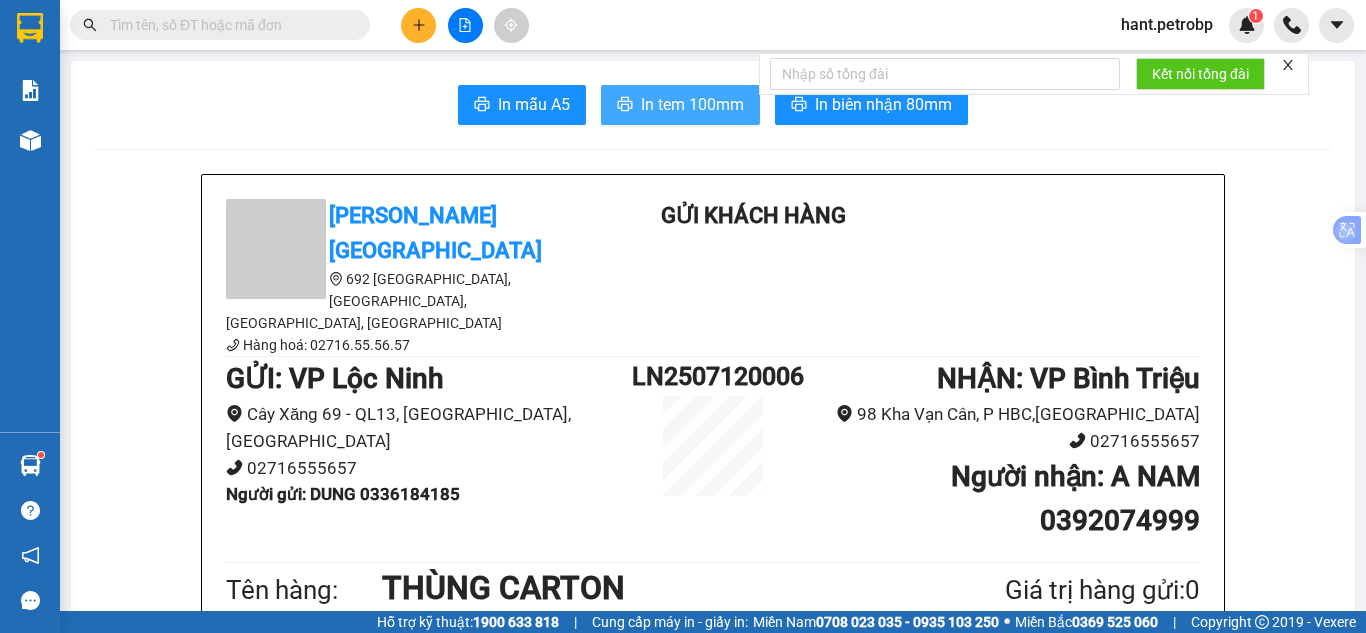 scroll, scrollTop: 0, scrollLeft: 0, axis: both 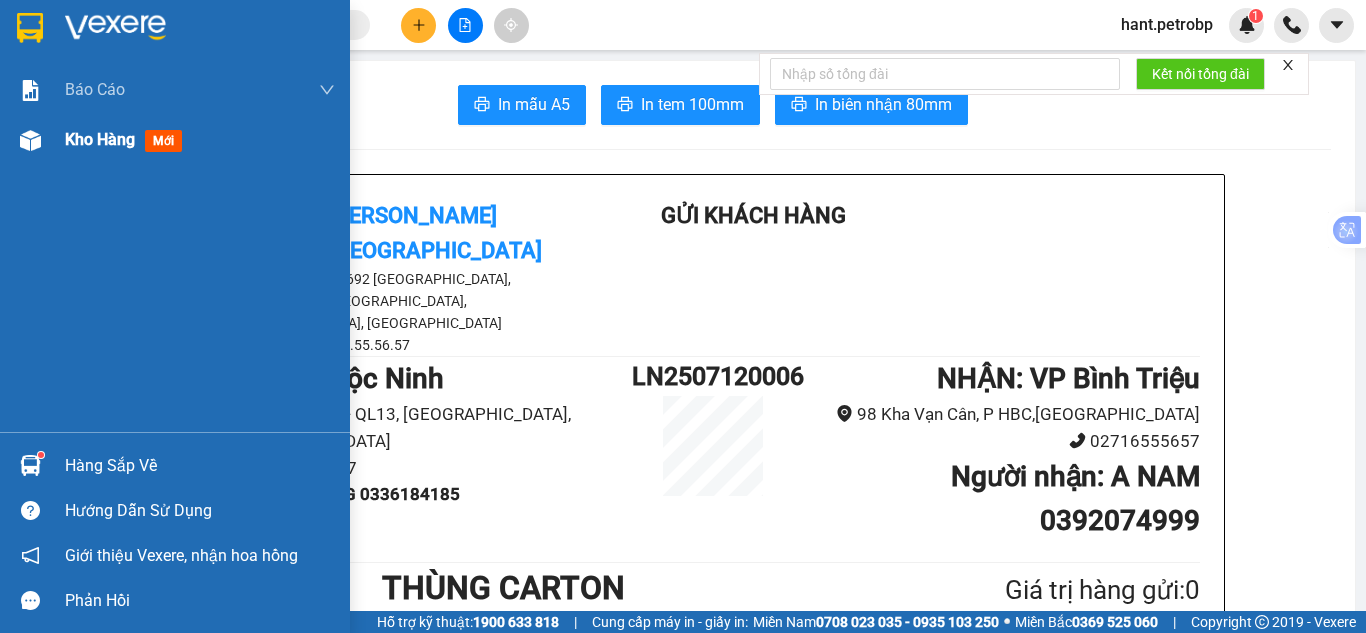 click at bounding box center [30, 140] 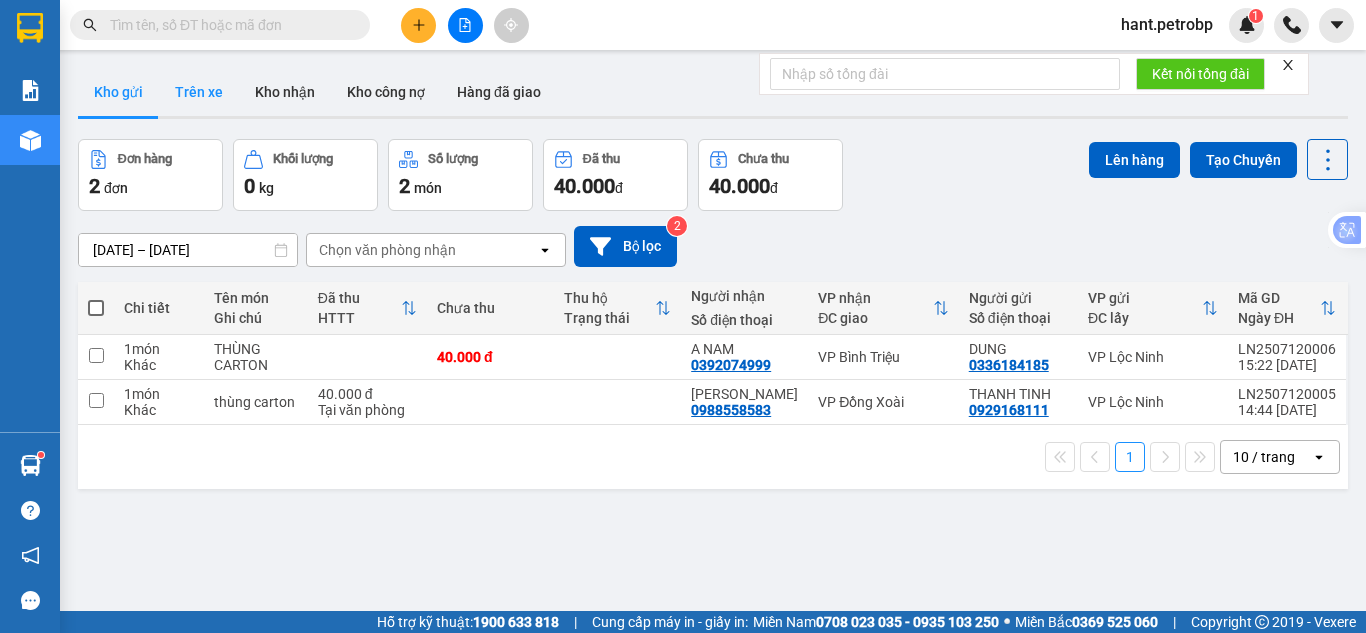 click on "Trên xe" at bounding box center [199, 92] 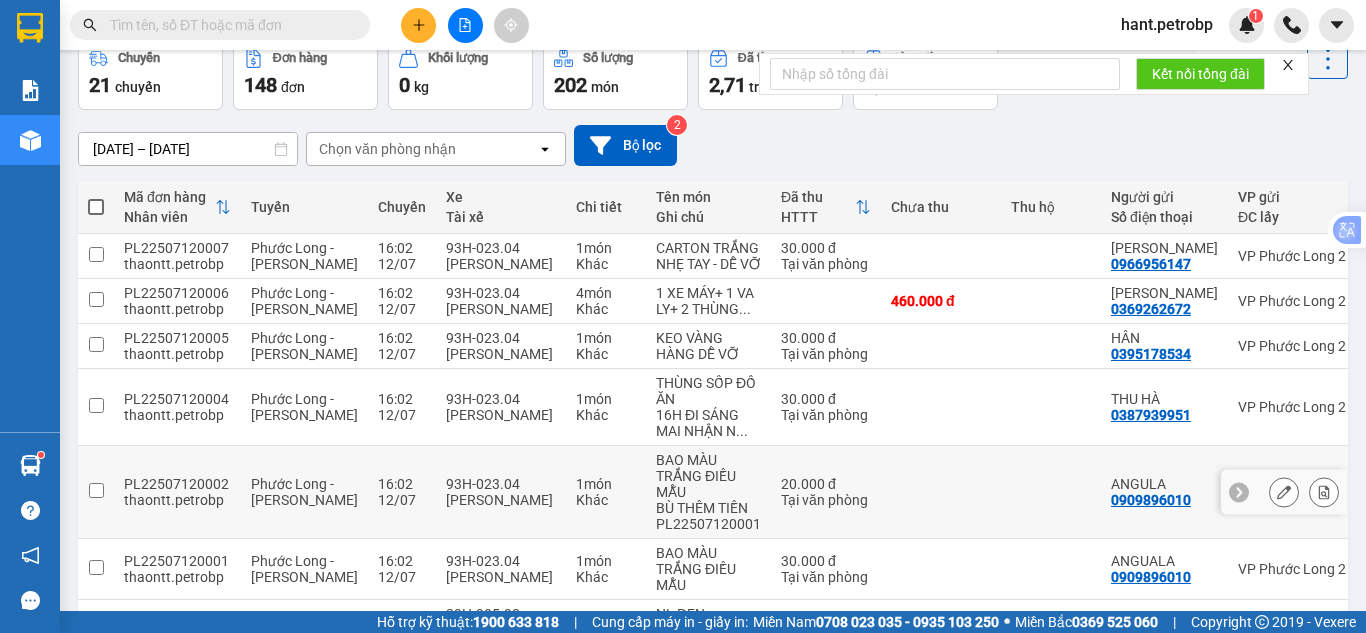 scroll, scrollTop: 4, scrollLeft: 0, axis: vertical 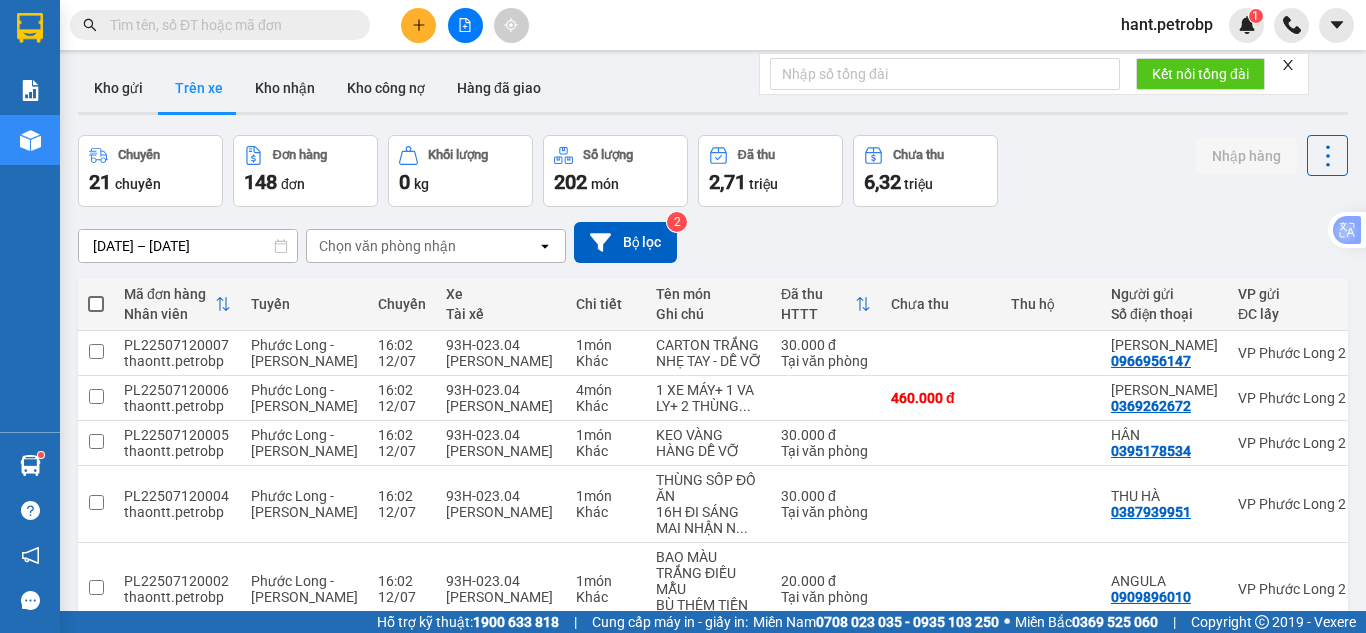 click on "12/07/2025 – 12/07/2025" at bounding box center [188, 246] 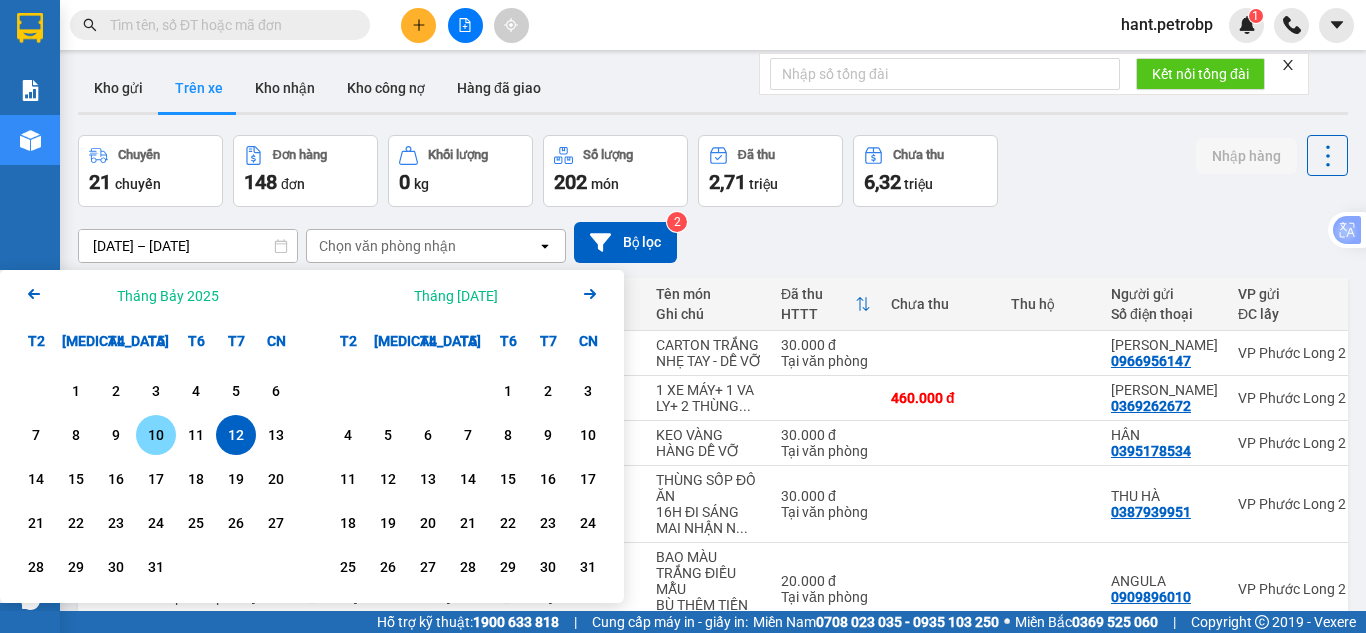 click on "10" at bounding box center (156, 435) 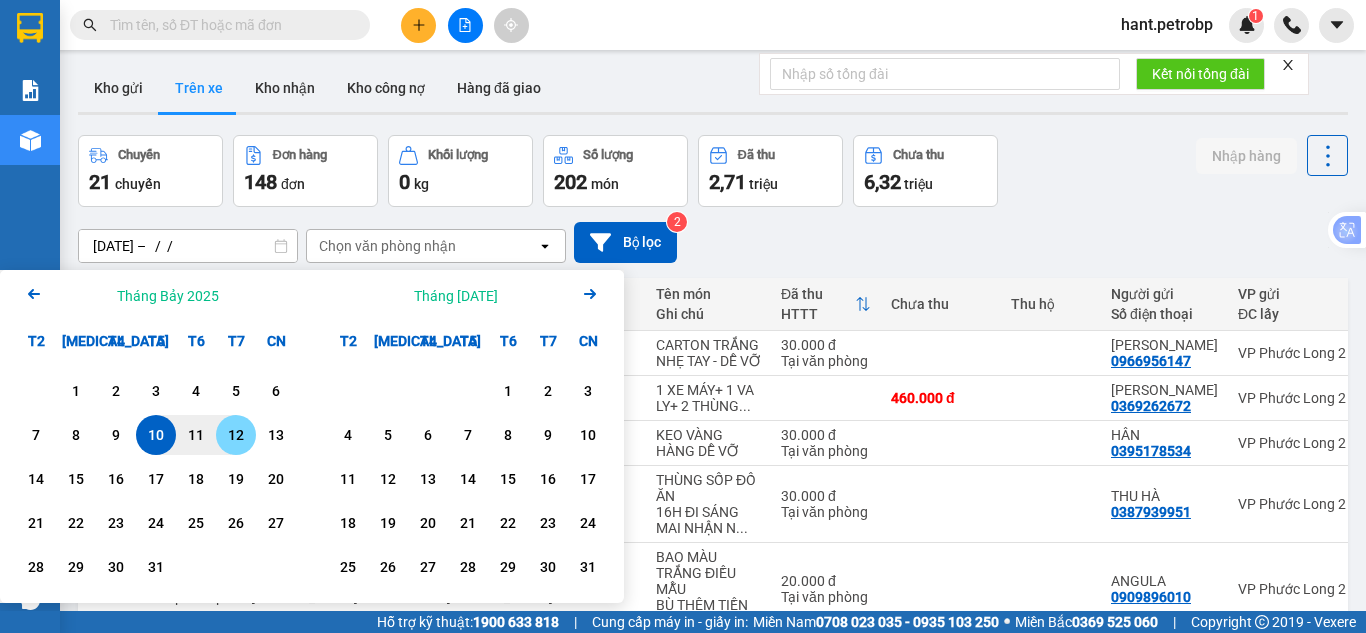 click on "12" at bounding box center (236, 435) 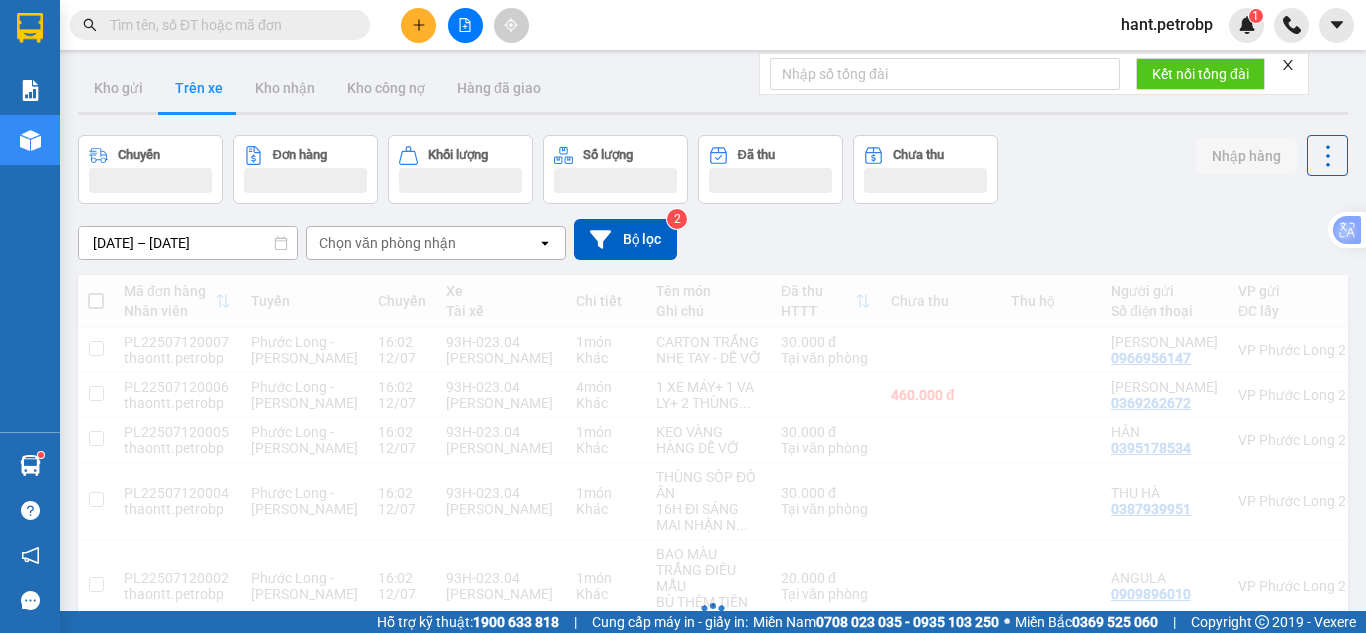 click on "Chọn văn phòng nhận" at bounding box center [387, 243] 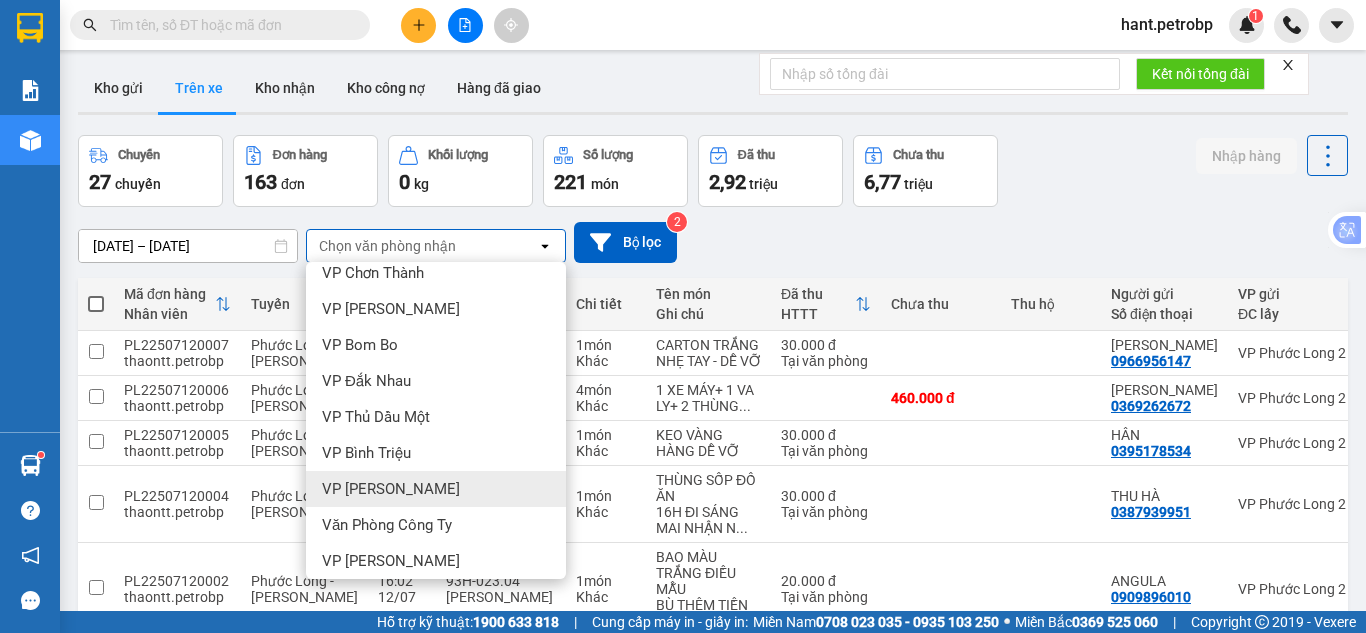 scroll, scrollTop: 200, scrollLeft: 0, axis: vertical 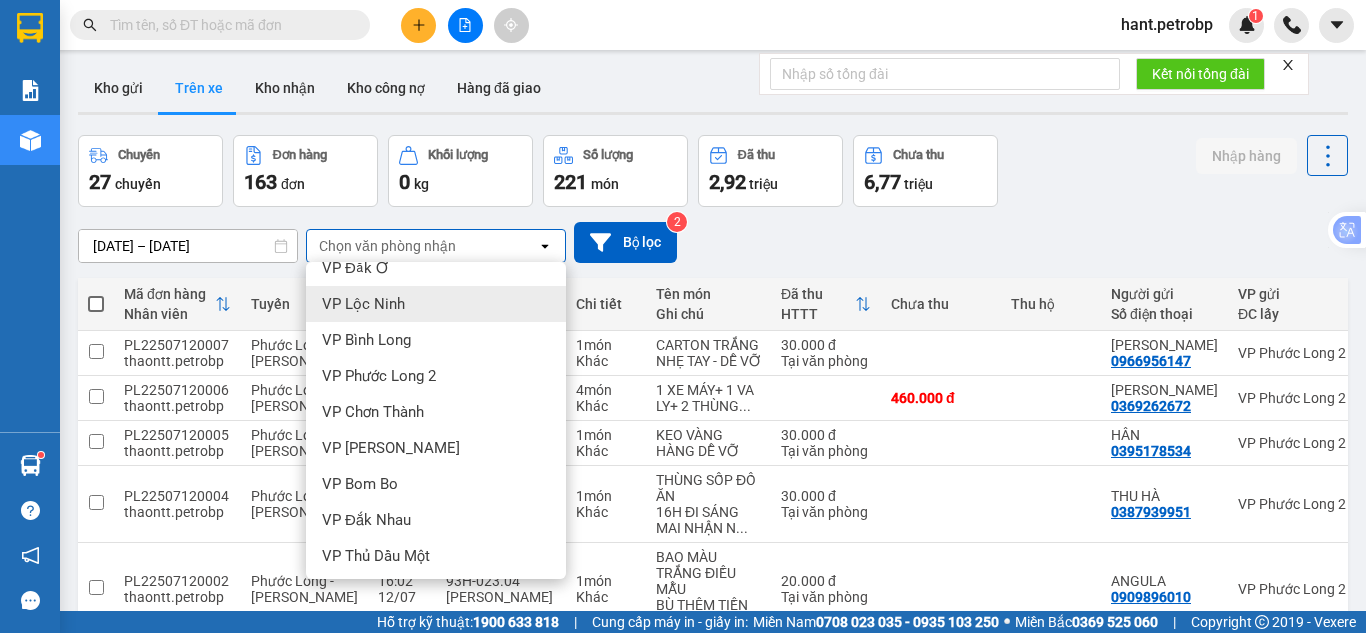 click on "VP Lộc Ninh" at bounding box center [436, 304] 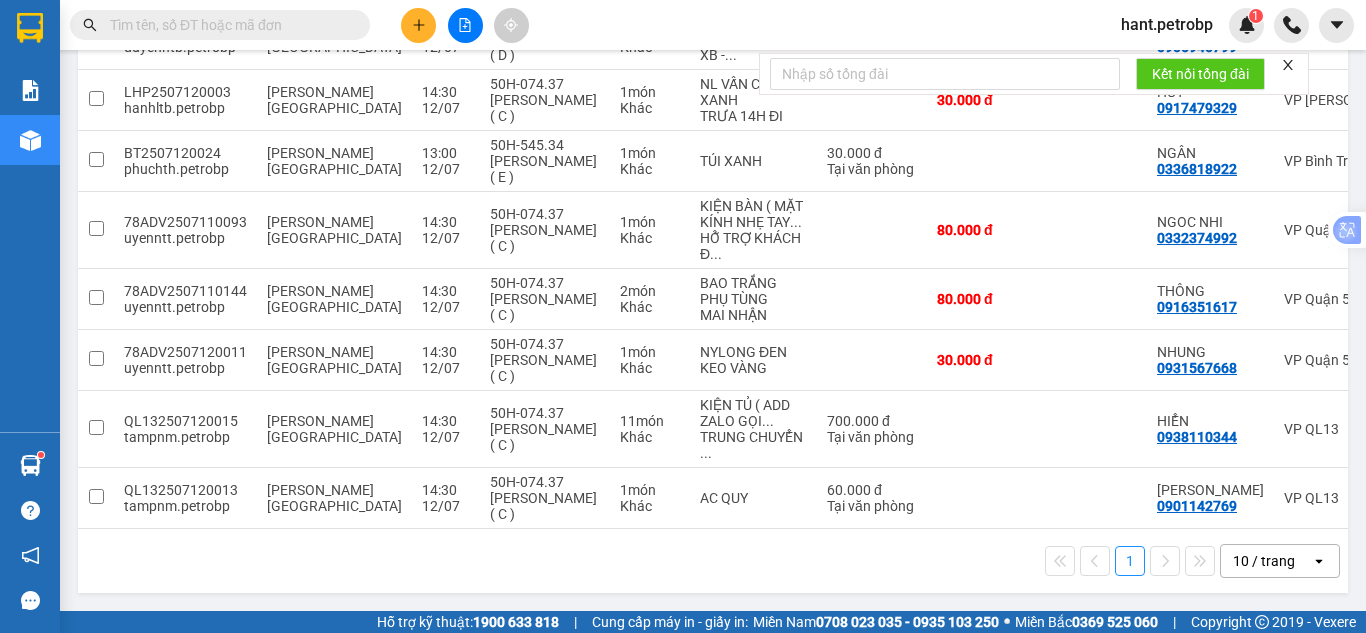 scroll, scrollTop: 520, scrollLeft: 0, axis: vertical 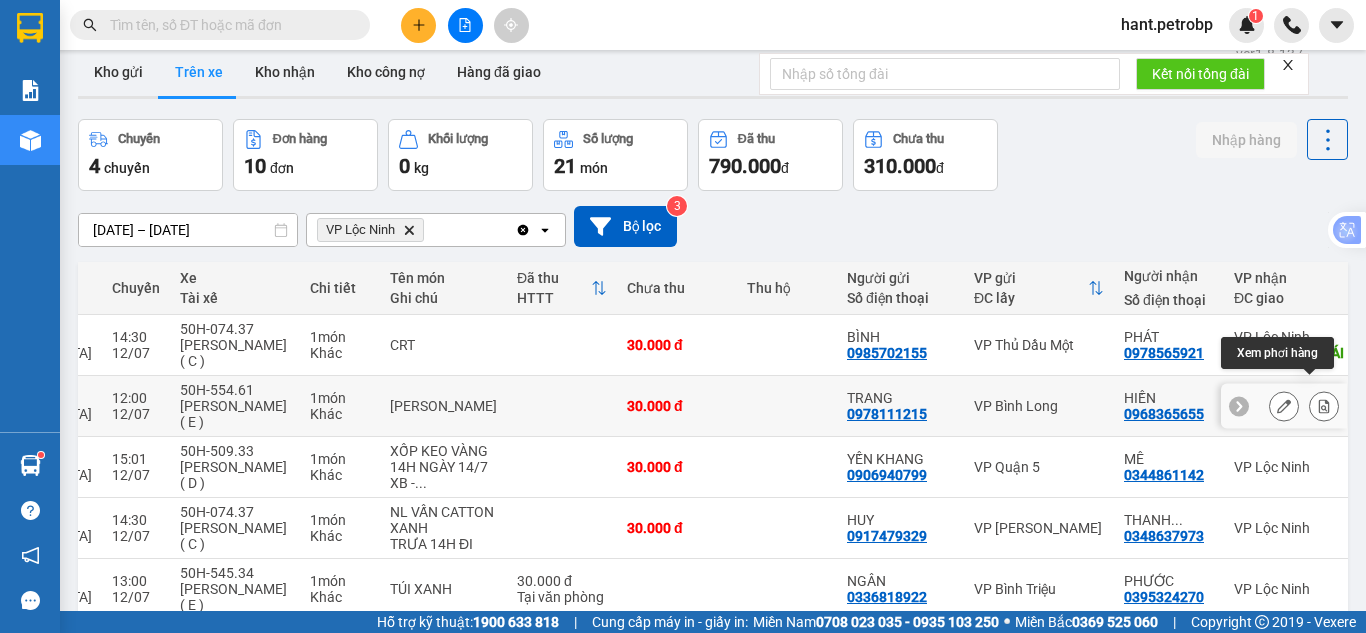 click 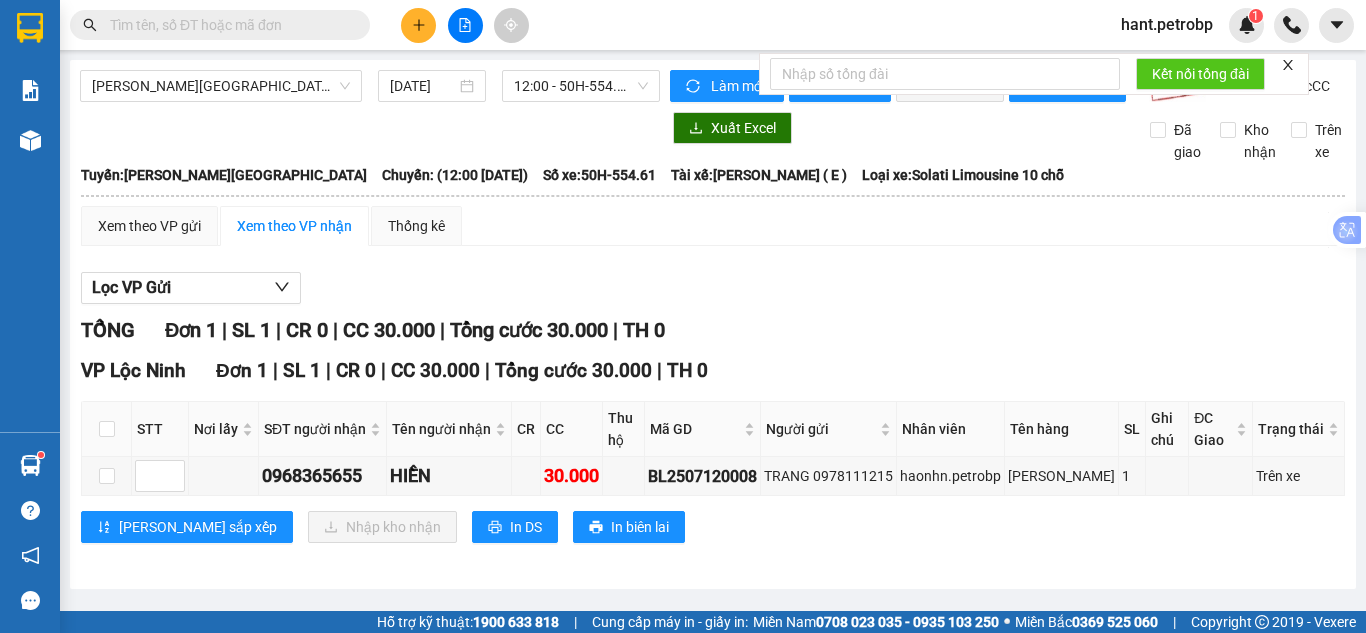 scroll, scrollTop: 17, scrollLeft: 0, axis: vertical 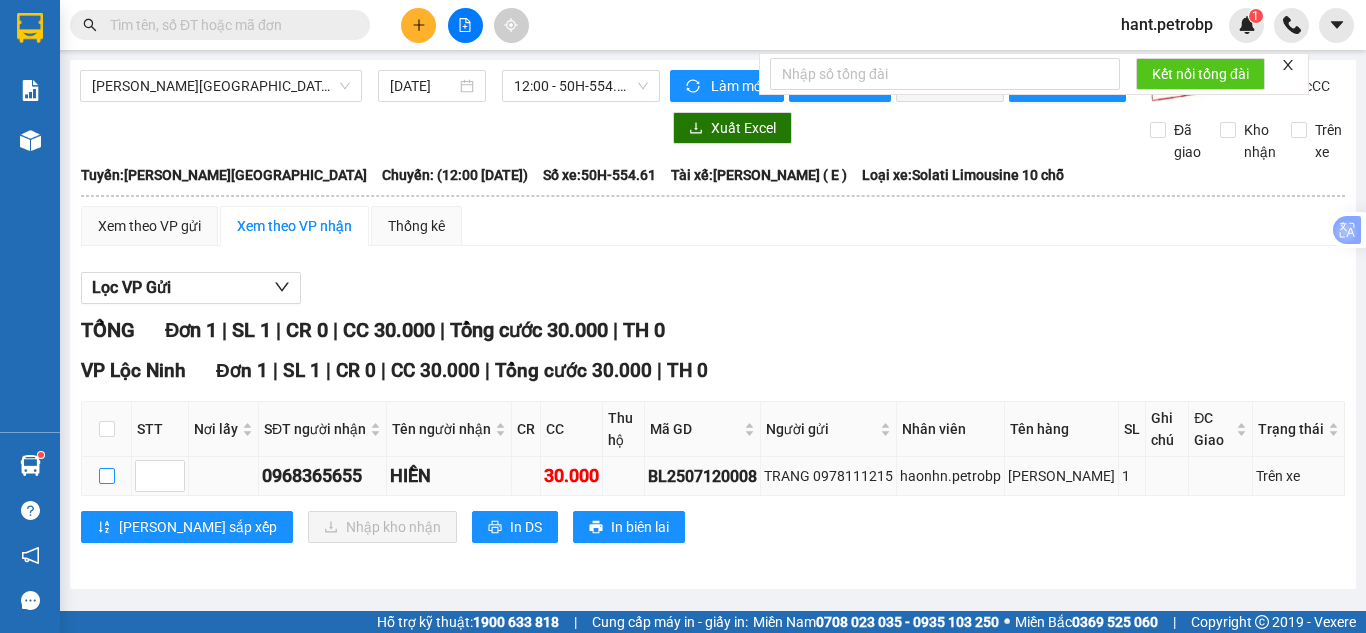 click at bounding box center [107, 476] 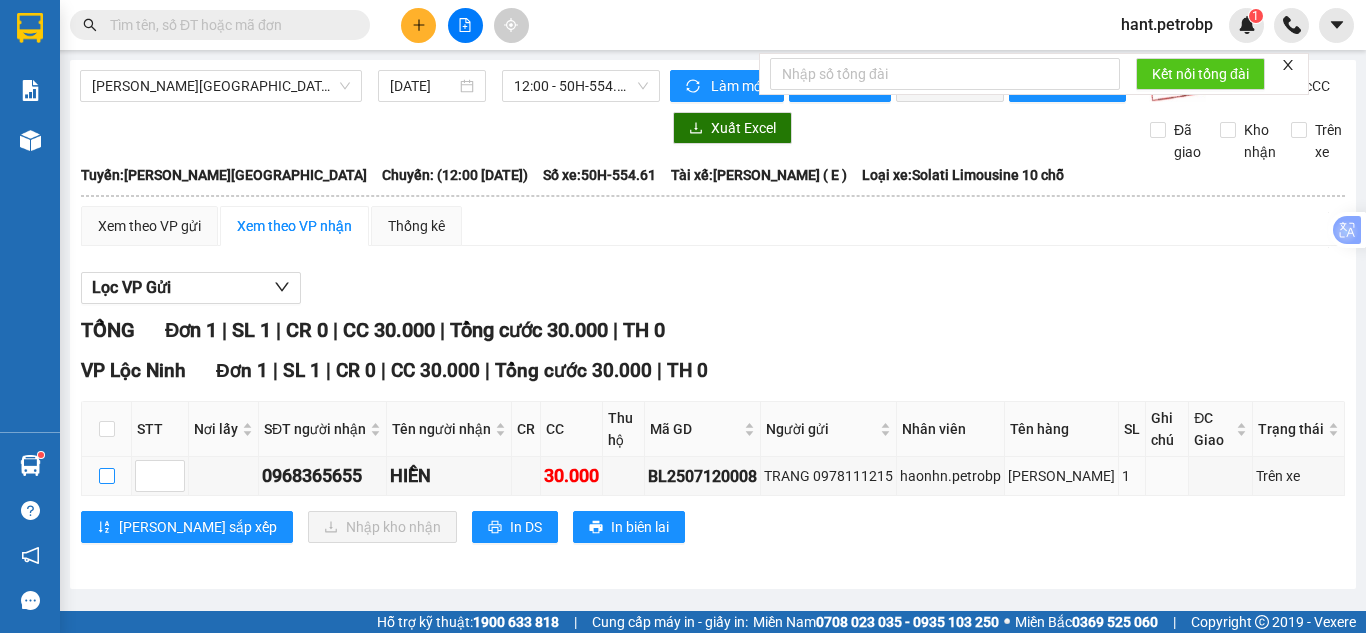 checkbox on "true" 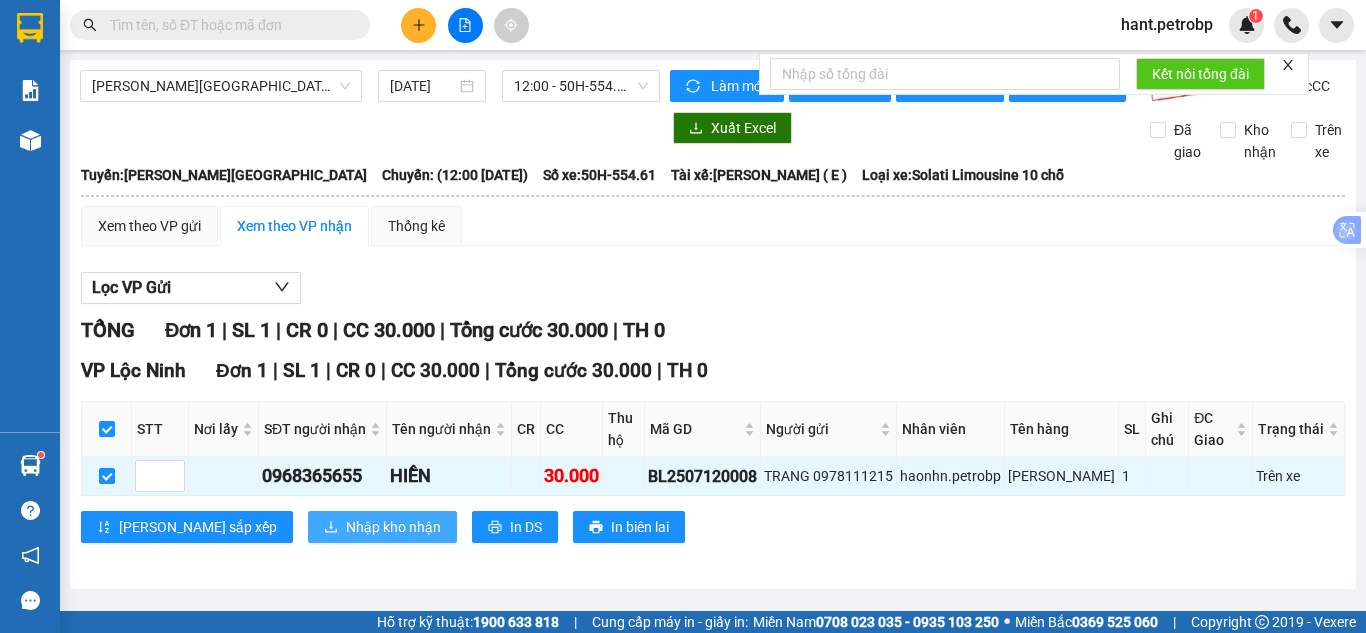 click on "Nhập kho nhận" at bounding box center (393, 527) 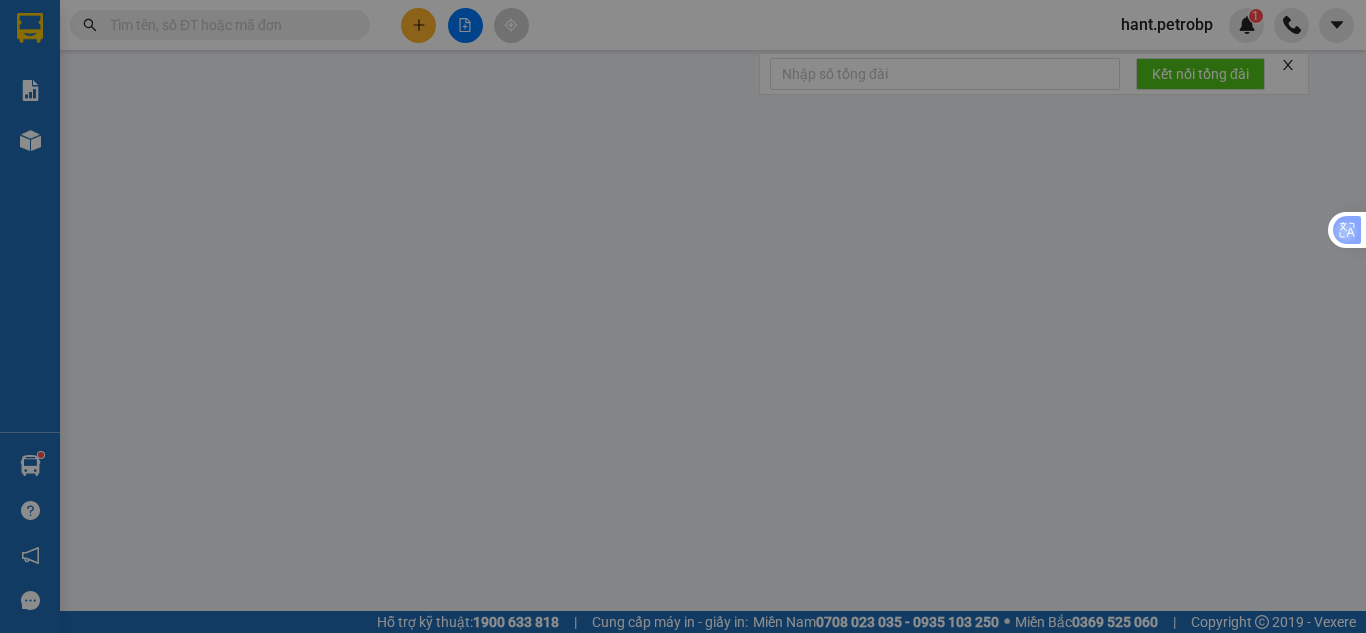 scroll, scrollTop: 0, scrollLeft: 0, axis: both 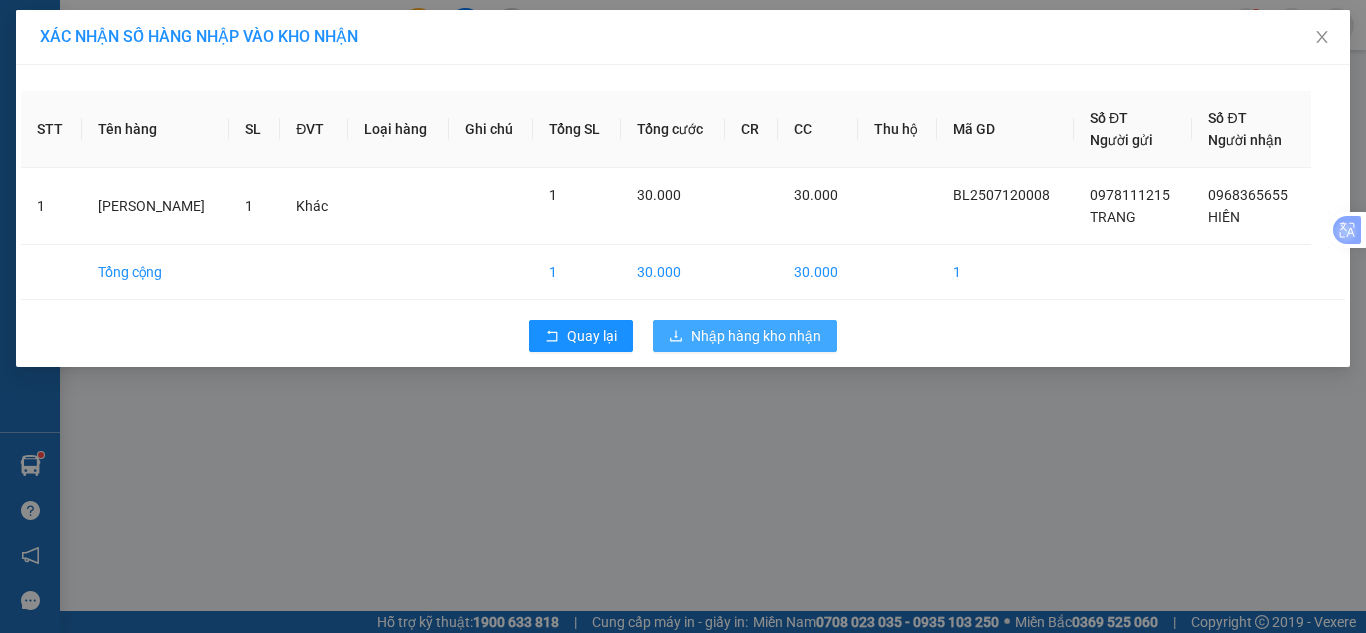 click on "Nhập hàng kho nhận" at bounding box center [756, 336] 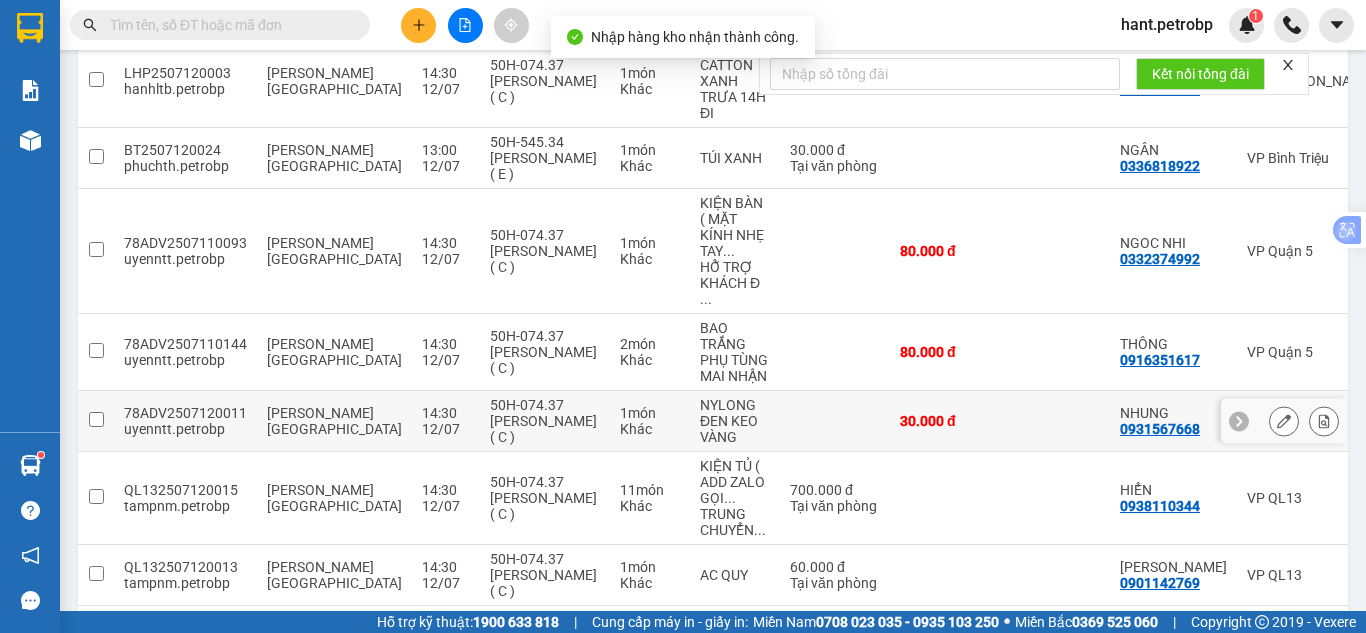 scroll, scrollTop: 459, scrollLeft: 0, axis: vertical 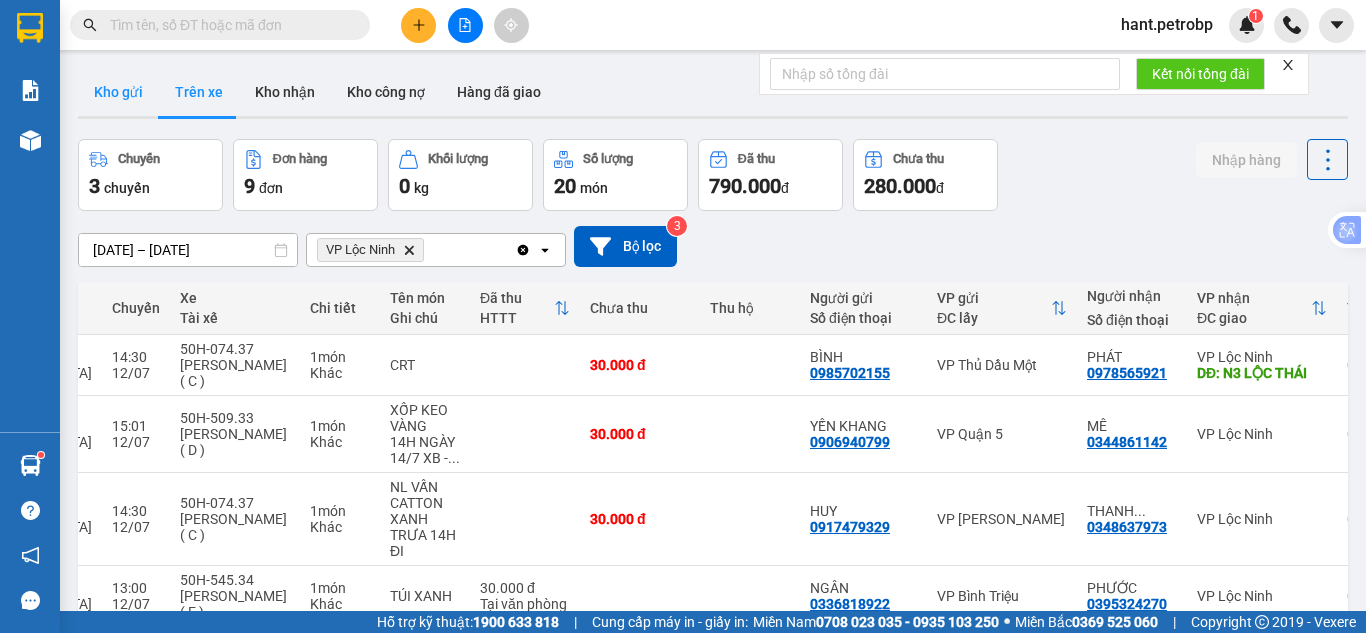 click on "Kho gửi" at bounding box center (118, 92) 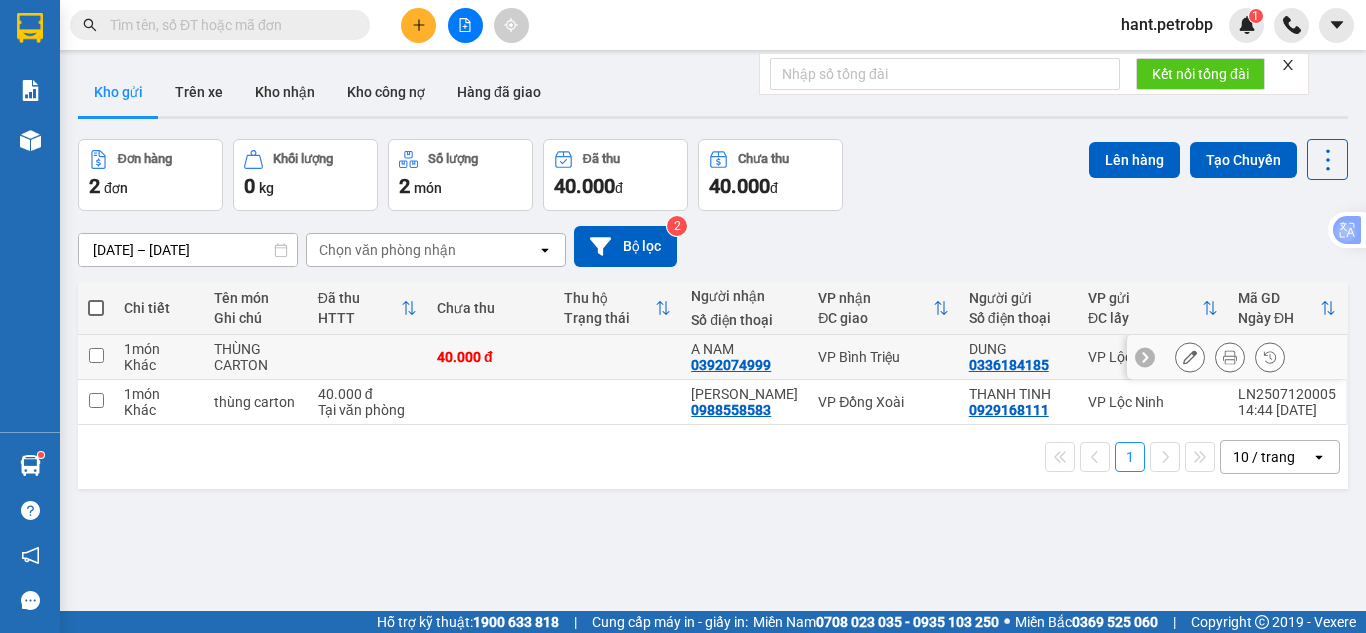 click at bounding box center [96, 355] 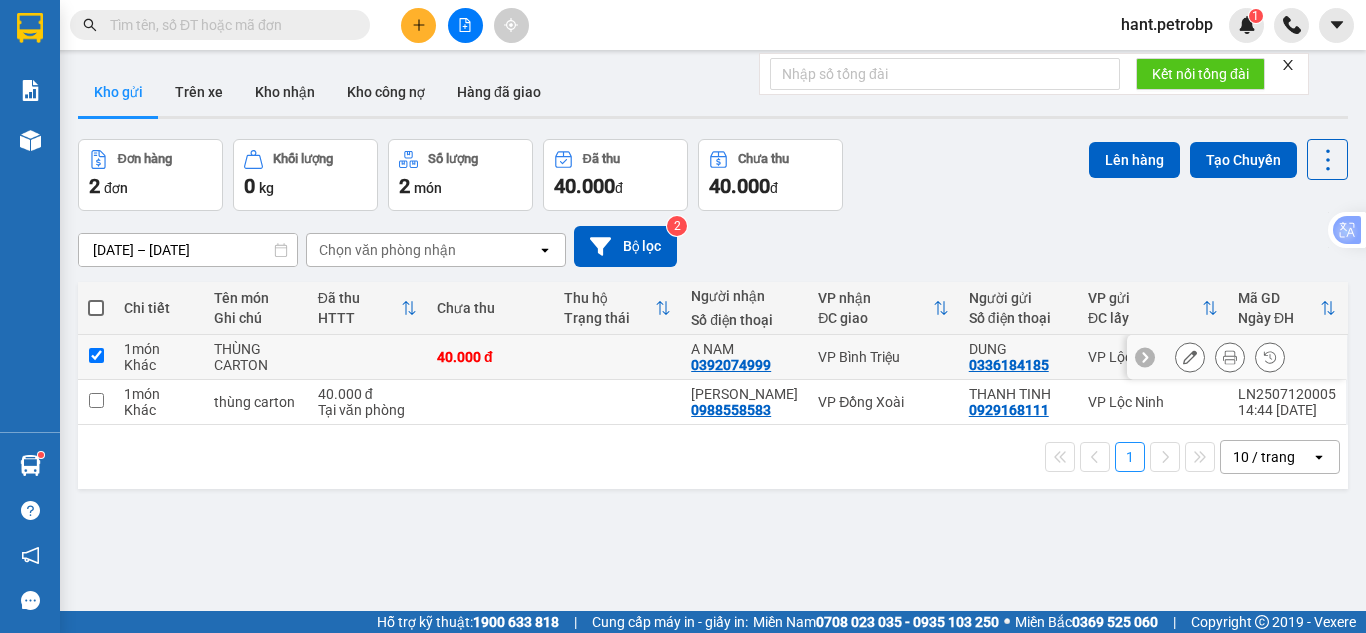 checkbox on "true" 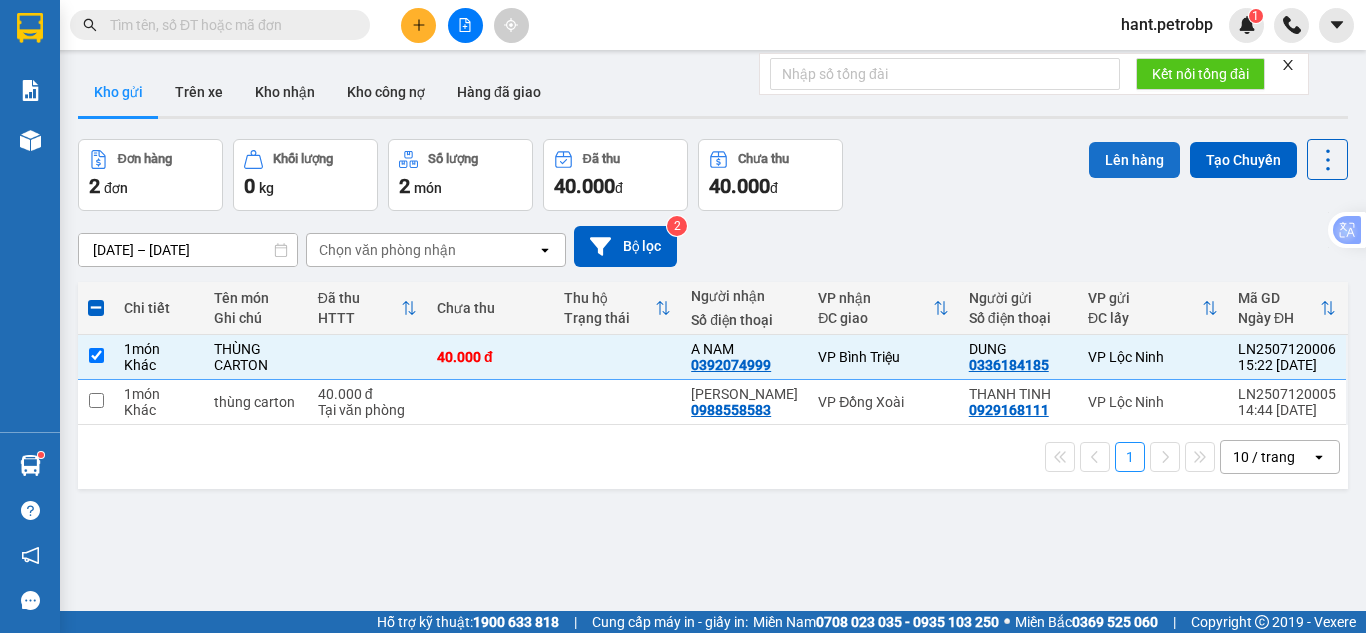 click on "Lên hàng" at bounding box center (1134, 160) 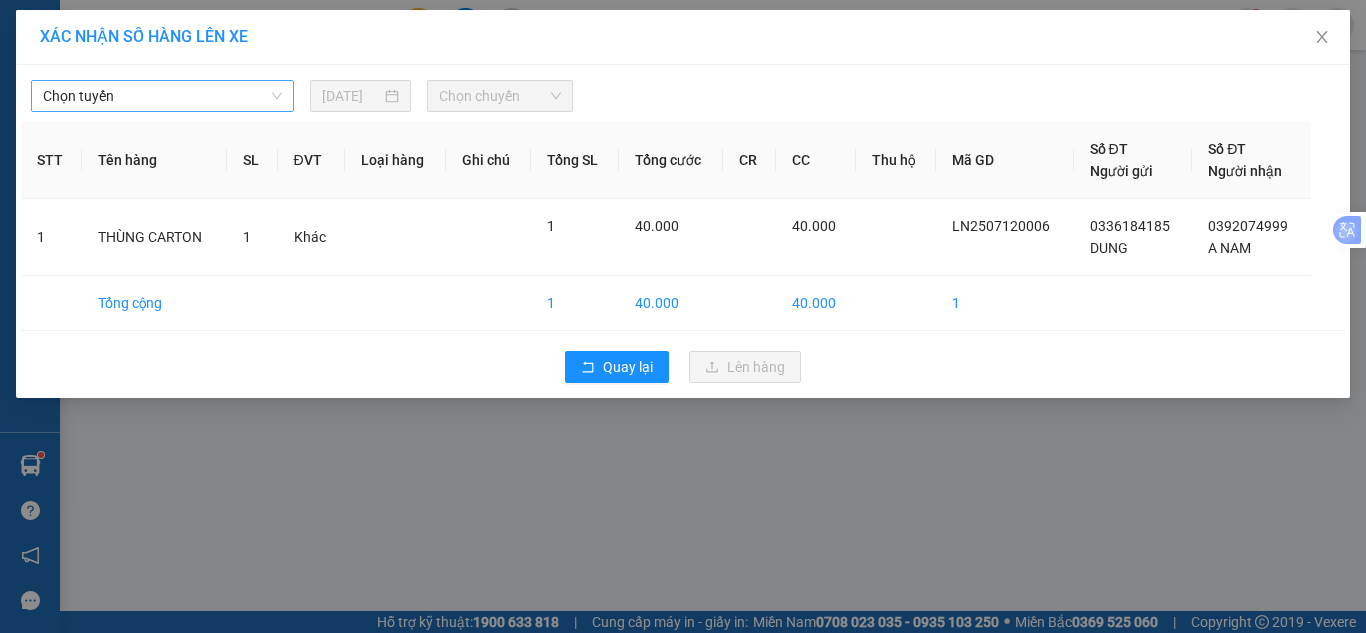 click on "Chọn tuyến" at bounding box center [162, 96] 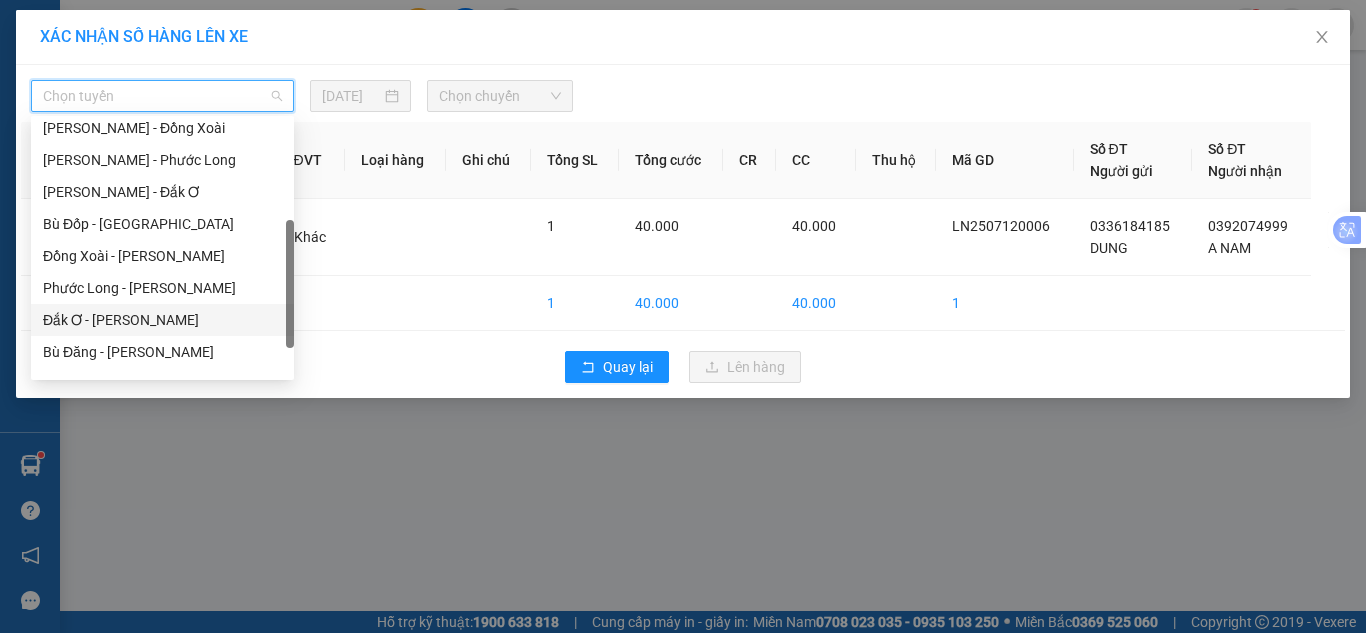 scroll, scrollTop: 256, scrollLeft: 0, axis: vertical 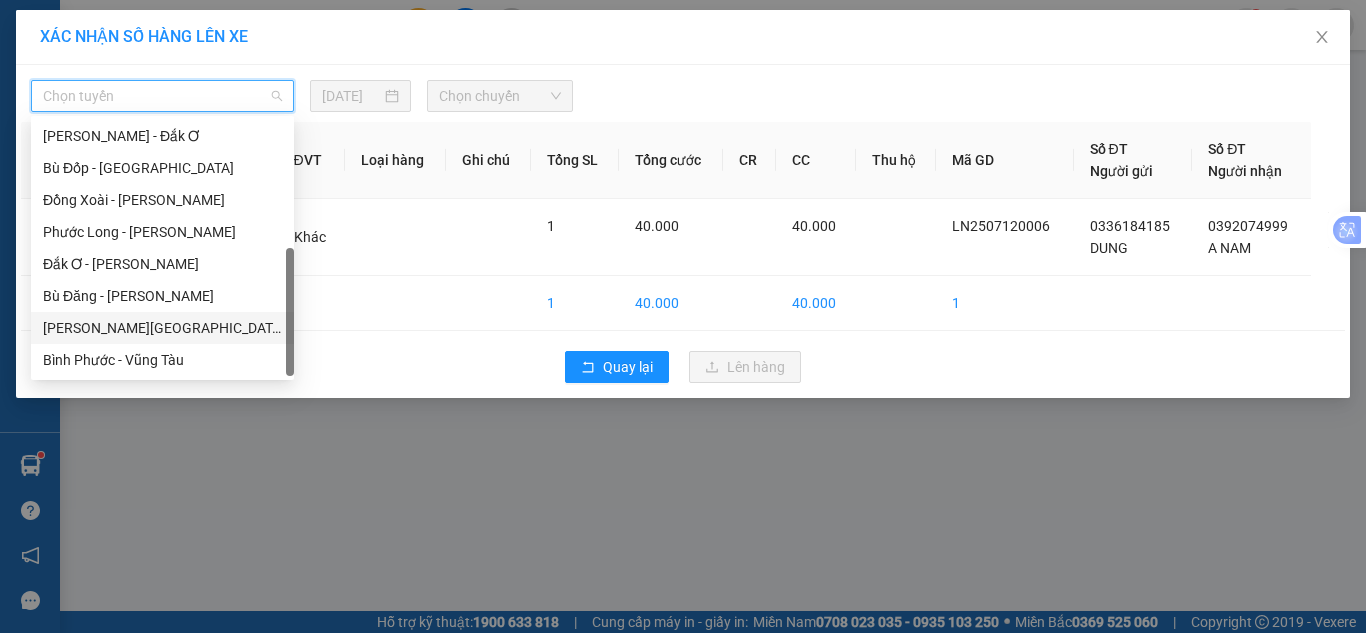 click on "Lộc Ninh - Hồ Chí Minh" at bounding box center [162, 328] 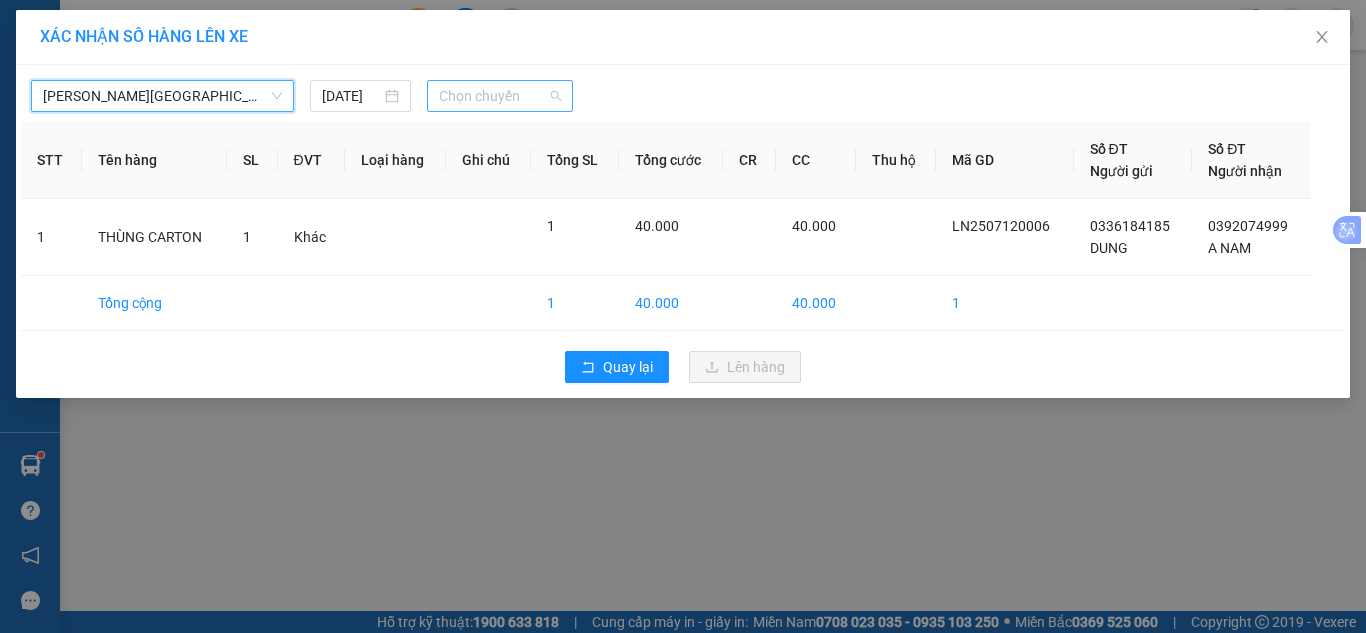 click on "Chọn chuyến" at bounding box center [500, 96] 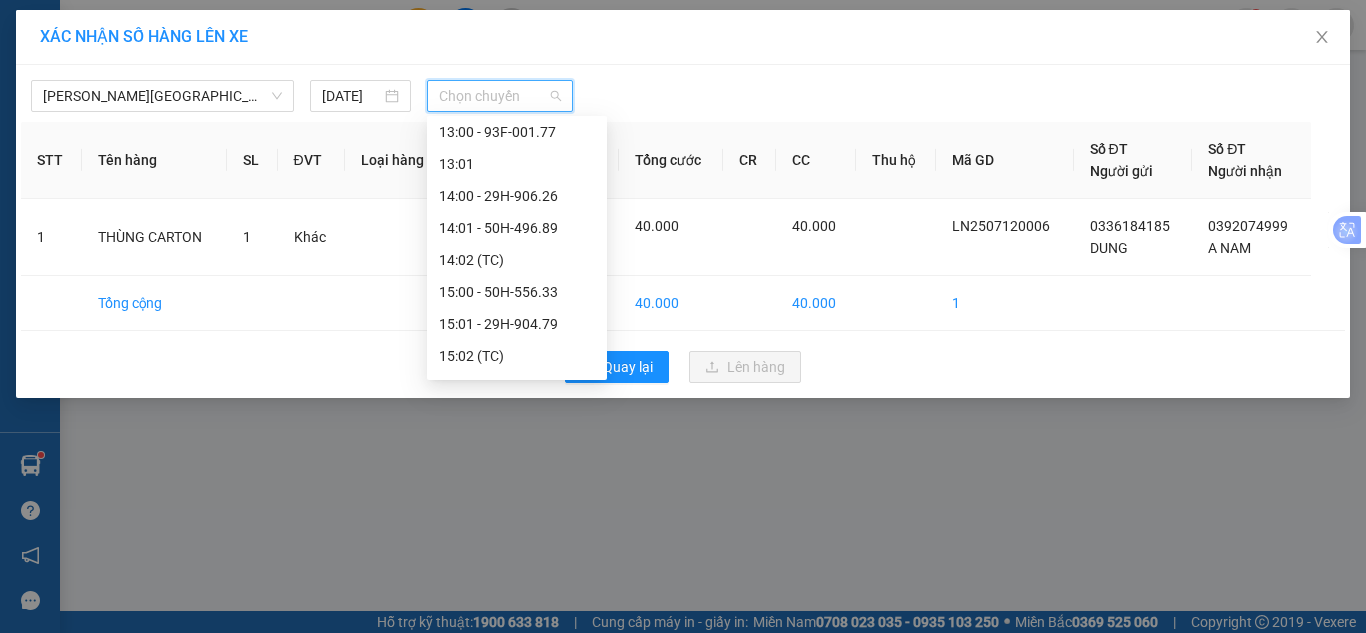 scroll, scrollTop: 1100, scrollLeft: 0, axis: vertical 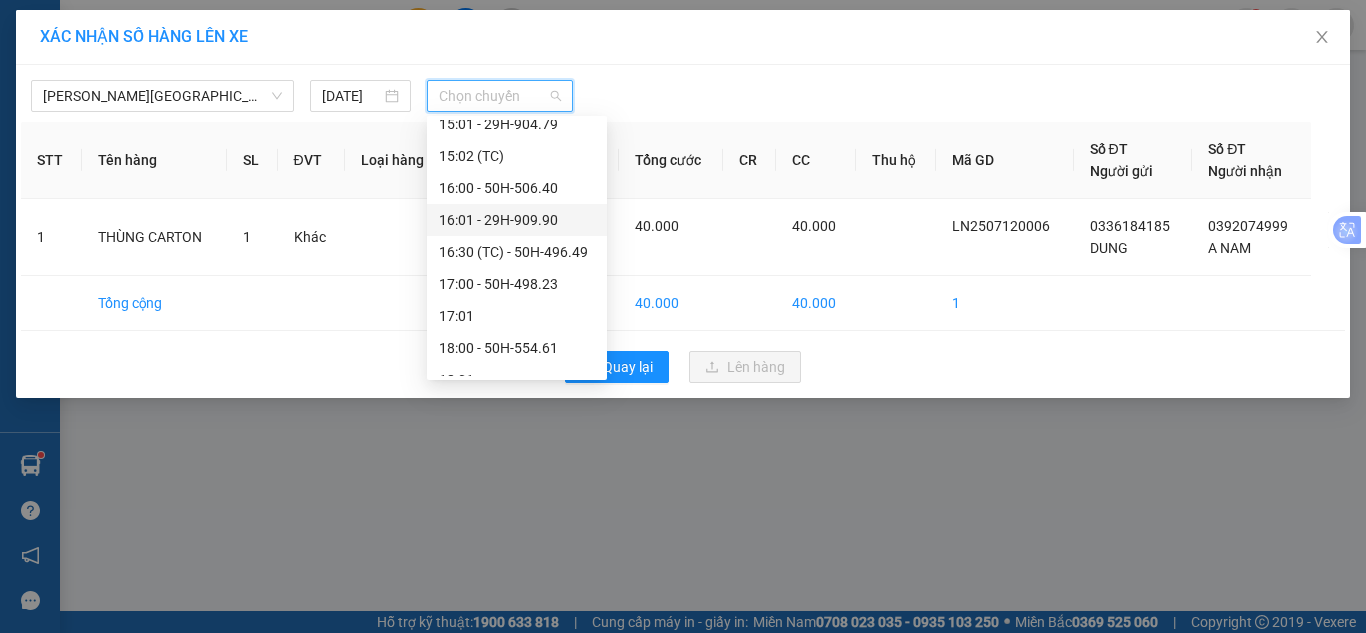 click on "16:01     - 29H-909.90" at bounding box center (517, 220) 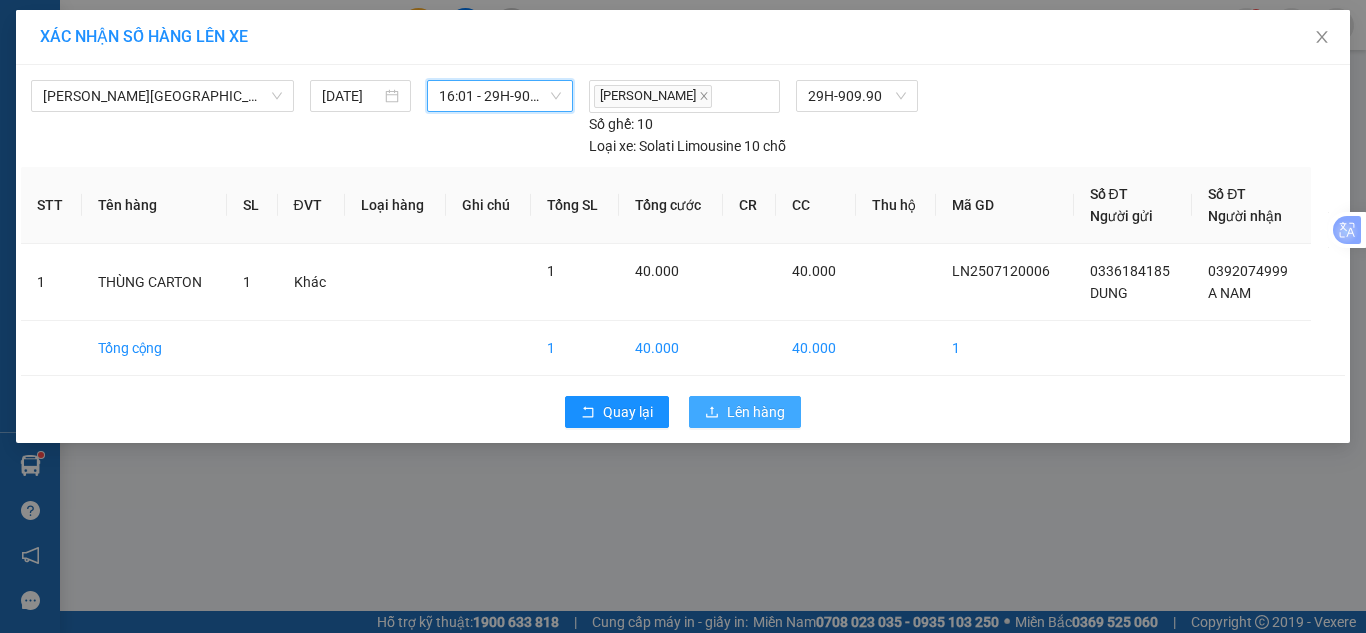 click on "Lên hàng" at bounding box center (756, 412) 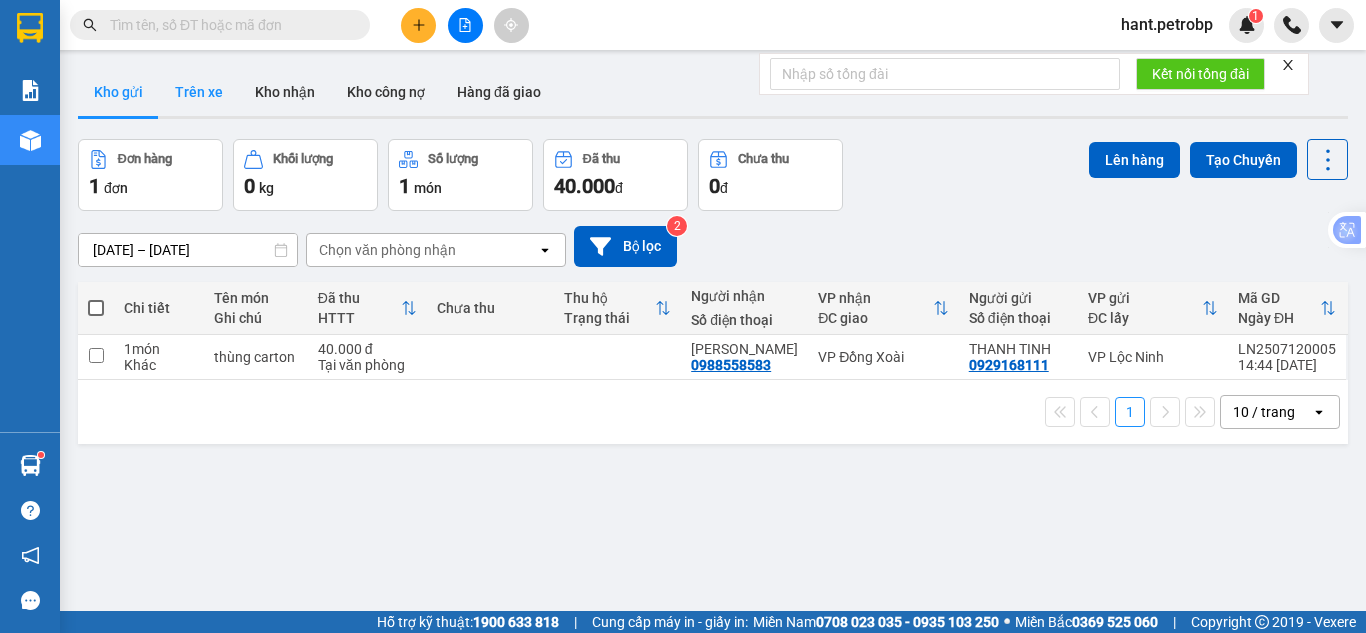 click on "Trên xe" at bounding box center (199, 92) 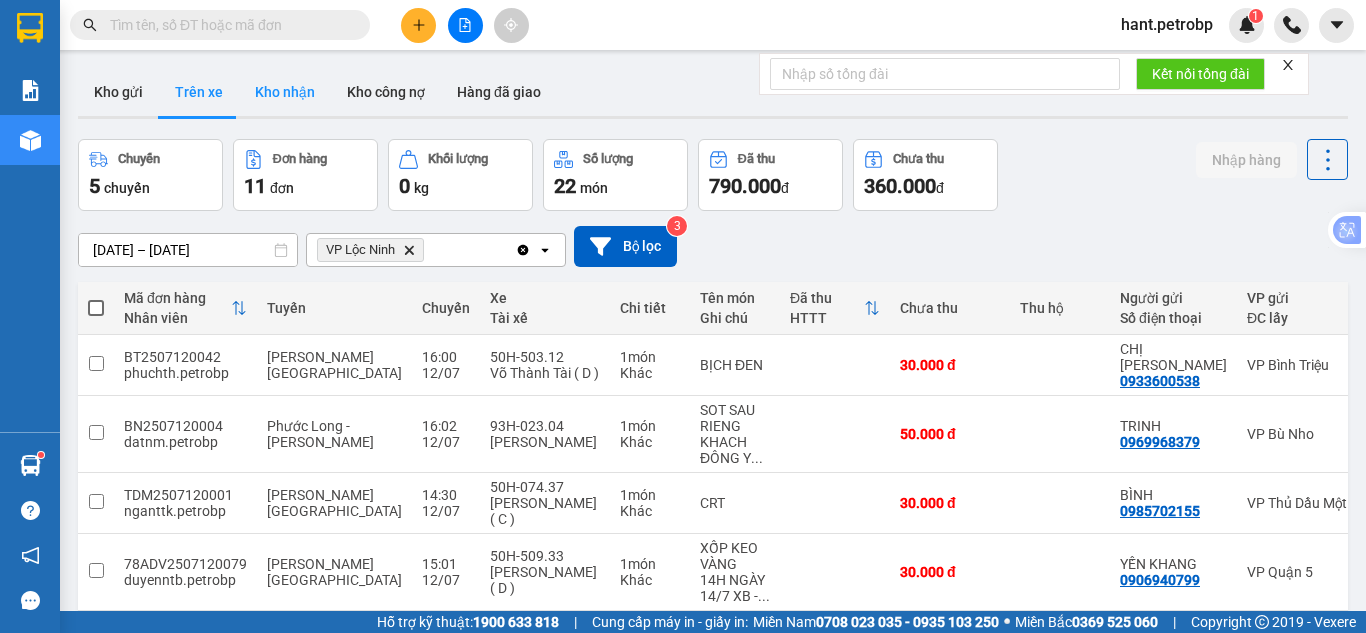 click on "Kho nhận" at bounding box center [285, 92] 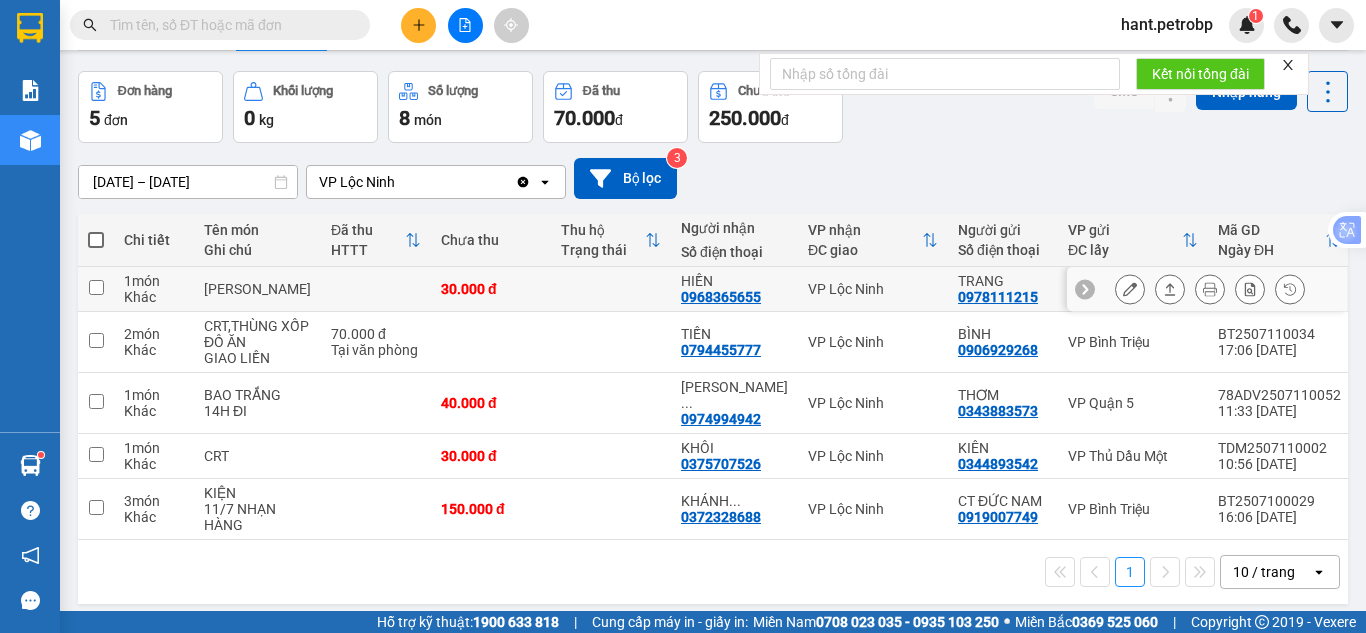 scroll, scrollTop: 100, scrollLeft: 0, axis: vertical 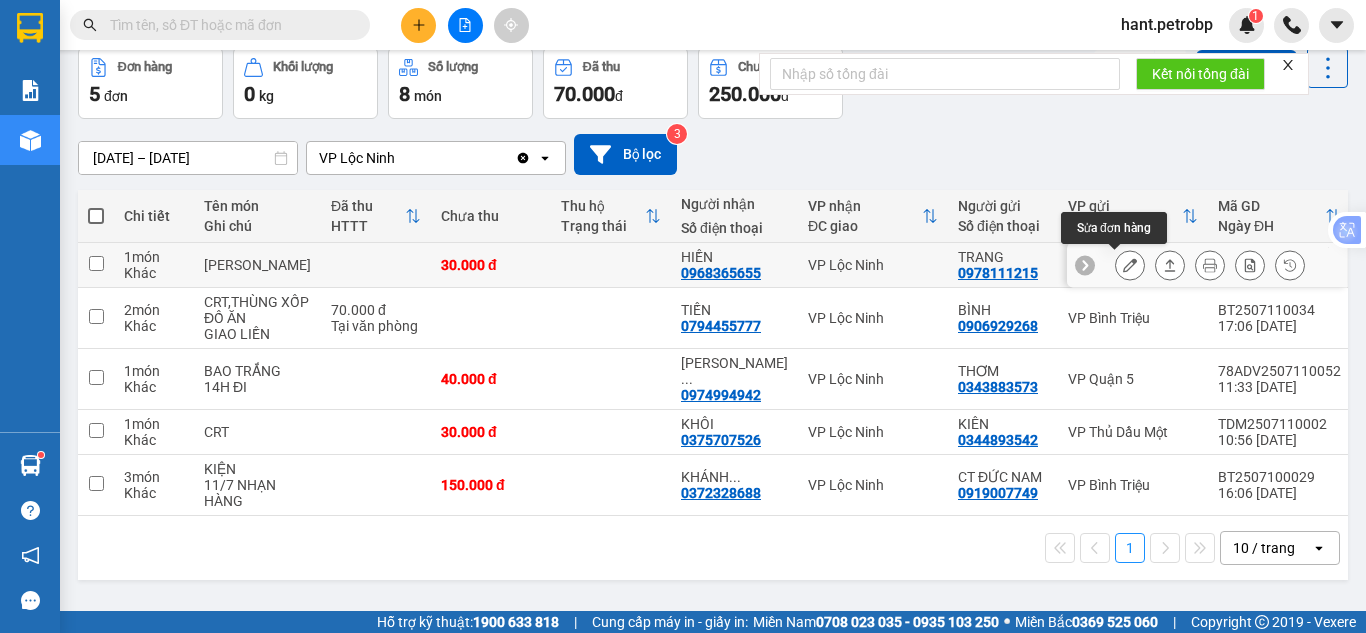 click 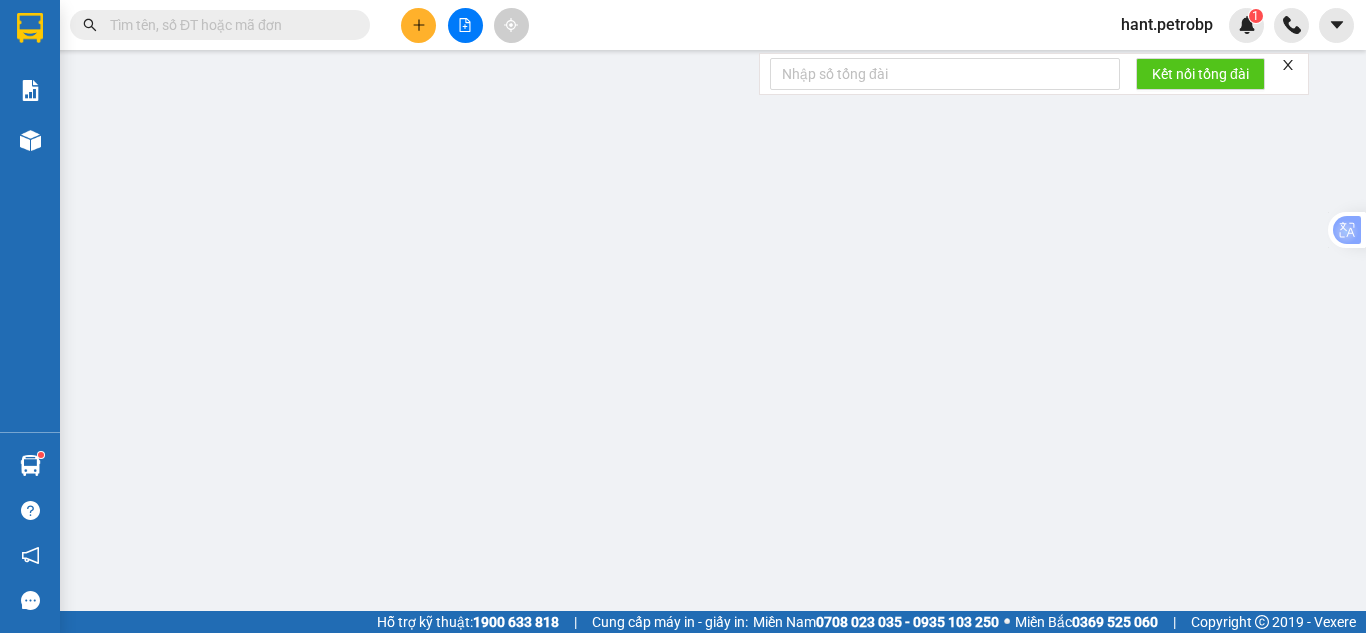 type on "0978111215" 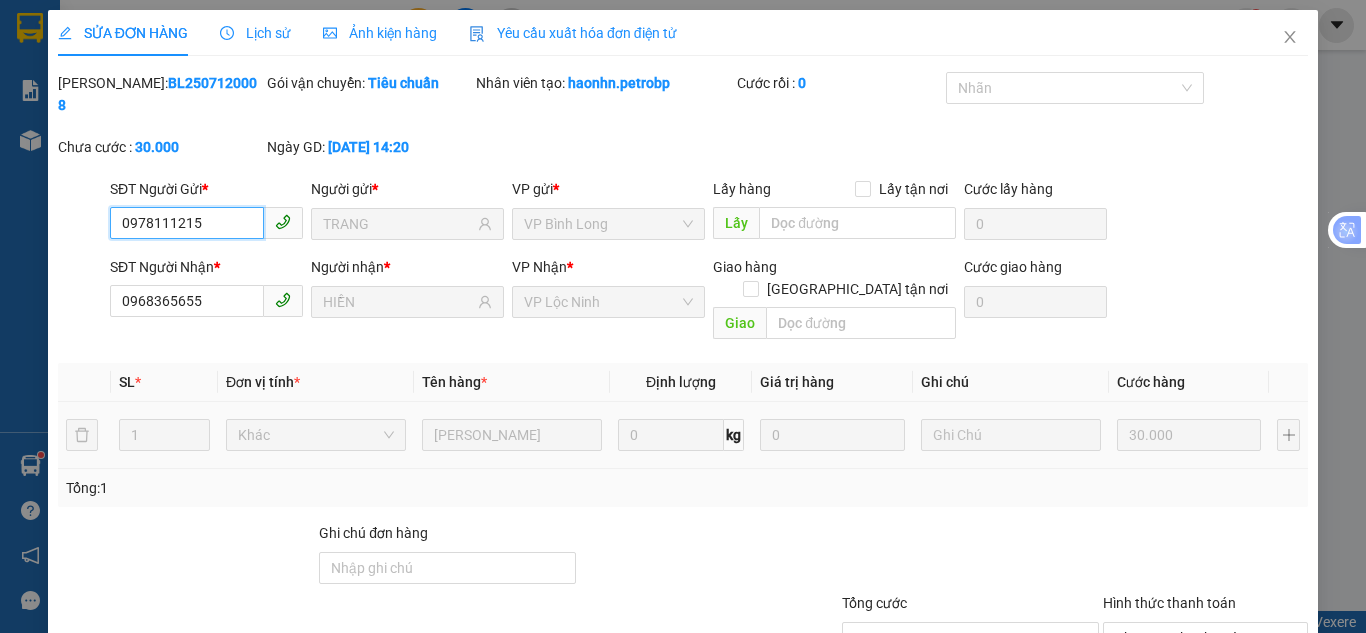 scroll, scrollTop: 0, scrollLeft: 0, axis: both 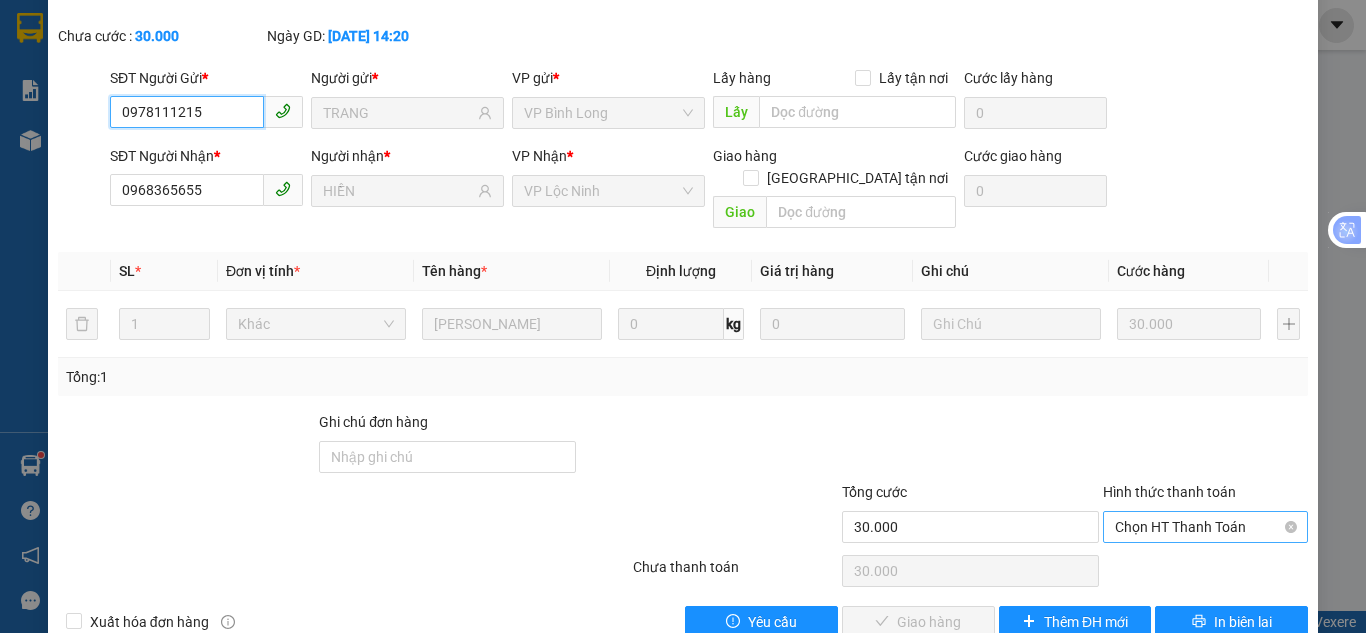 click on "Chọn HT Thanh Toán" at bounding box center (1205, 527) 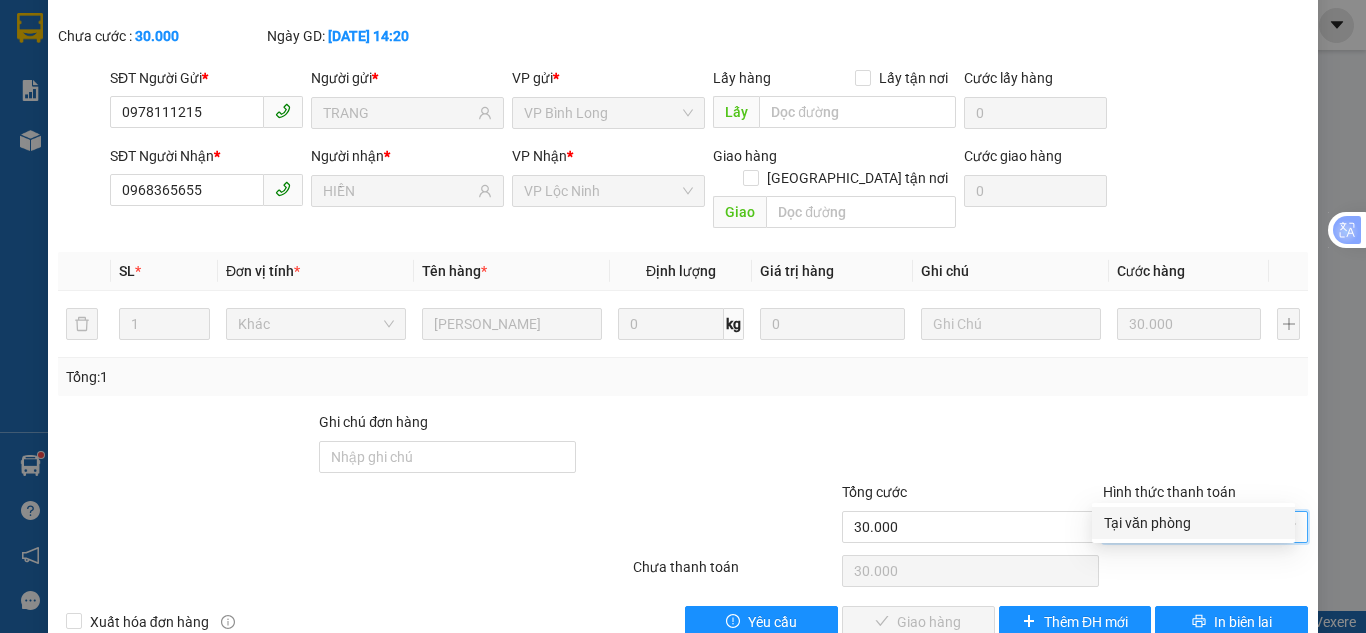 click on "Tại văn phòng" at bounding box center [1193, 523] 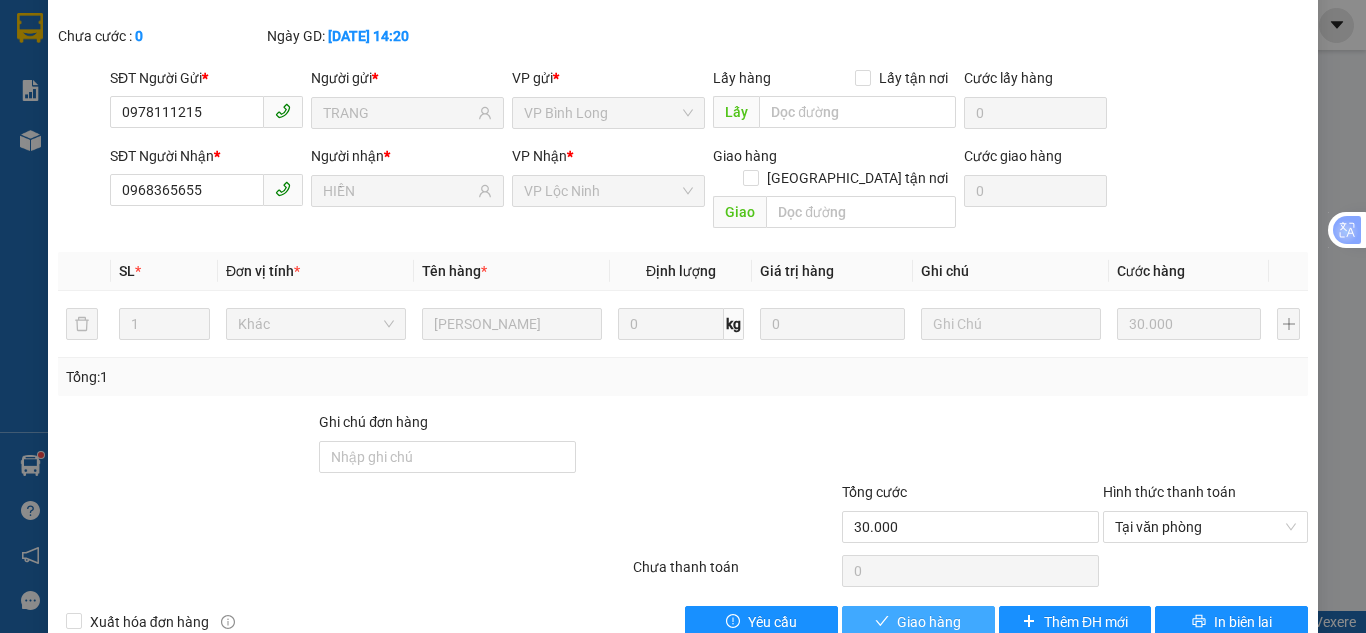 click on "Giao hàng" at bounding box center [918, 622] 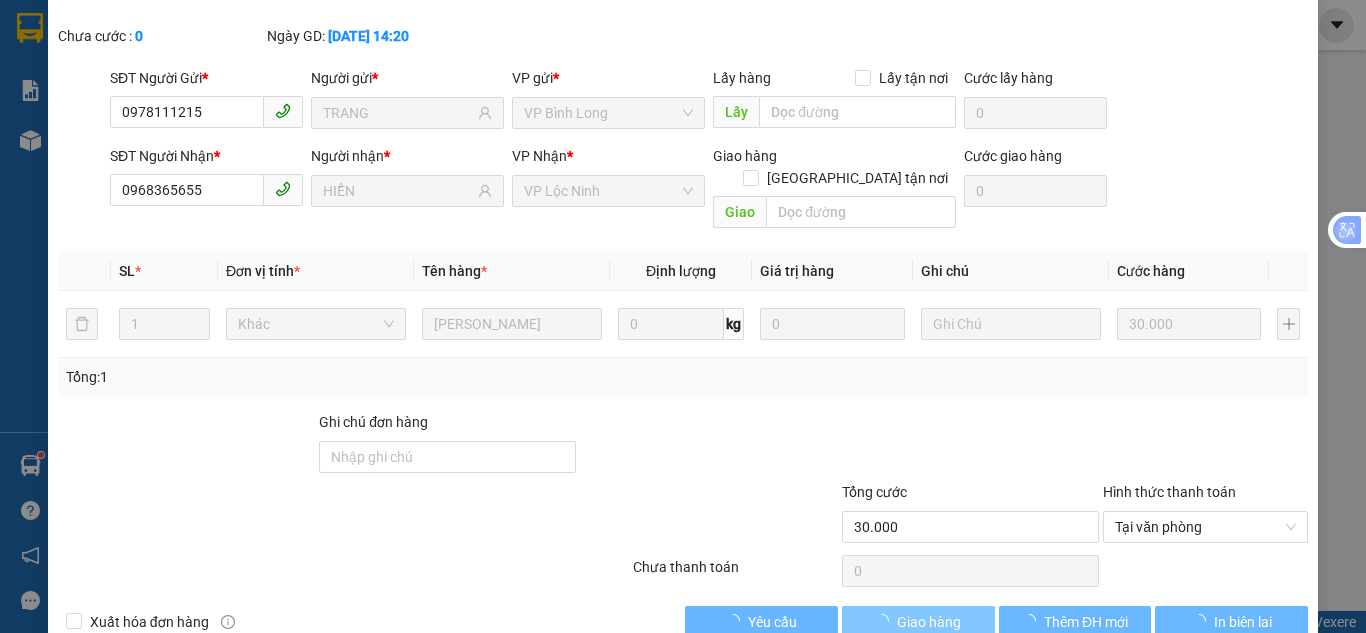 scroll, scrollTop: 0, scrollLeft: 0, axis: both 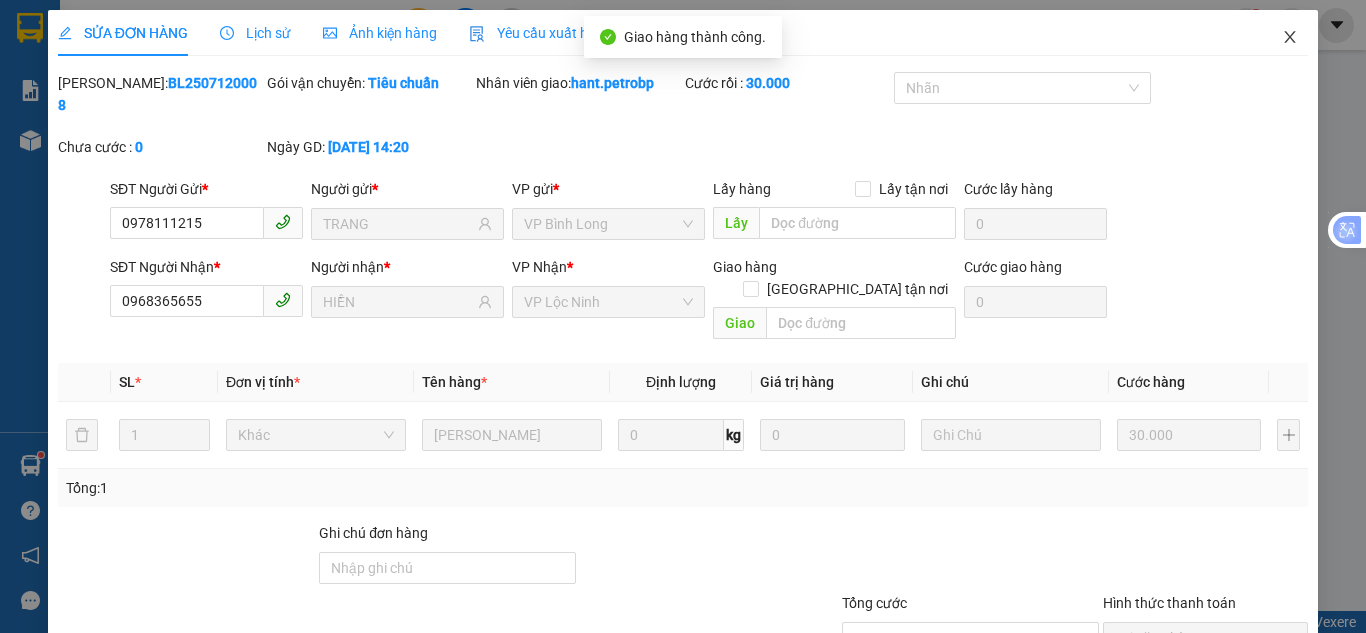 click at bounding box center [1290, 38] 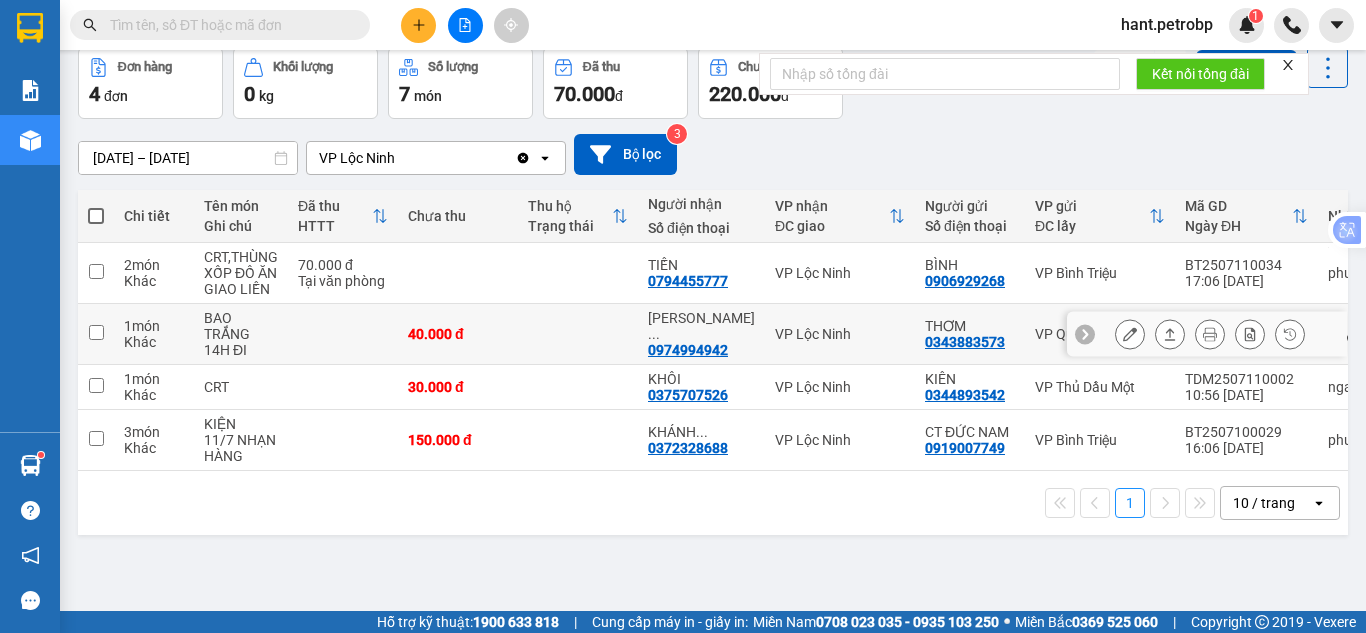 scroll, scrollTop: 0, scrollLeft: 0, axis: both 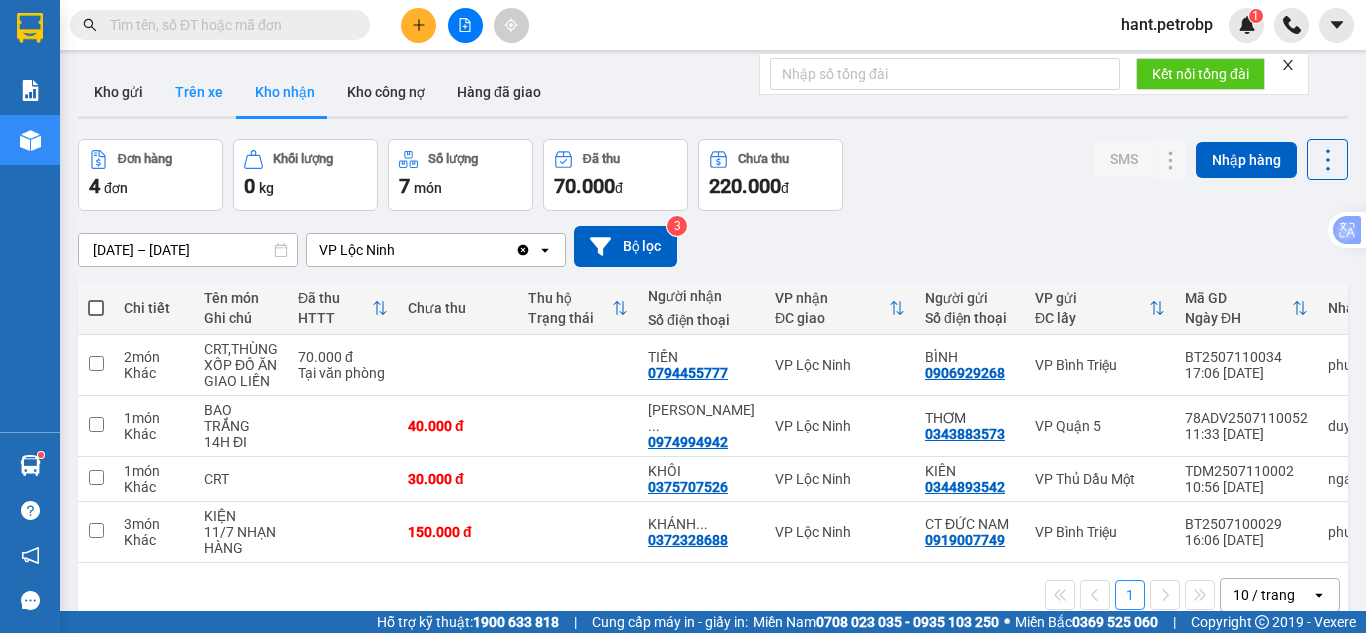 click on "Trên xe" at bounding box center [199, 92] 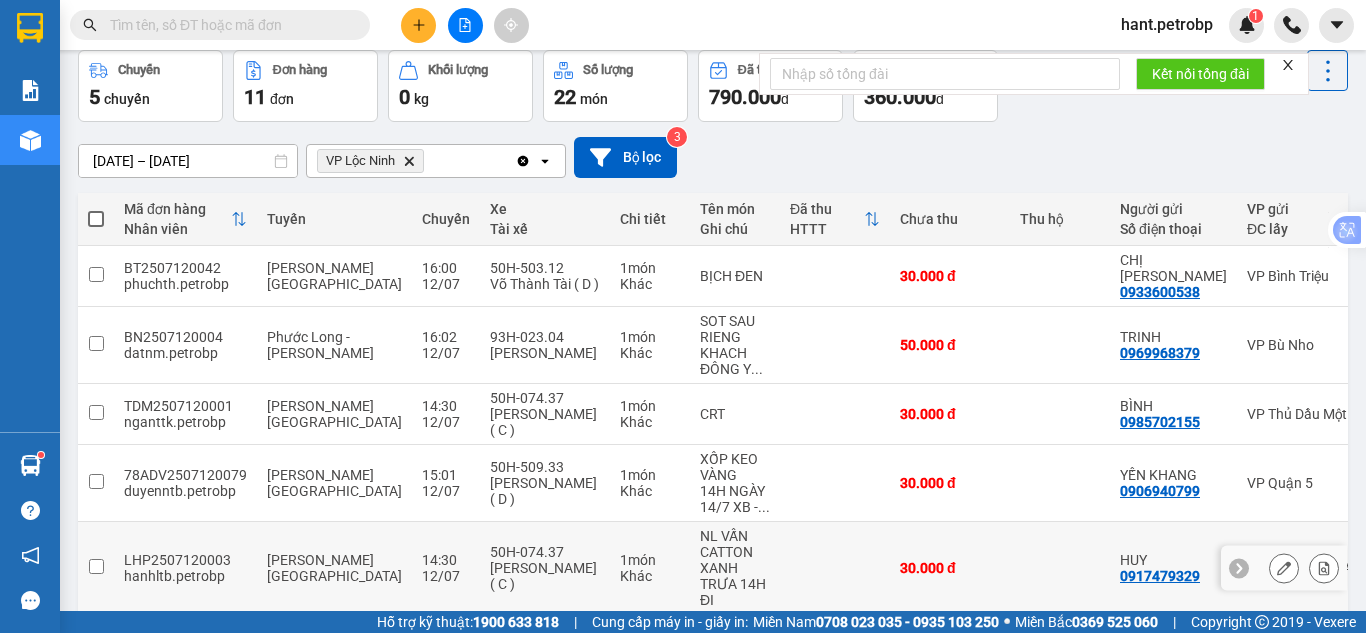 scroll, scrollTop: 36, scrollLeft: 0, axis: vertical 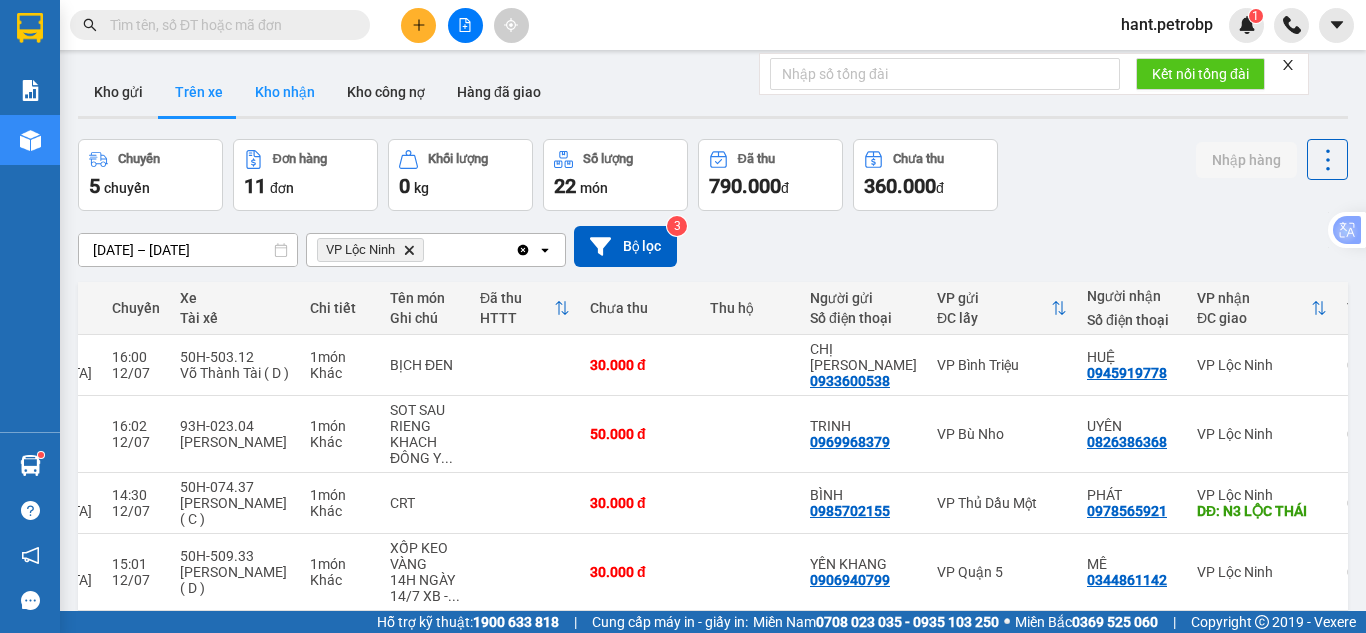 click on "Kho nhận" at bounding box center (285, 92) 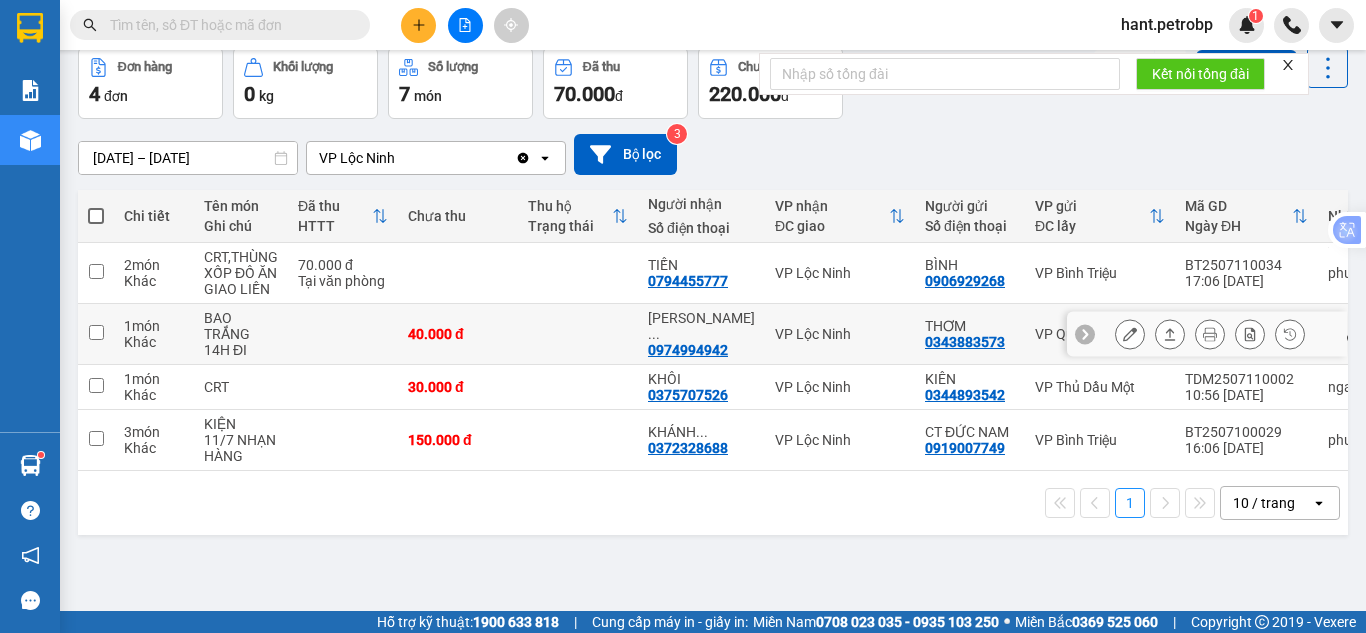 scroll, scrollTop: 0, scrollLeft: 0, axis: both 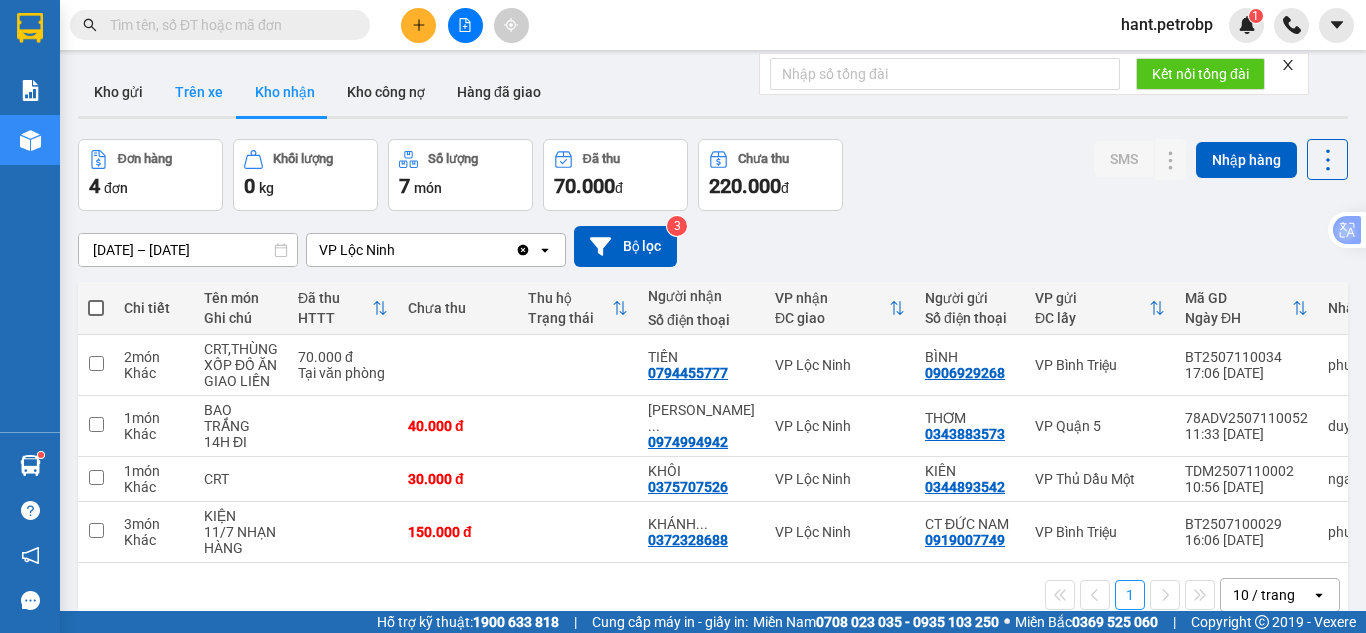 click on "Trên xe" at bounding box center (199, 92) 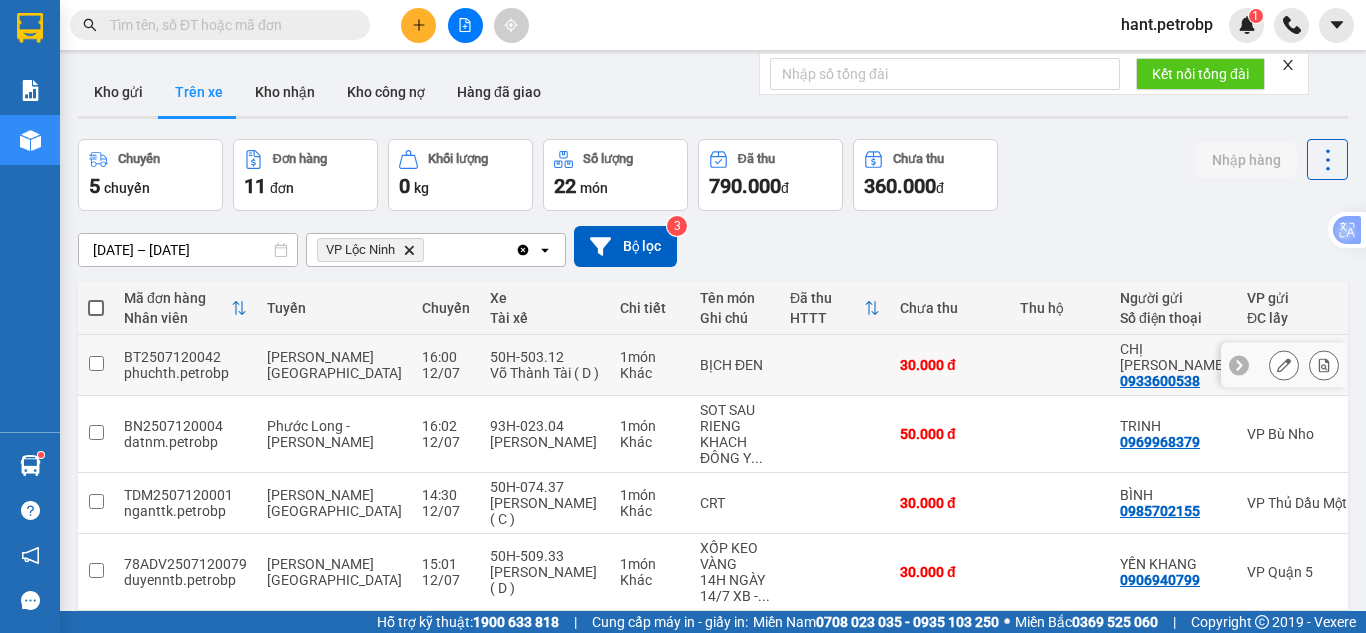 type 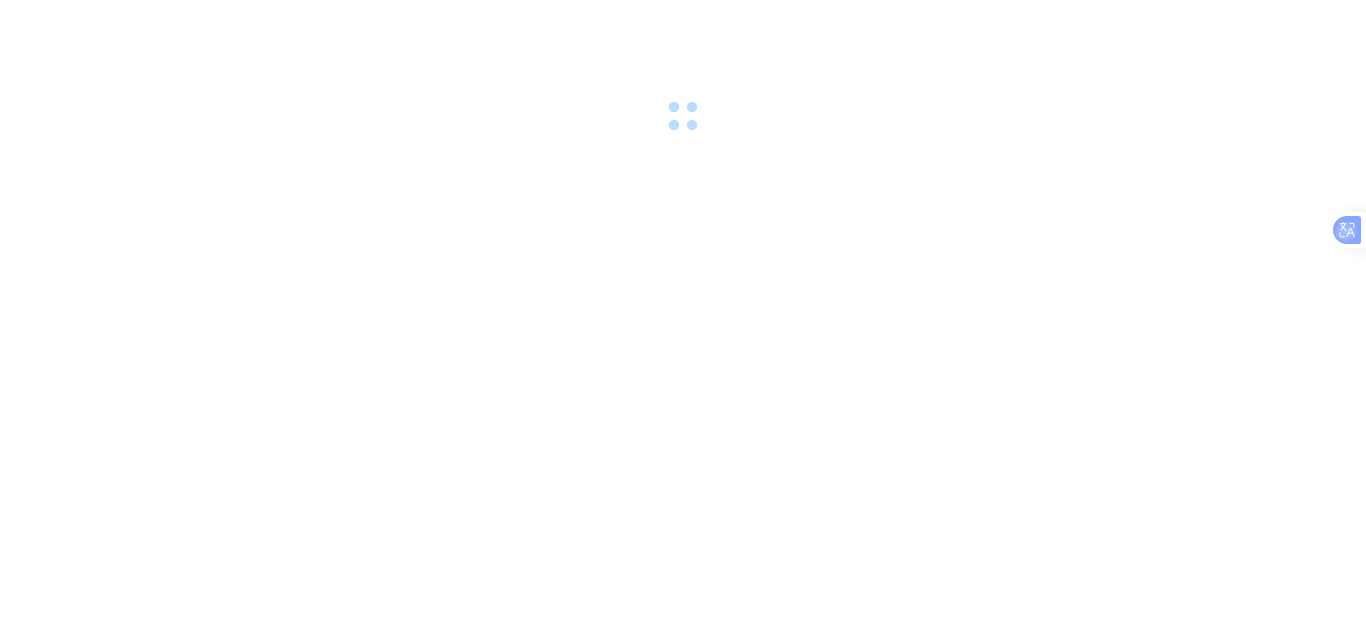 scroll, scrollTop: 0, scrollLeft: 0, axis: both 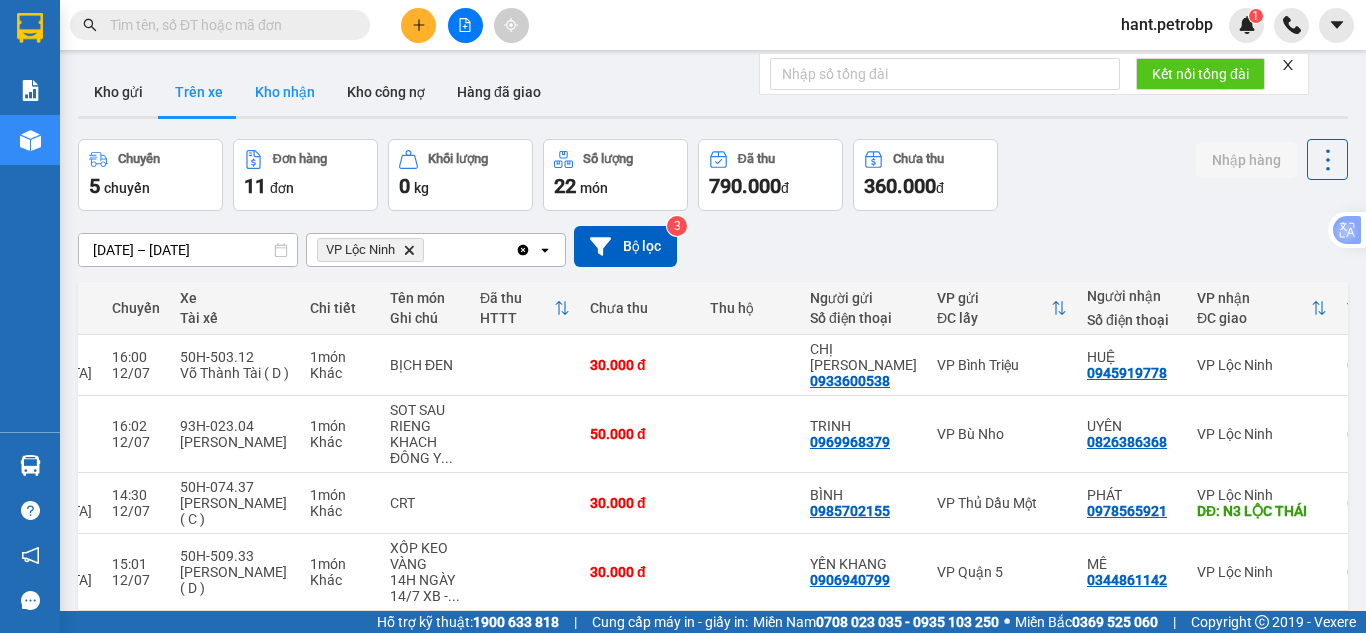 click on "Kho nhận" at bounding box center [285, 92] 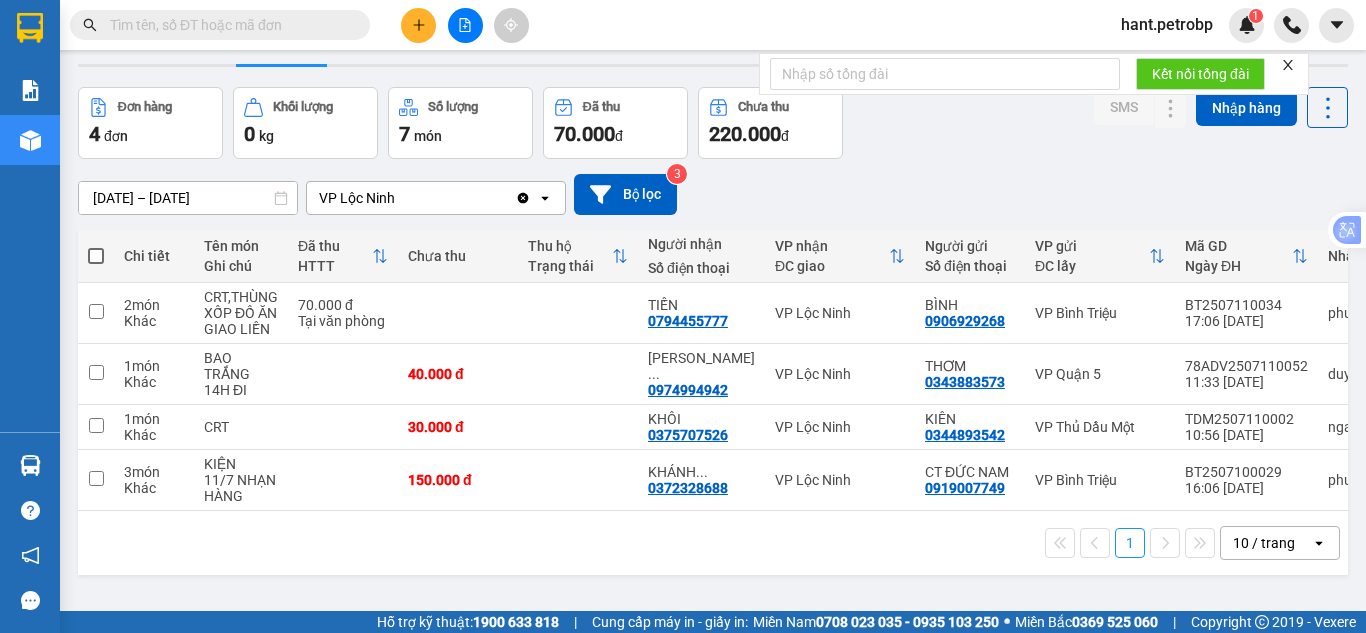 scroll, scrollTop: 92, scrollLeft: 0, axis: vertical 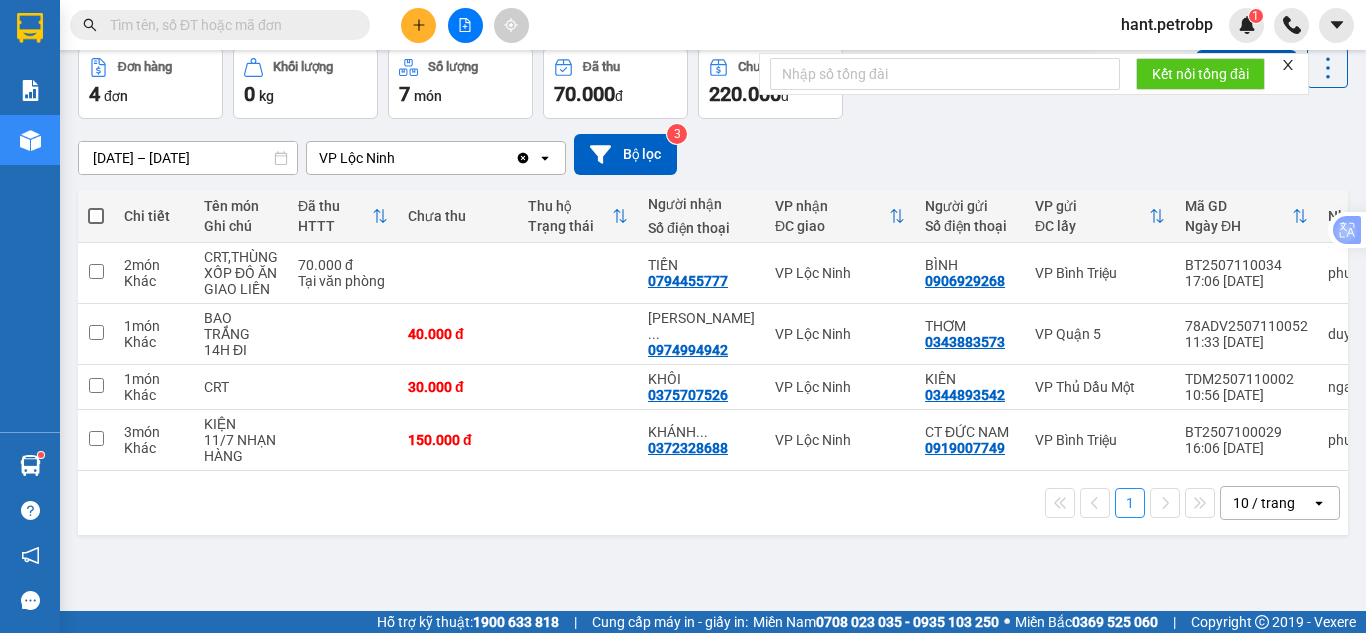 click on "[DATE] – [DATE]" at bounding box center [188, 158] 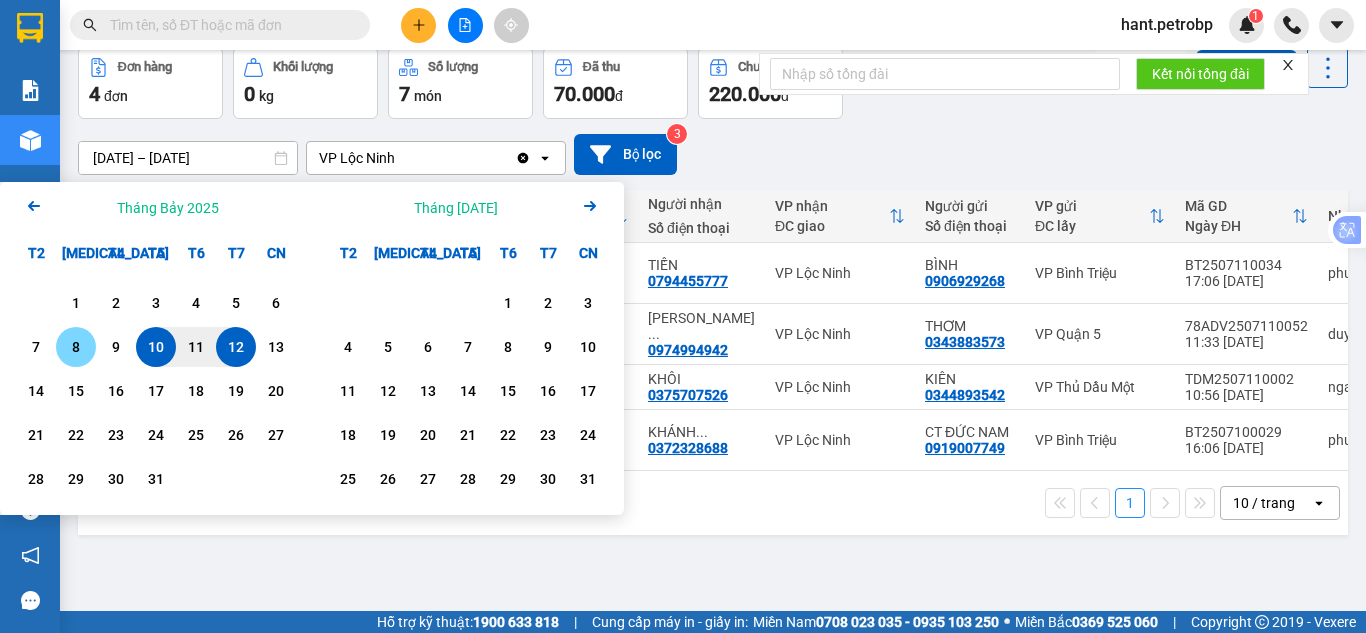 click on "8" at bounding box center [76, 347] 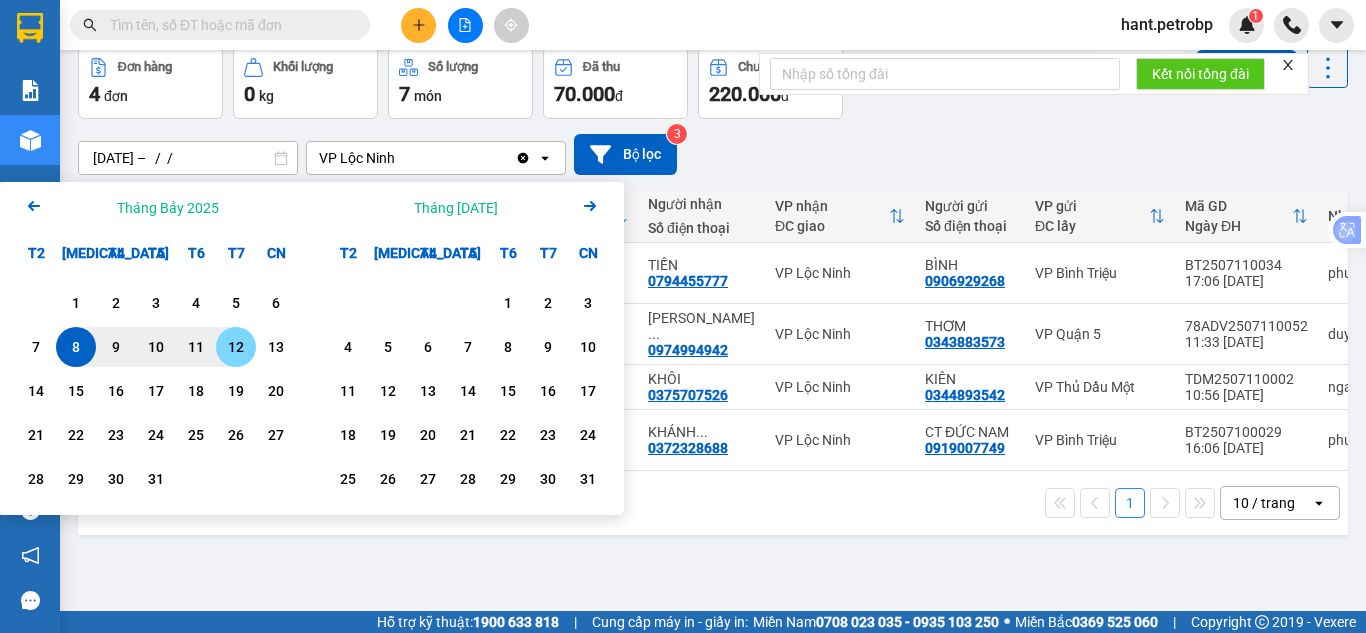 click on "12" at bounding box center (236, 347) 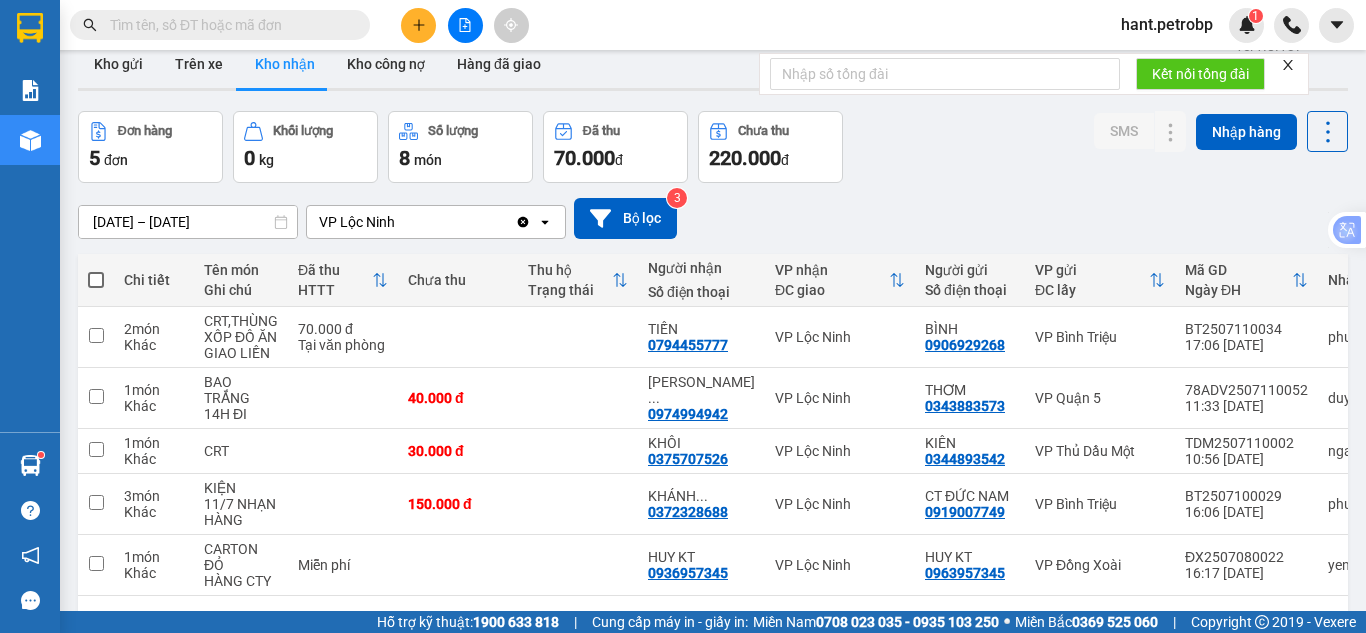 scroll, scrollTop: 0, scrollLeft: 0, axis: both 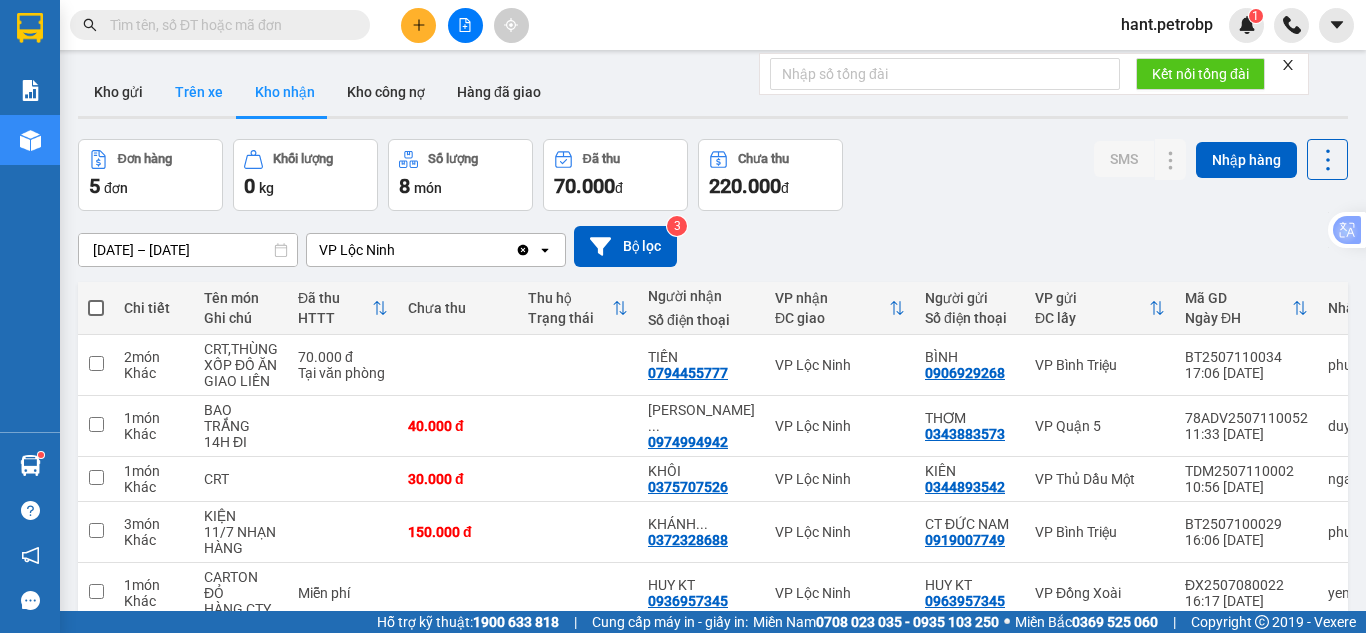click on "Trên xe" at bounding box center (199, 92) 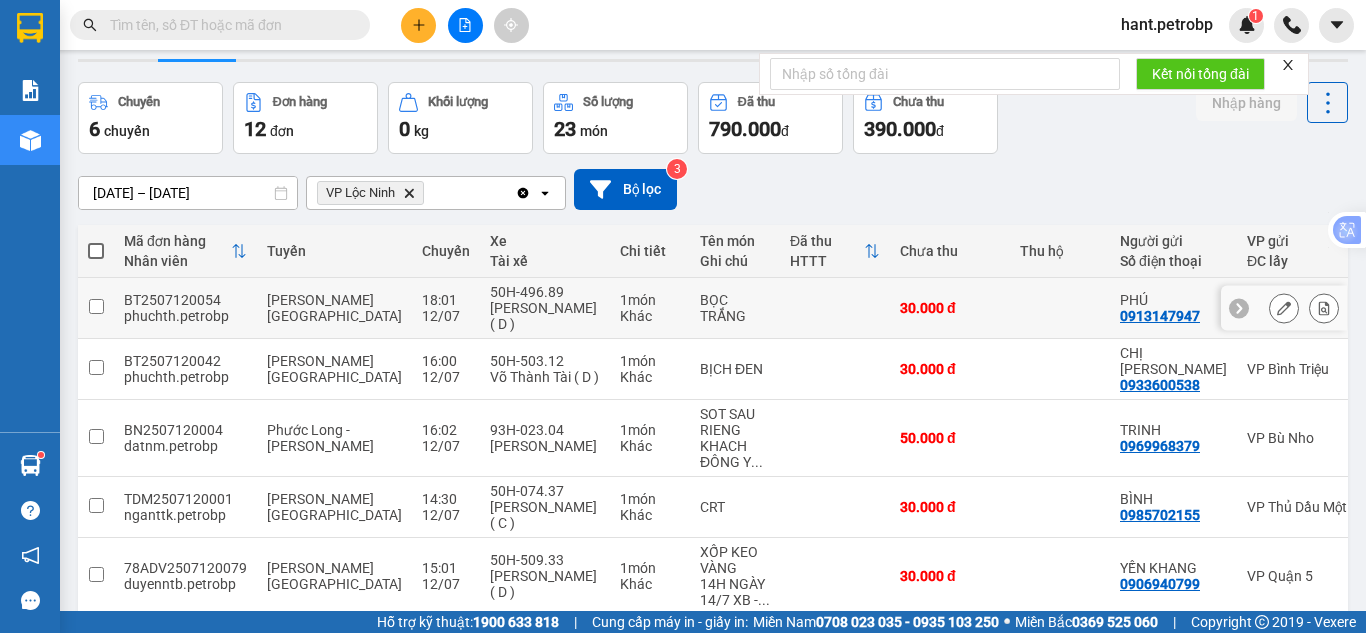 scroll, scrollTop: 0, scrollLeft: 0, axis: both 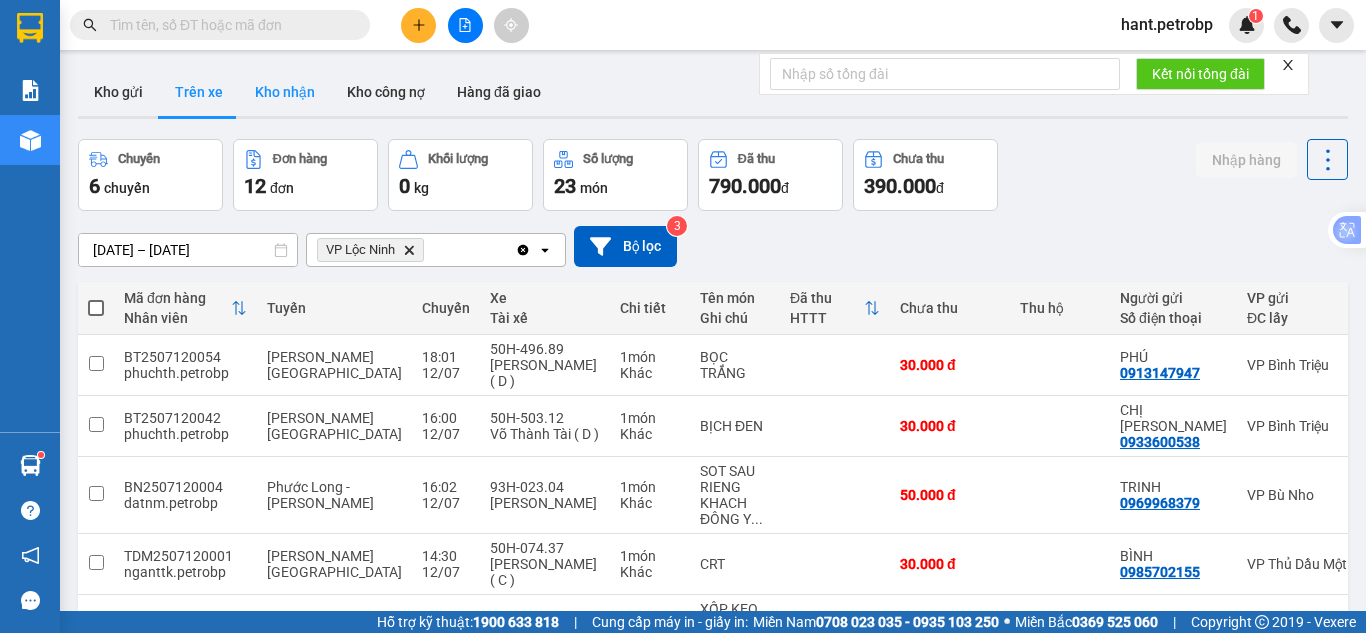 click on "Kho nhận" at bounding box center (285, 92) 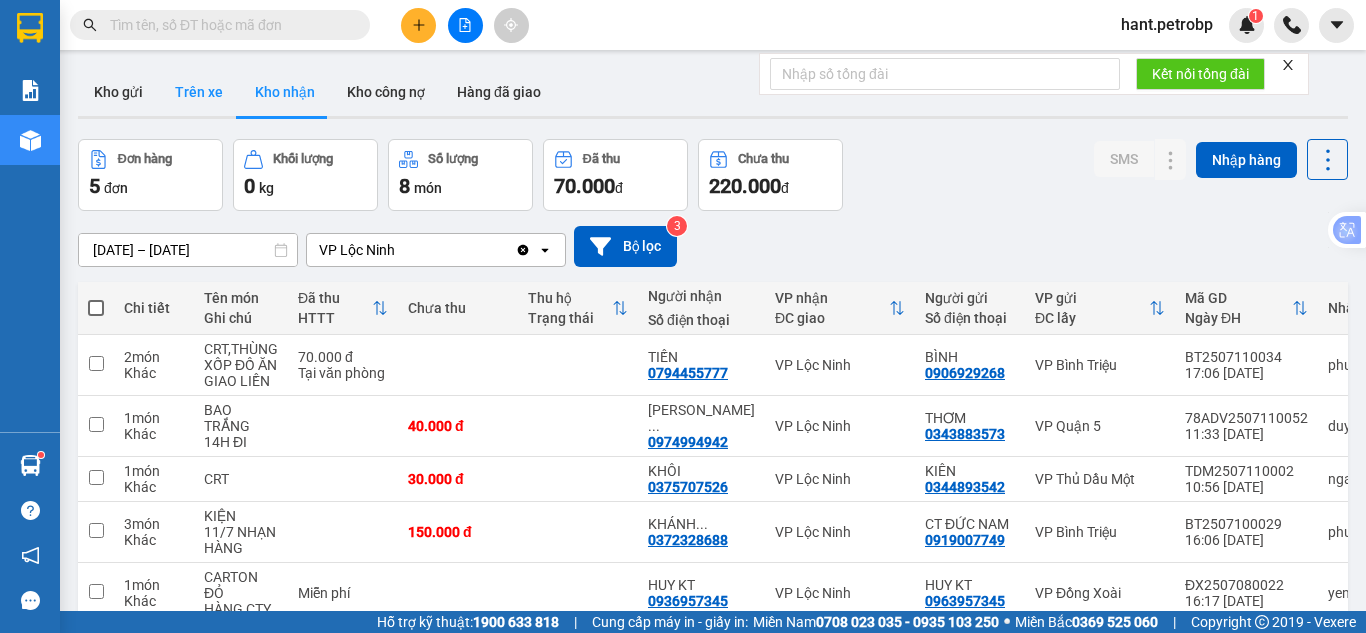 click on "Trên xe" at bounding box center [199, 92] 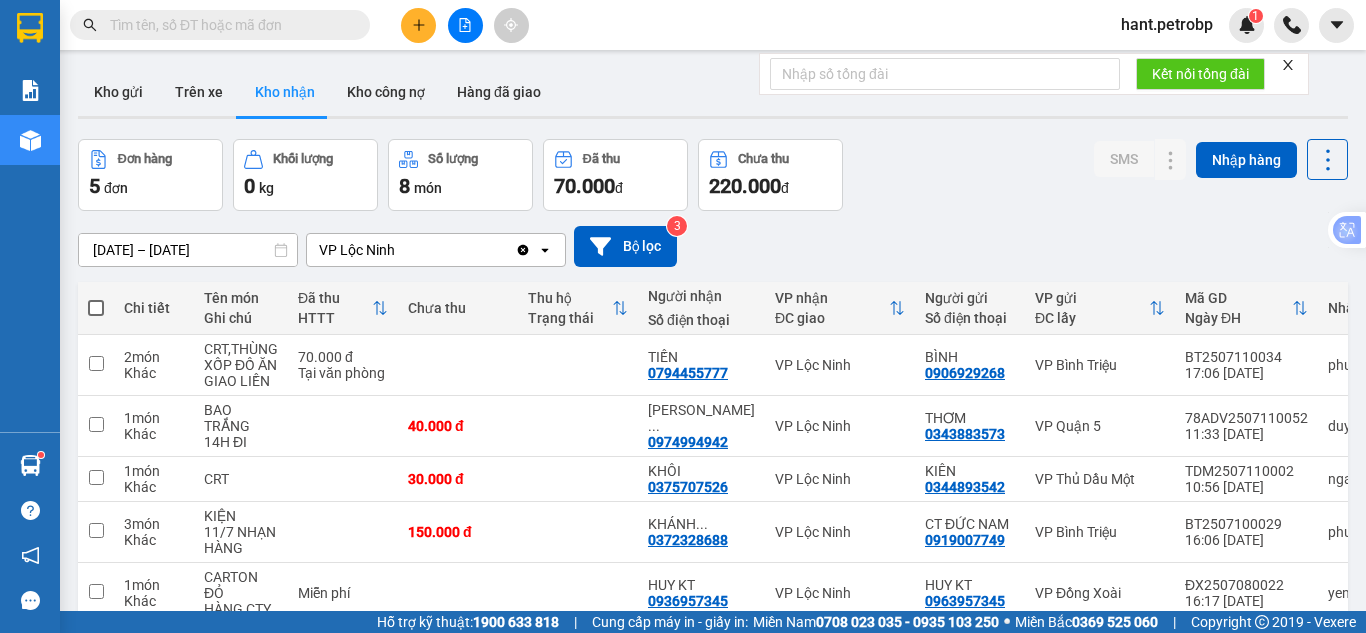 type on "[DATE] – [DATE]" 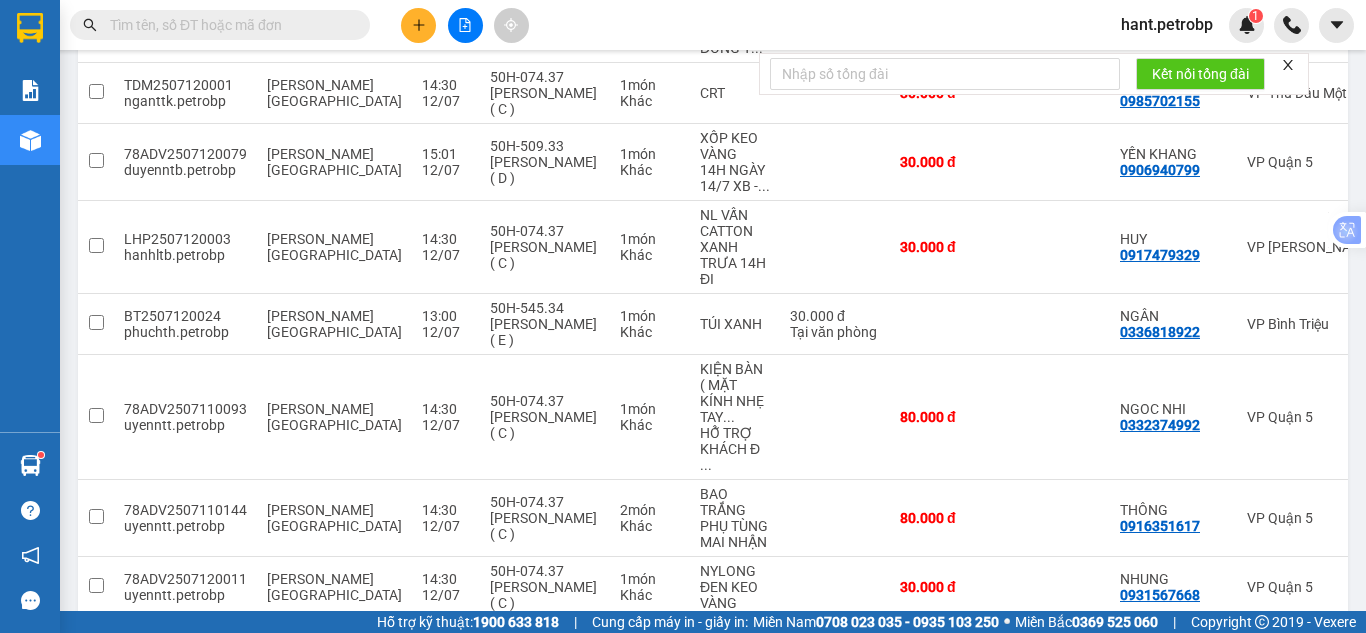 scroll, scrollTop: 504, scrollLeft: 0, axis: vertical 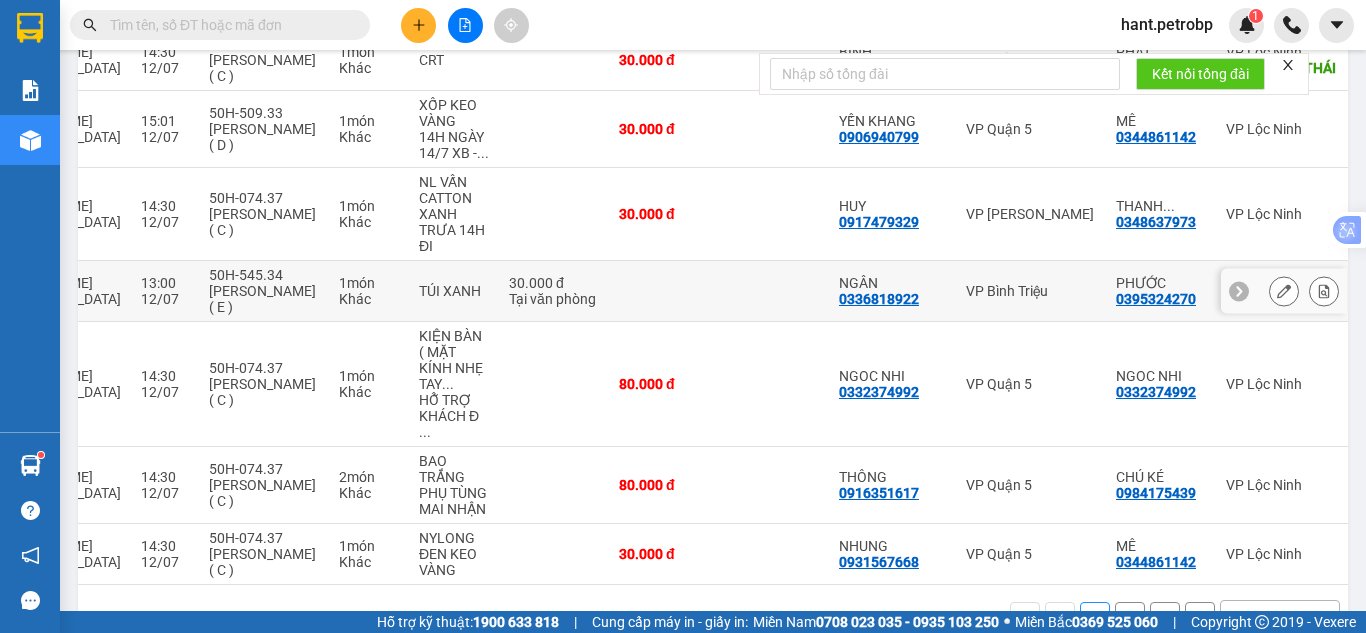 click at bounding box center (1324, 291) 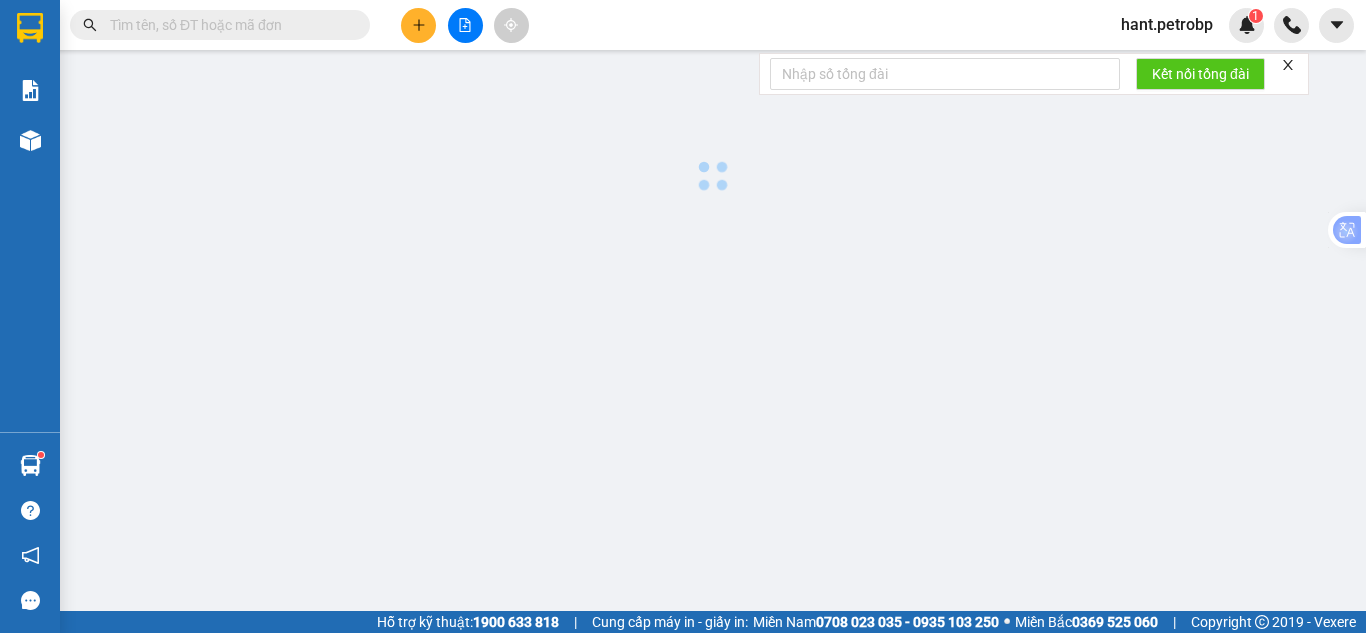 scroll, scrollTop: 0, scrollLeft: 0, axis: both 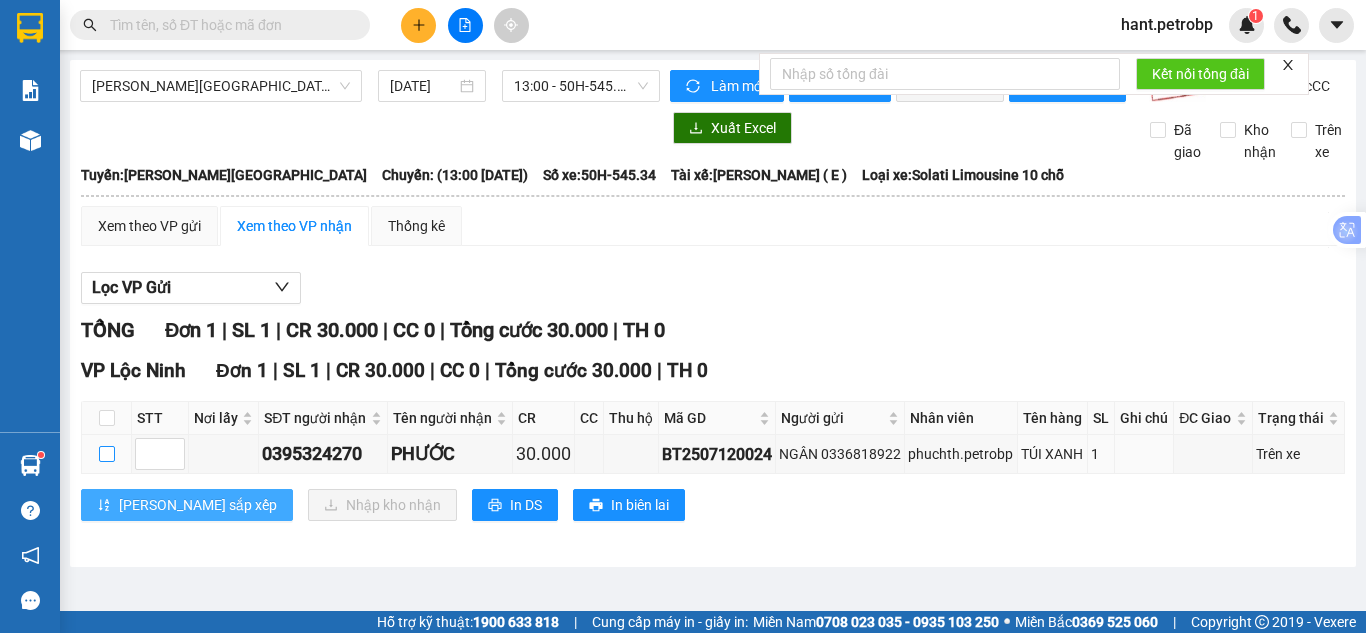 drag, startPoint x: 111, startPoint y: 463, endPoint x: 154, endPoint y: 516, distance: 68.24954 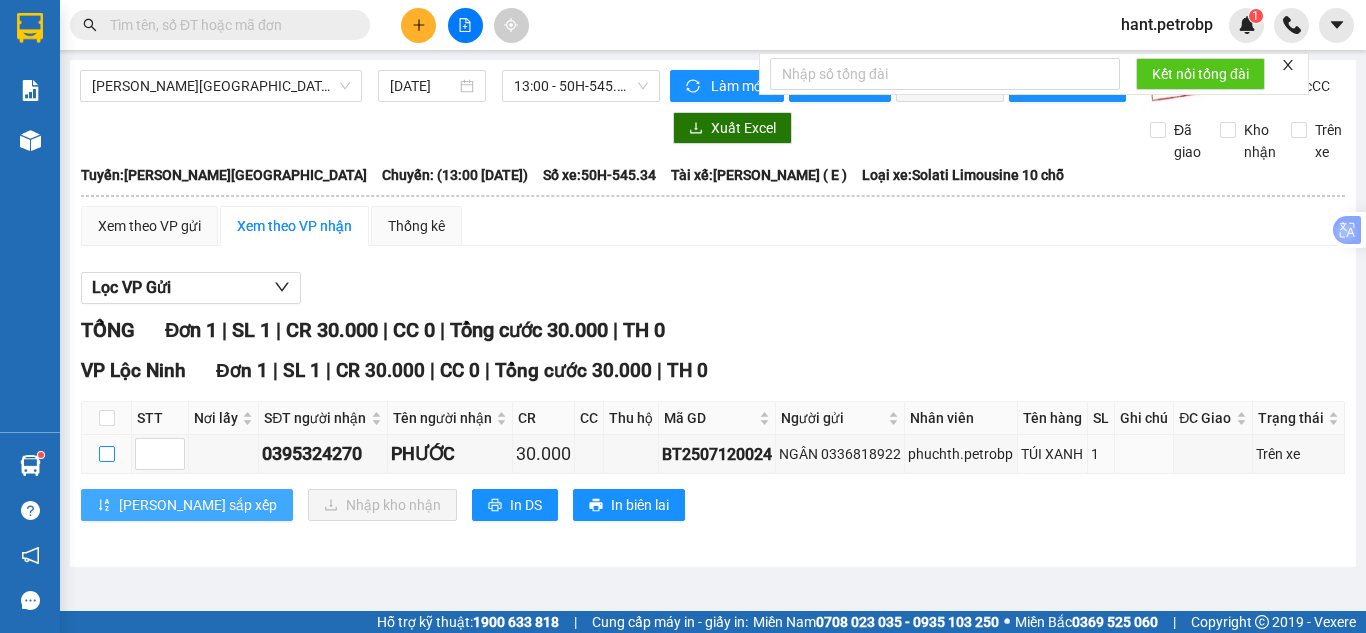click at bounding box center [107, 454] 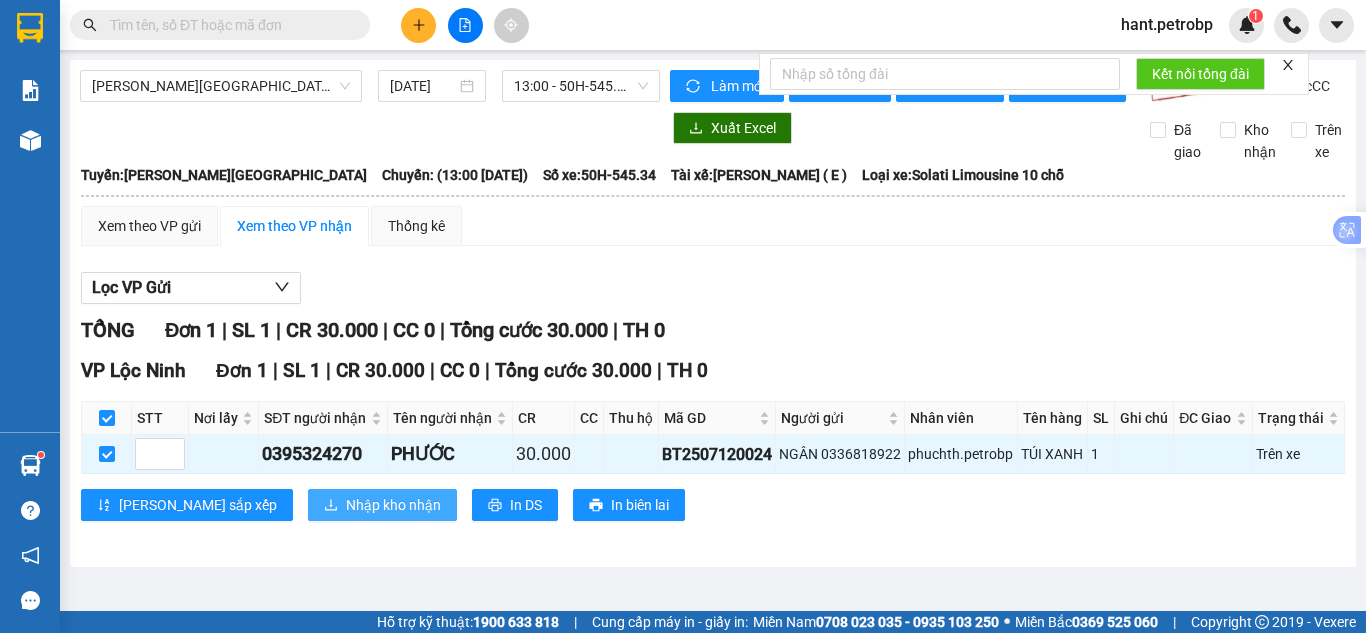 click on "Nhập kho nhận" at bounding box center [393, 505] 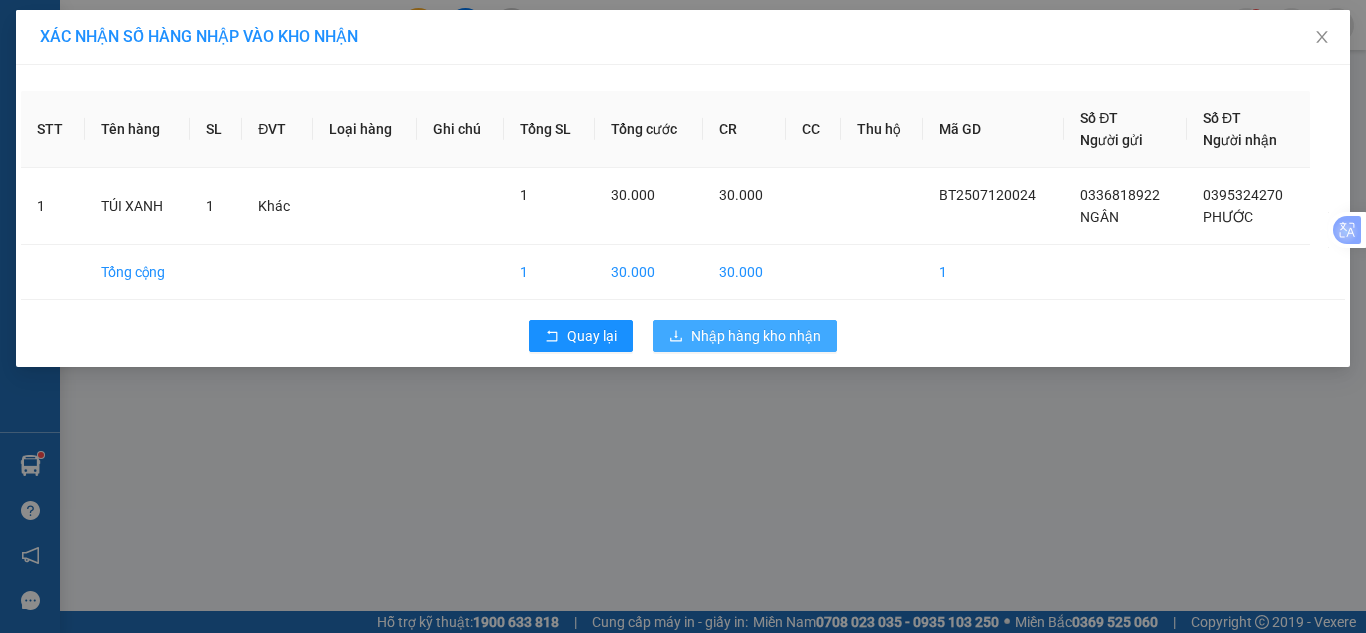 click on "Nhập hàng kho nhận" at bounding box center [756, 336] 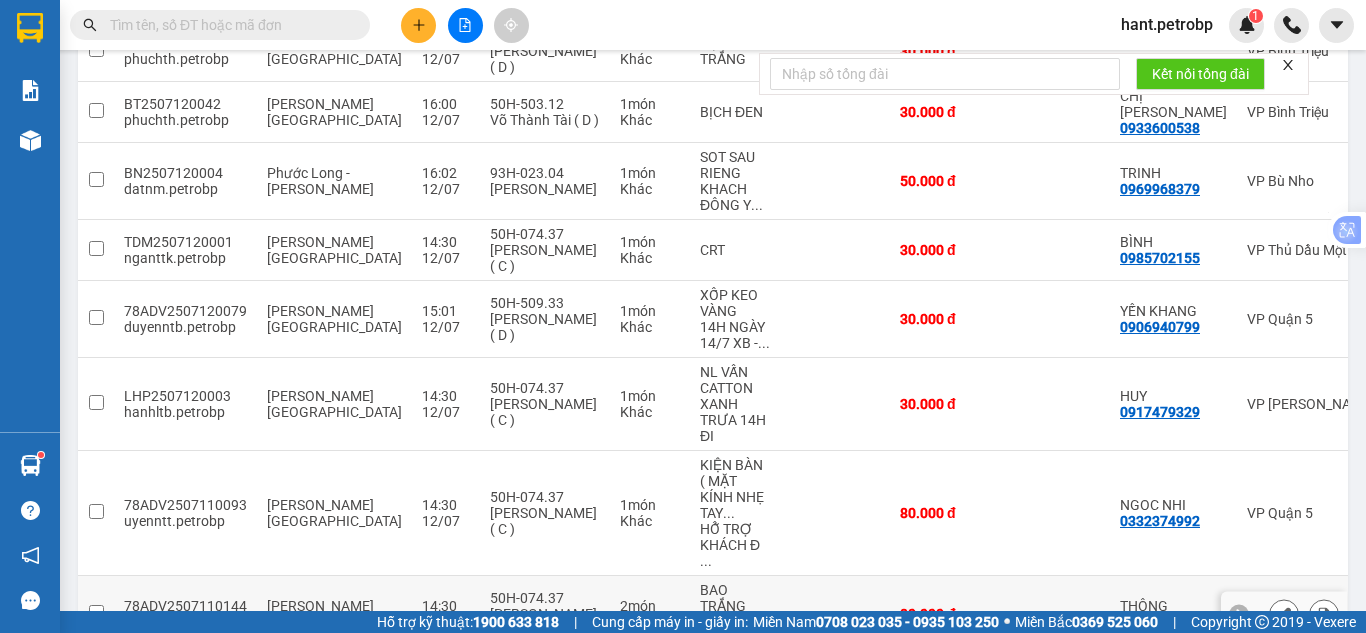 scroll, scrollTop: 0, scrollLeft: 0, axis: both 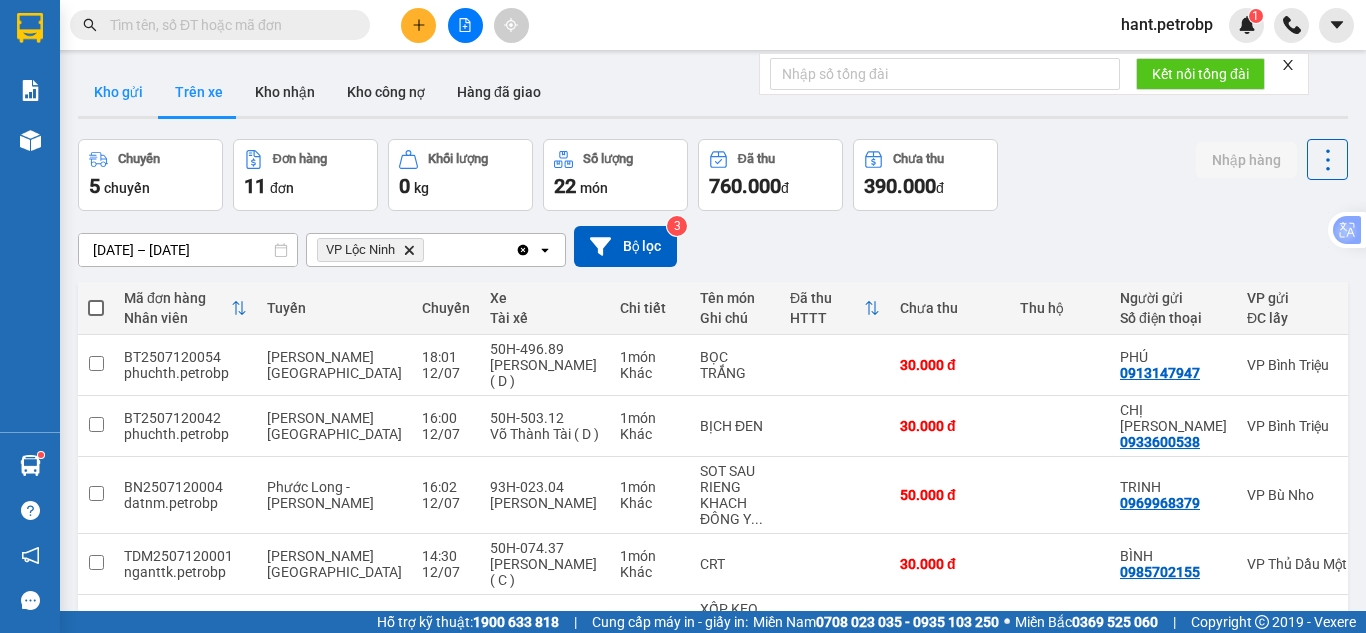click on "Kho gửi" at bounding box center [118, 92] 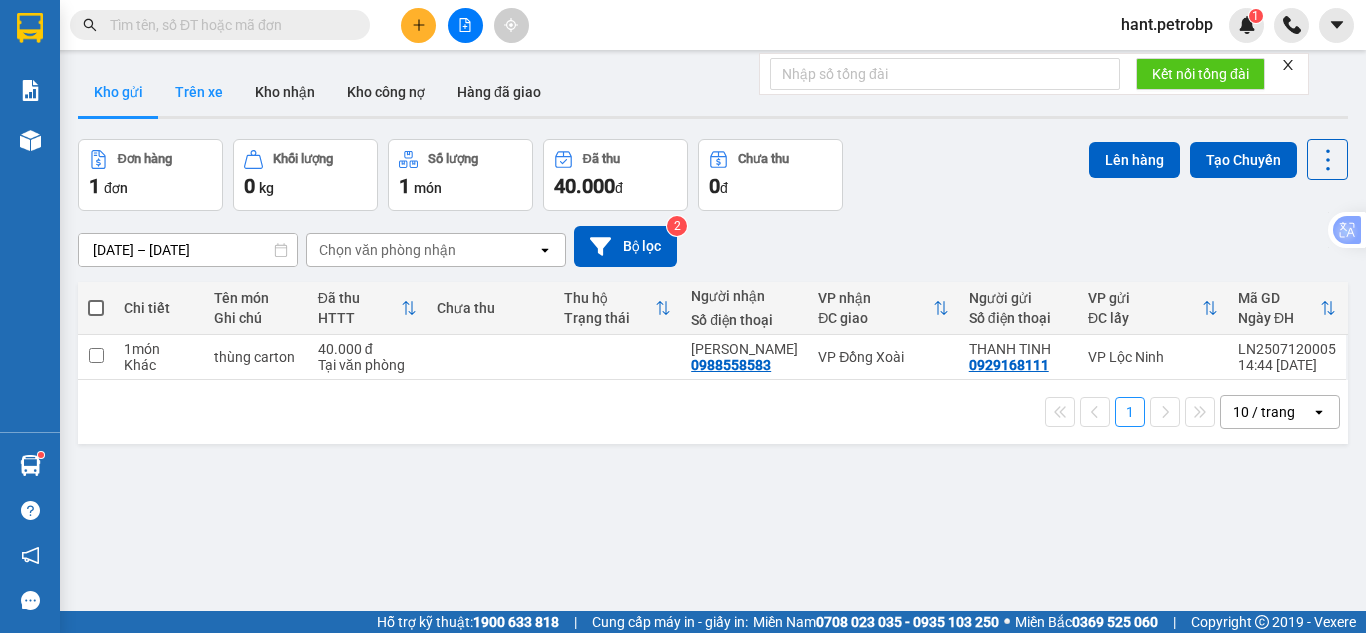 click on "Trên xe" at bounding box center [199, 92] 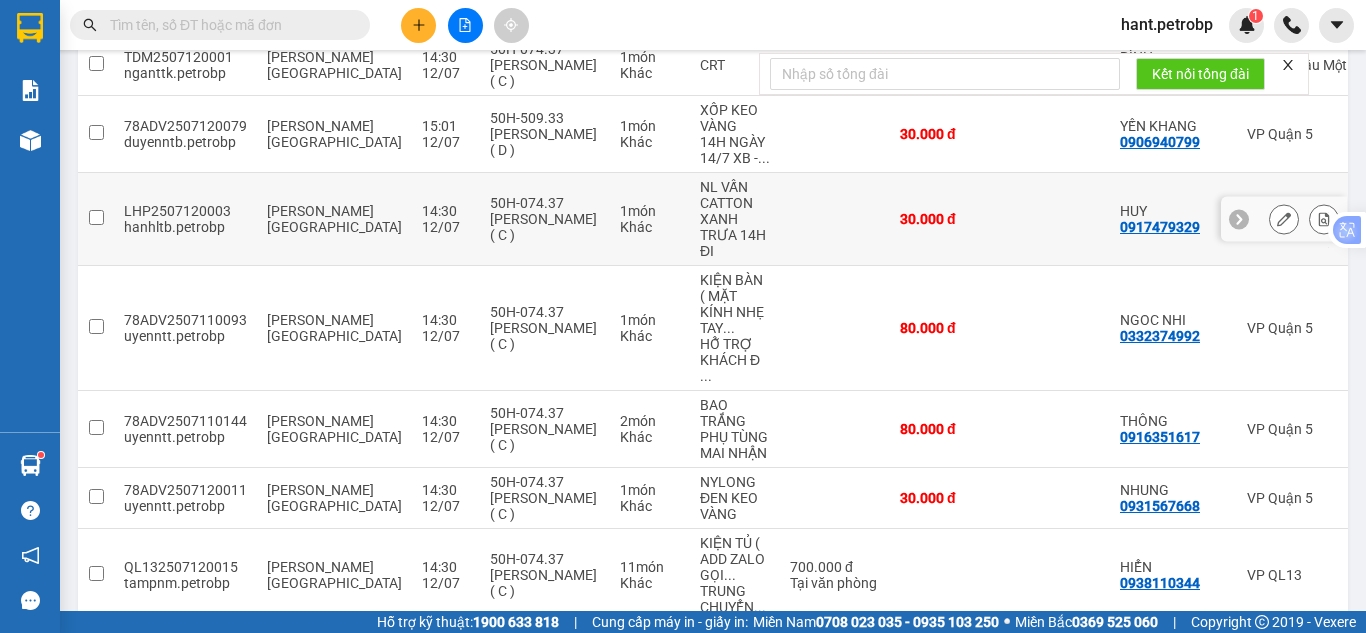 scroll, scrollTop: 500, scrollLeft: 0, axis: vertical 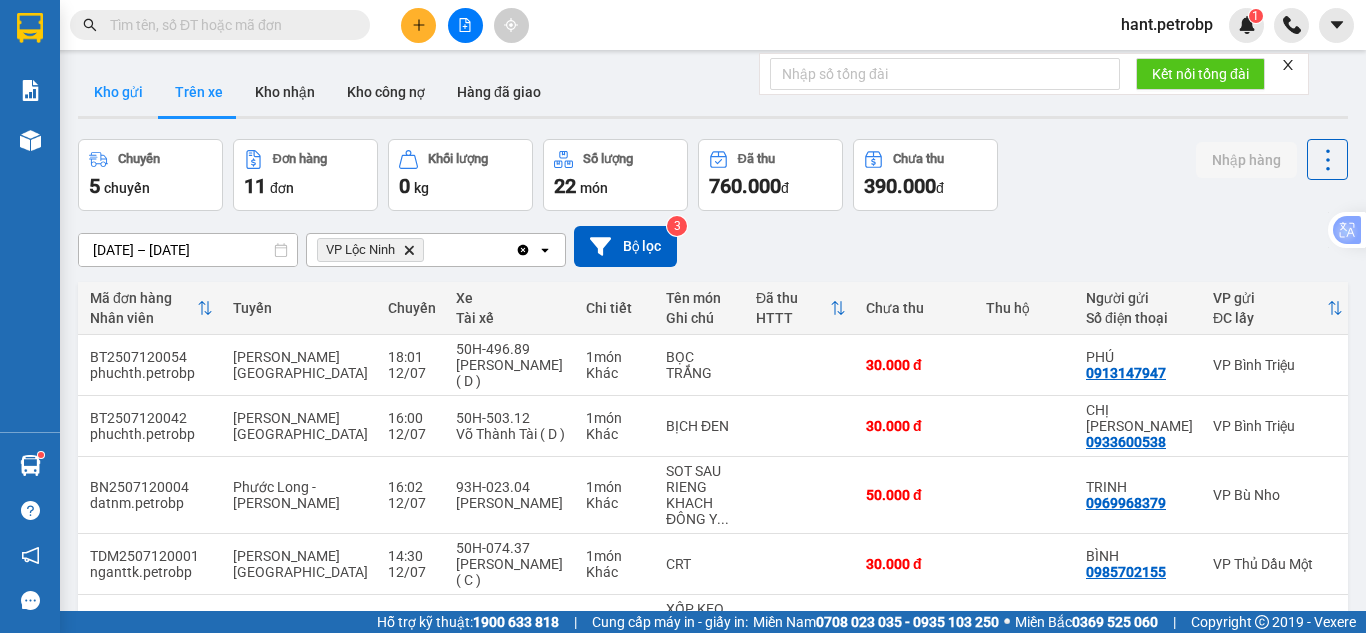 click on "Kho gửi" at bounding box center (118, 92) 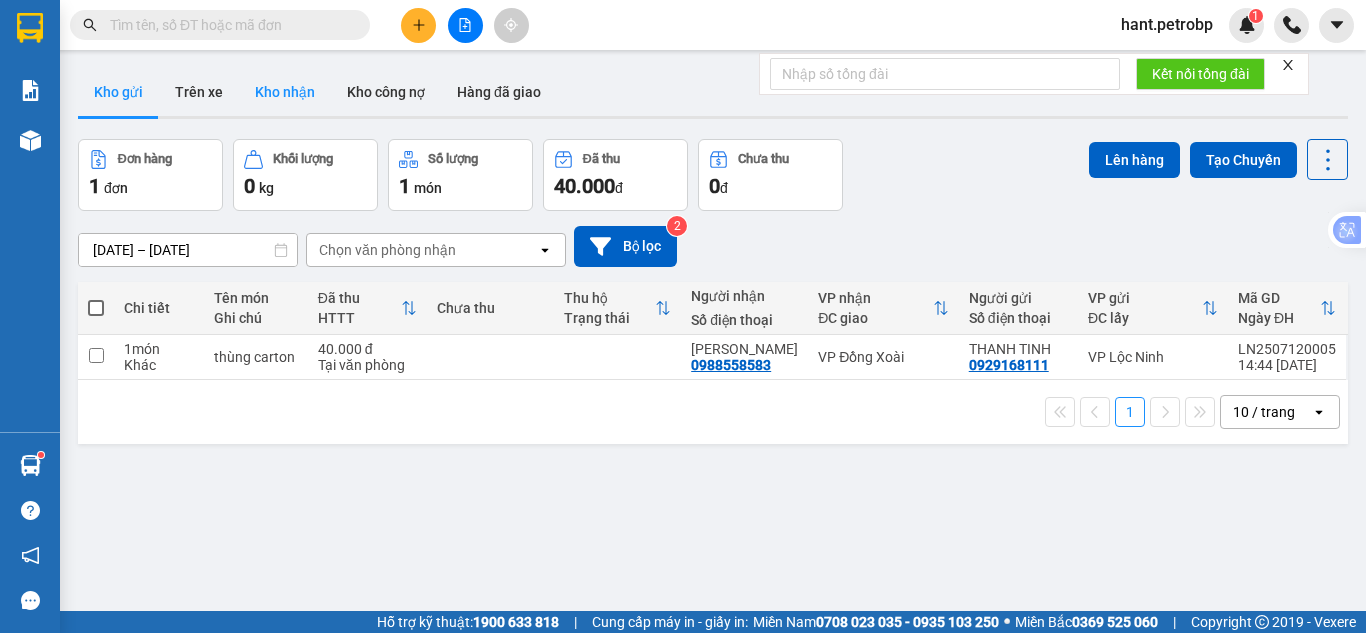 click on "Kho nhận" at bounding box center (285, 92) 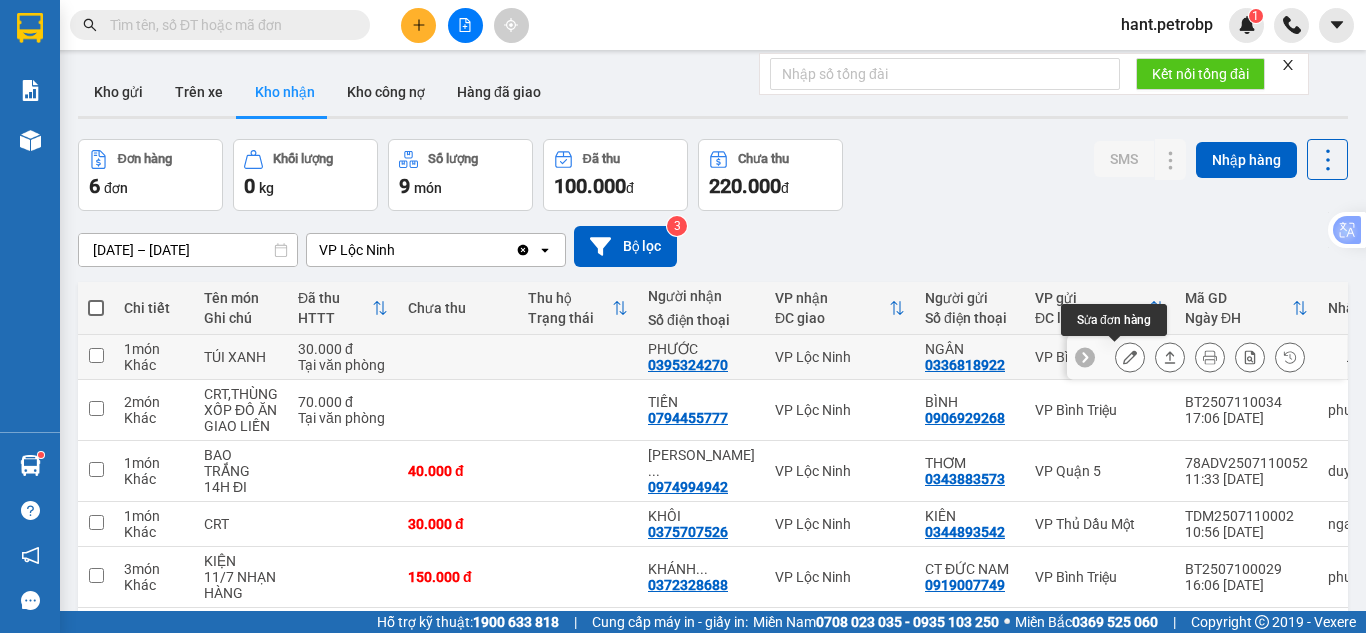 click 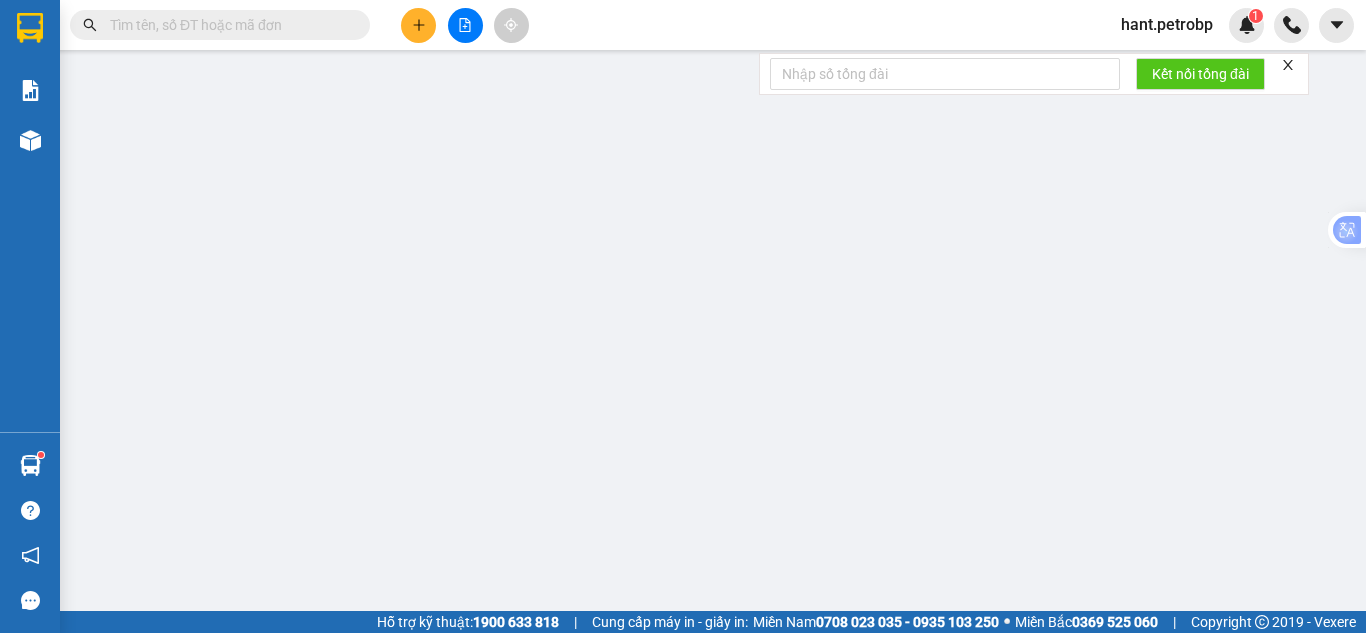 type on "0336818922" 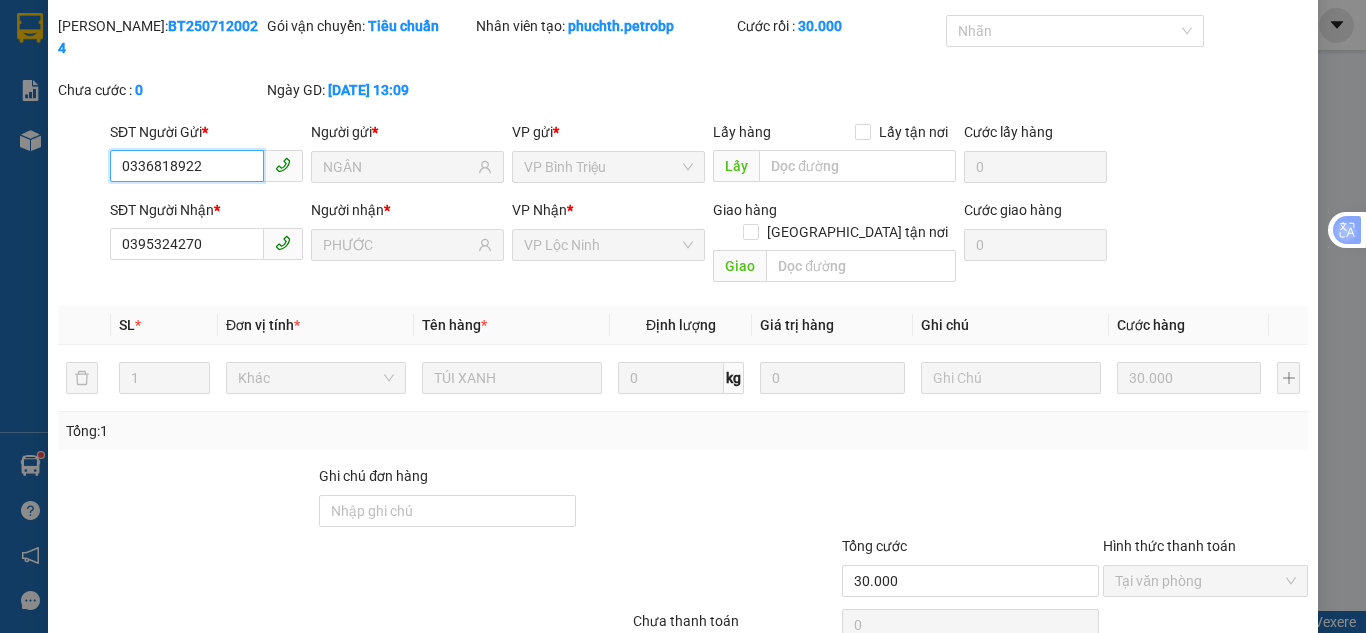 scroll, scrollTop: 111, scrollLeft: 0, axis: vertical 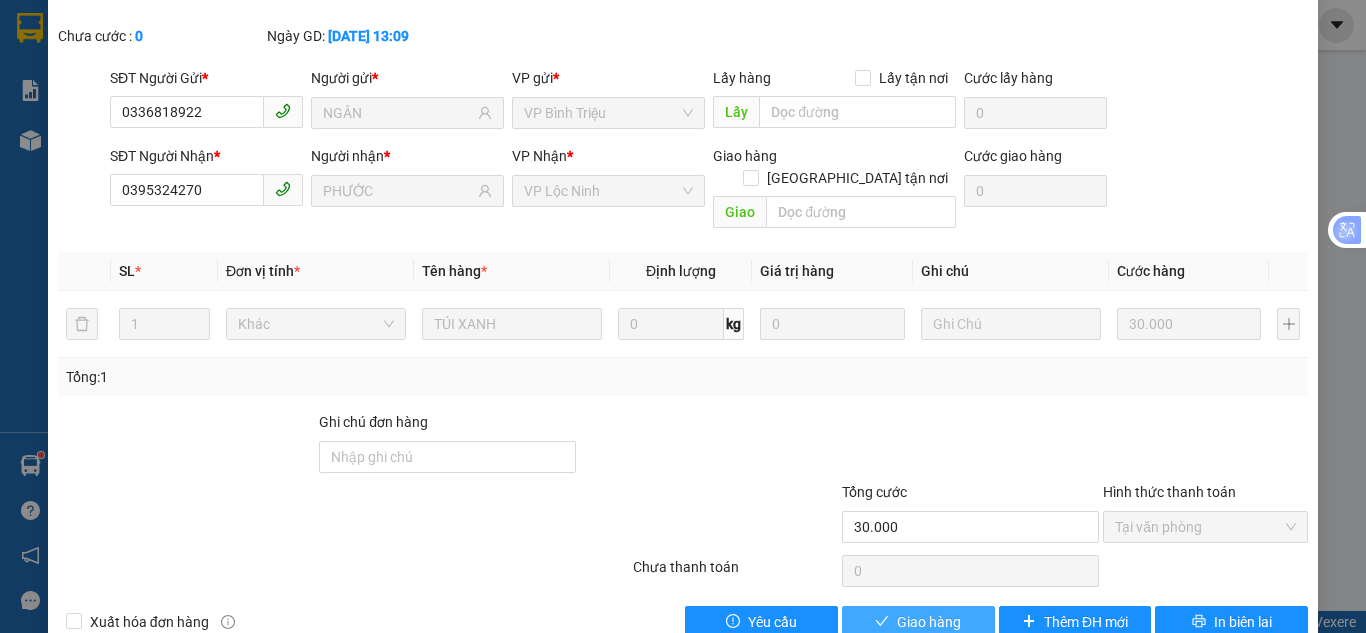 click on "Giao hàng" at bounding box center [929, 622] 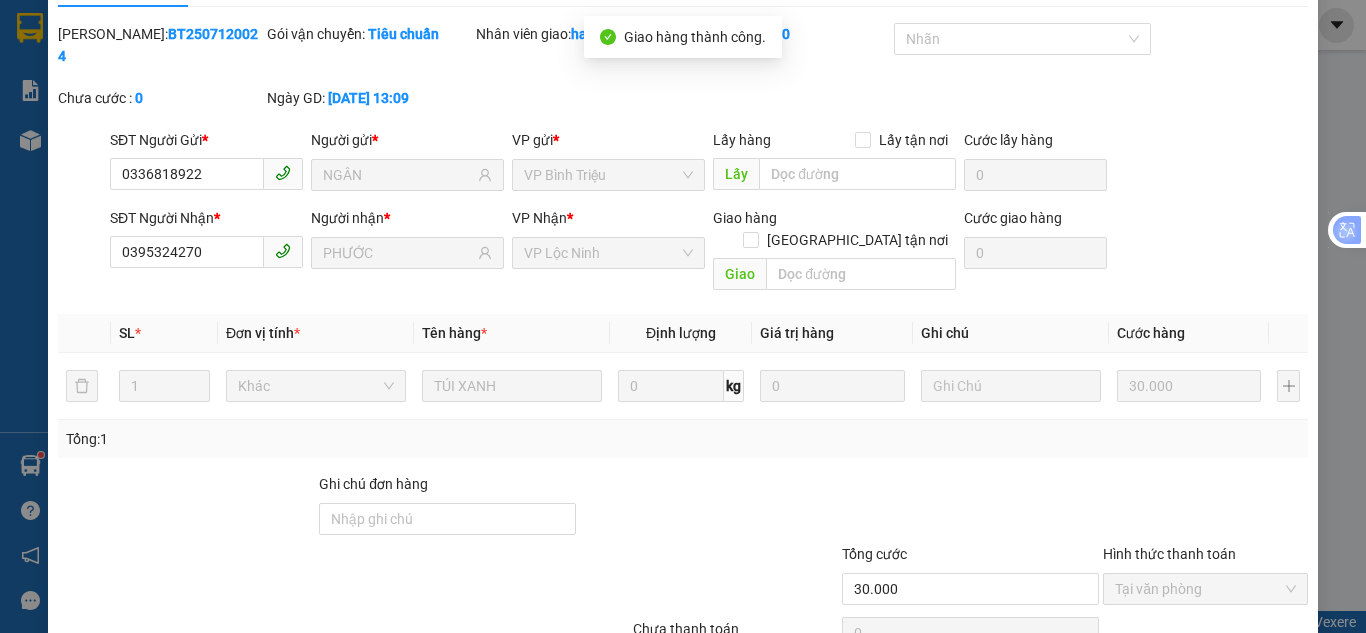 scroll, scrollTop: 0, scrollLeft: 0, axis: both 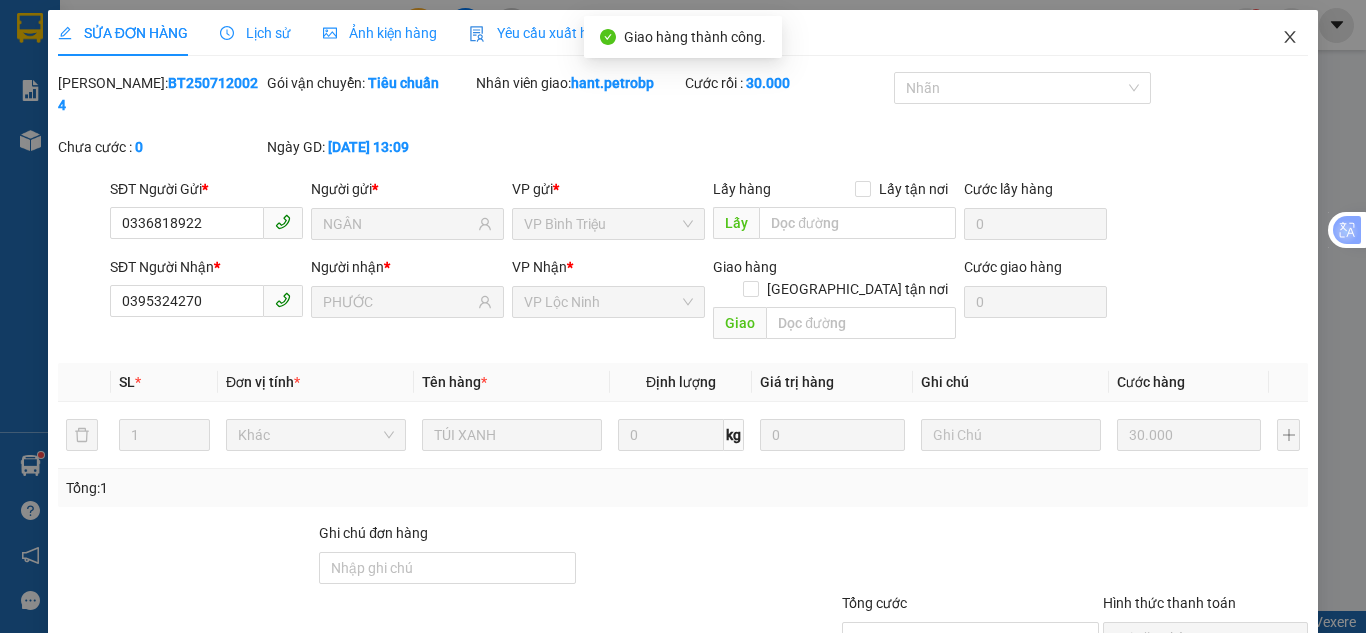 drag, startPoint x: 1279, startPoint y: 40, endPoint x: 1341, endPoint y: 143, distance: 120.22063 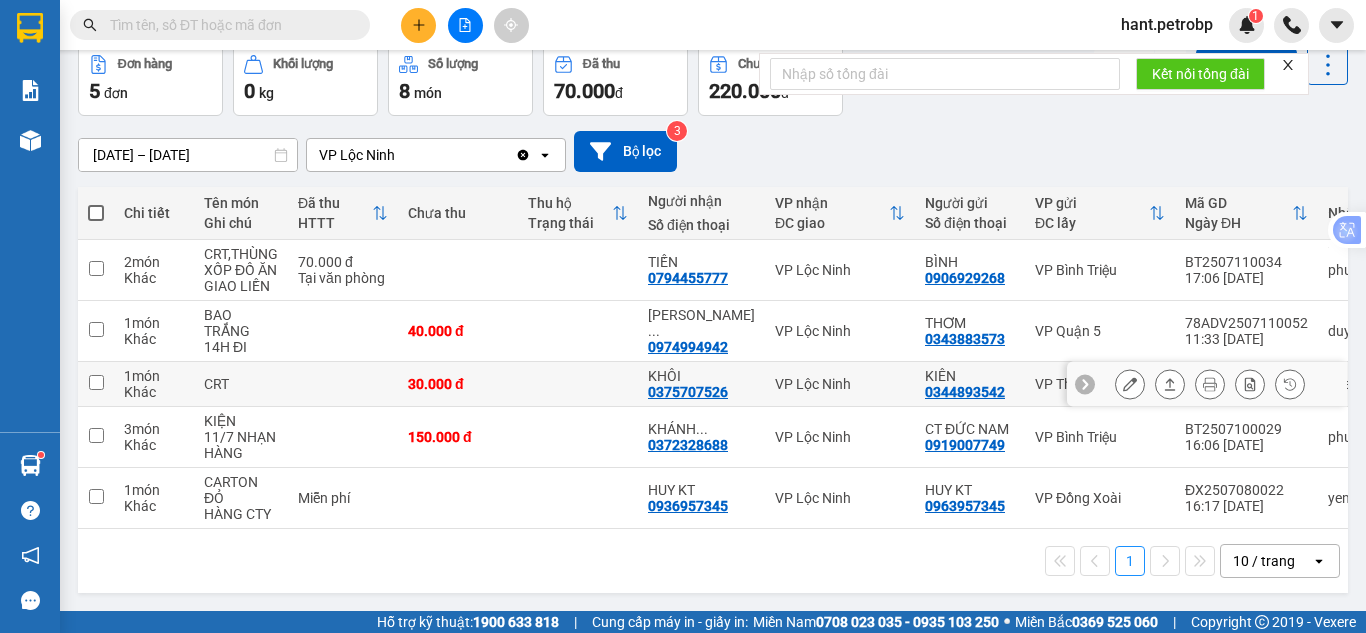 scroll, scrollTop: 119, scrollLeft: 0, axis: vertical 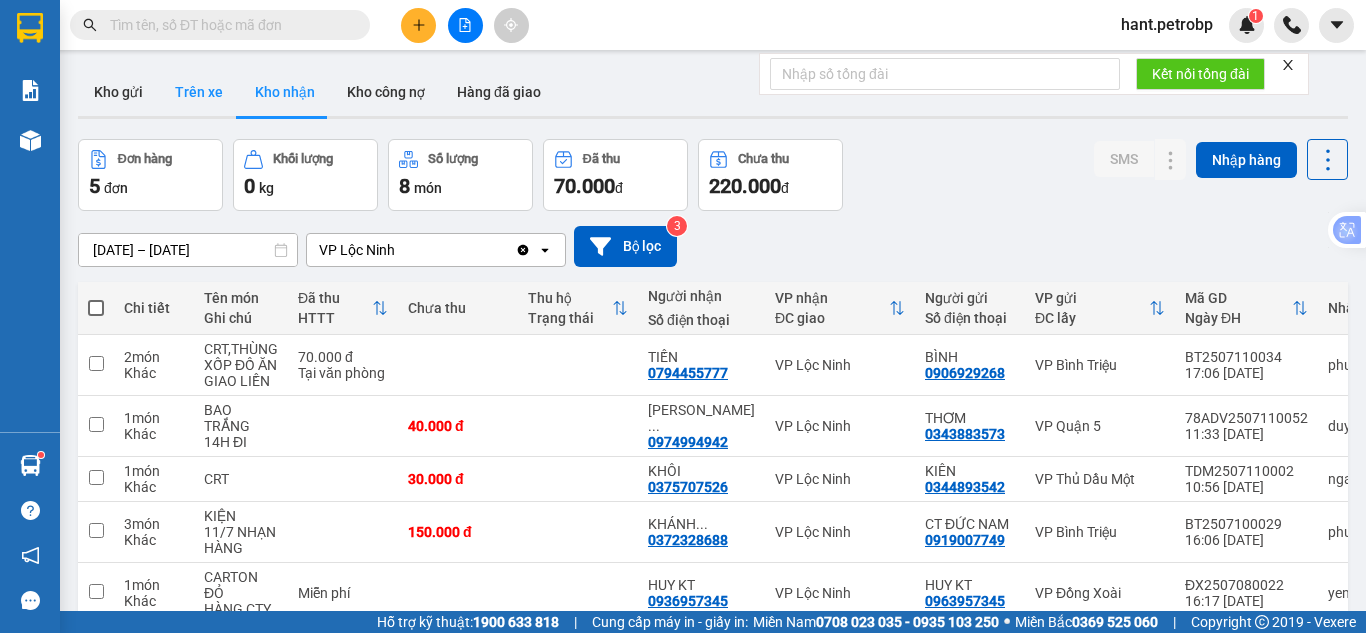 click on "Trên xe" at bounding box center (199, 92) 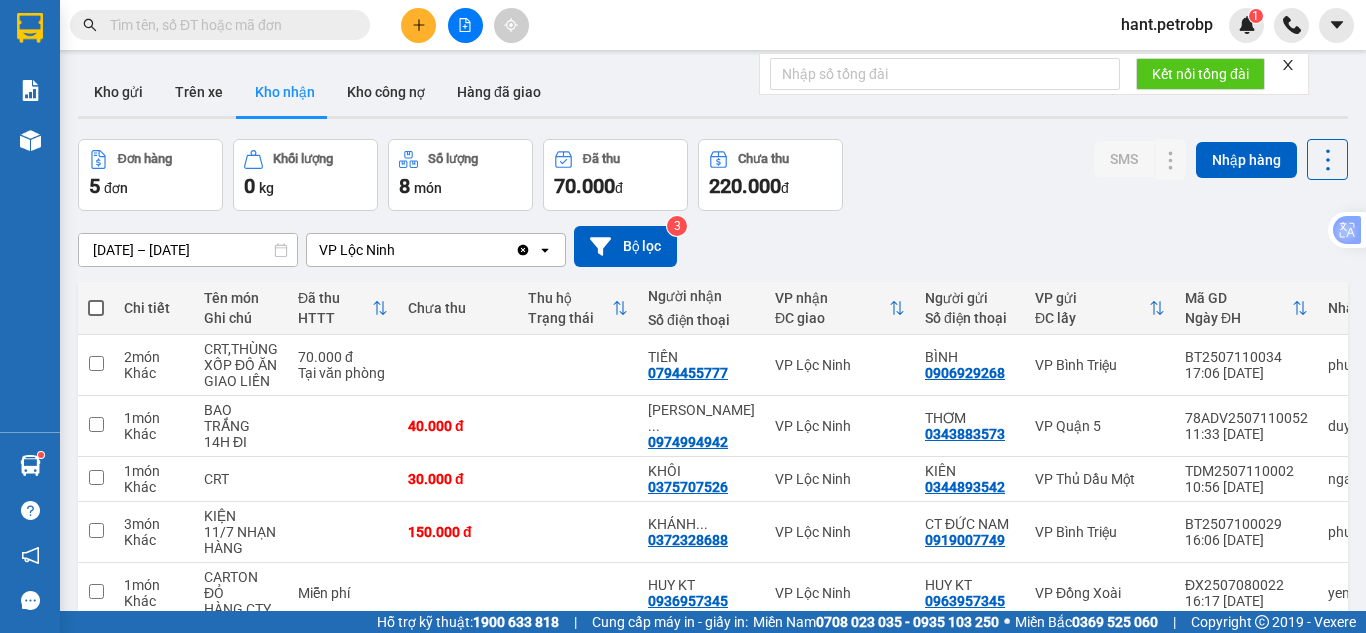 type on "[DATE] – [DATE]" 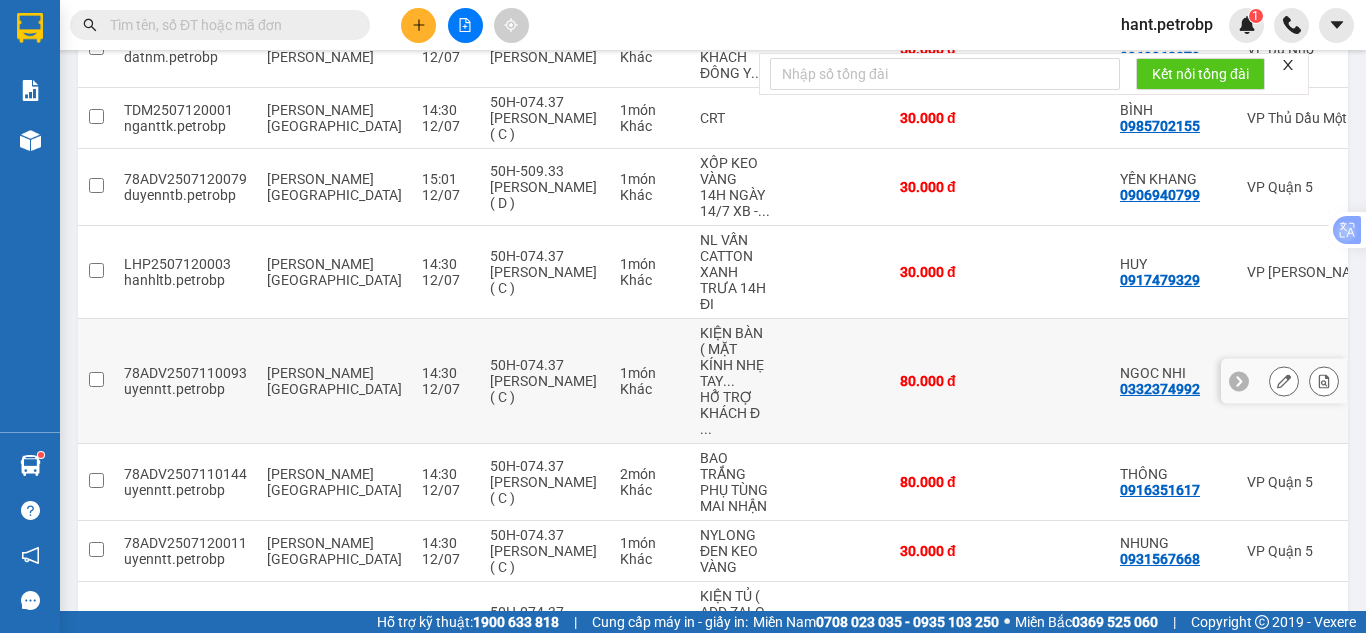 scroll, scrollTop: 336, scrollLeft: 0, axis: vertical 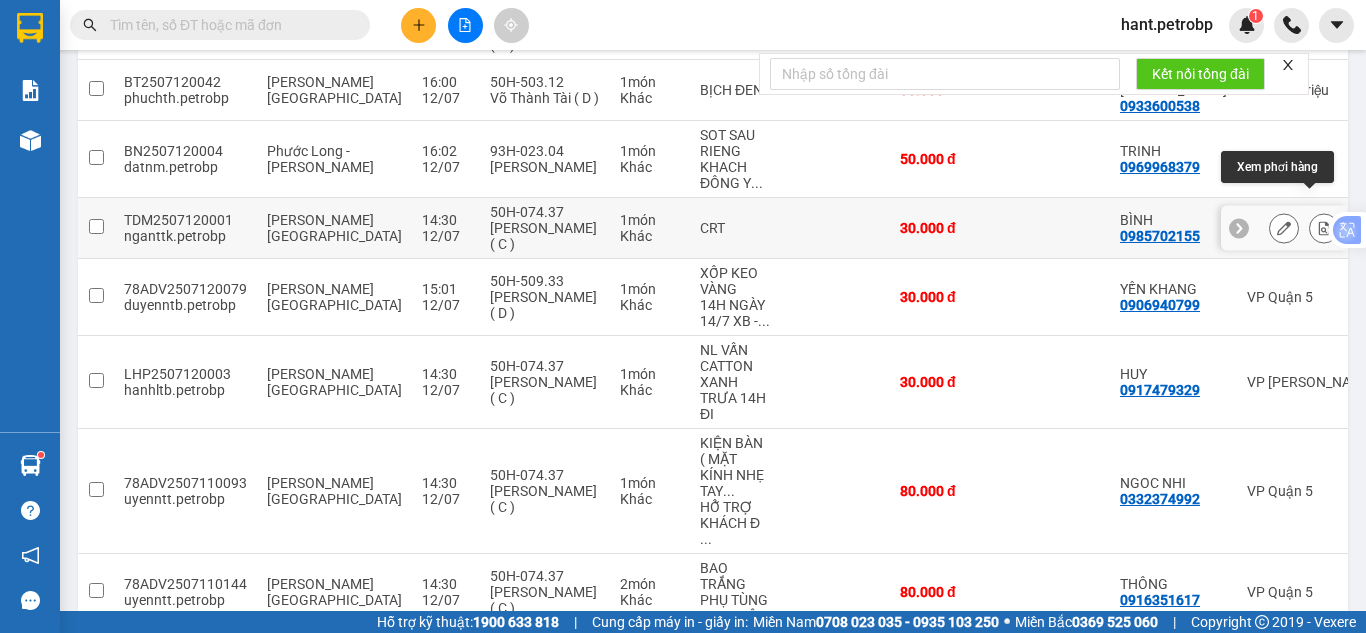 click 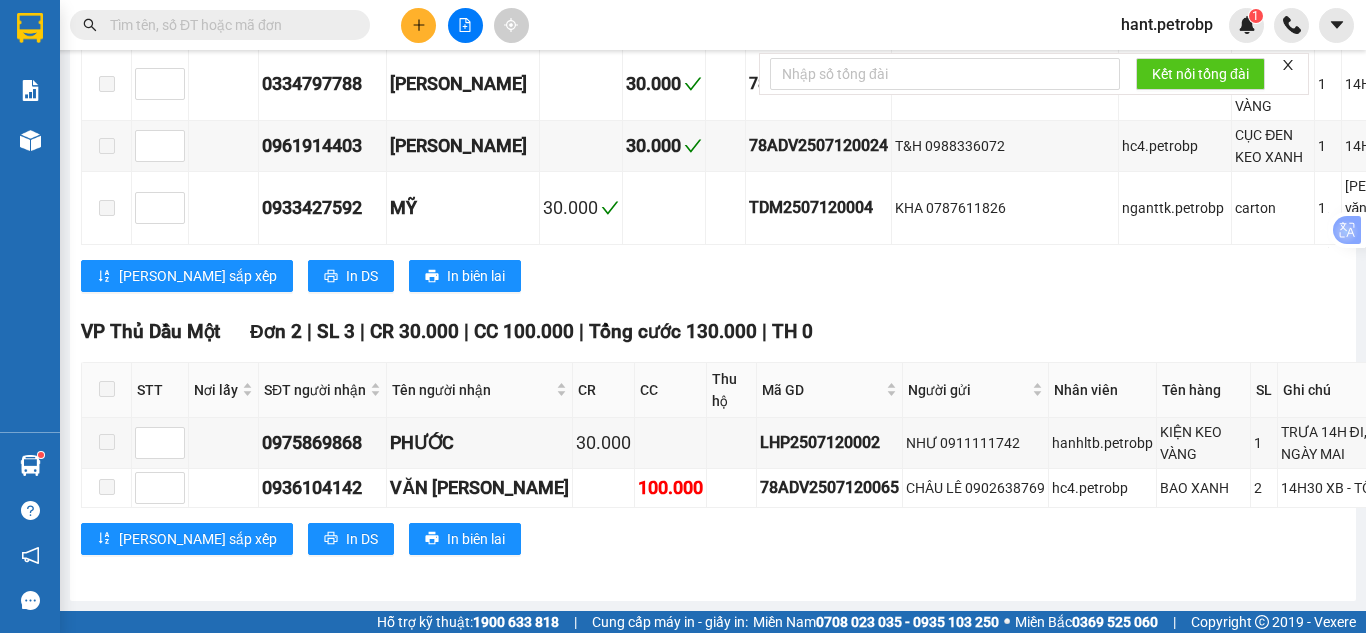 scroll, scrollTop: 3617, scrollLeft: 0, axis: vertical 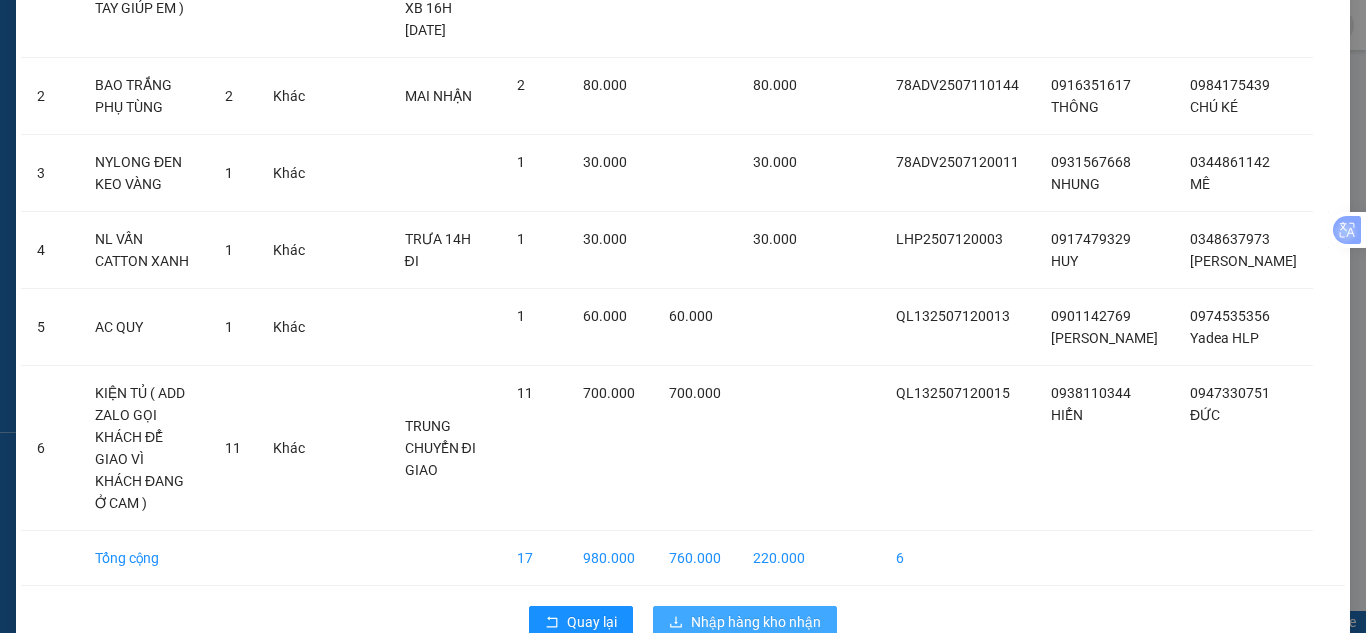 click on "Nhập hàng kho nhận" at bounding box center (756, 622) 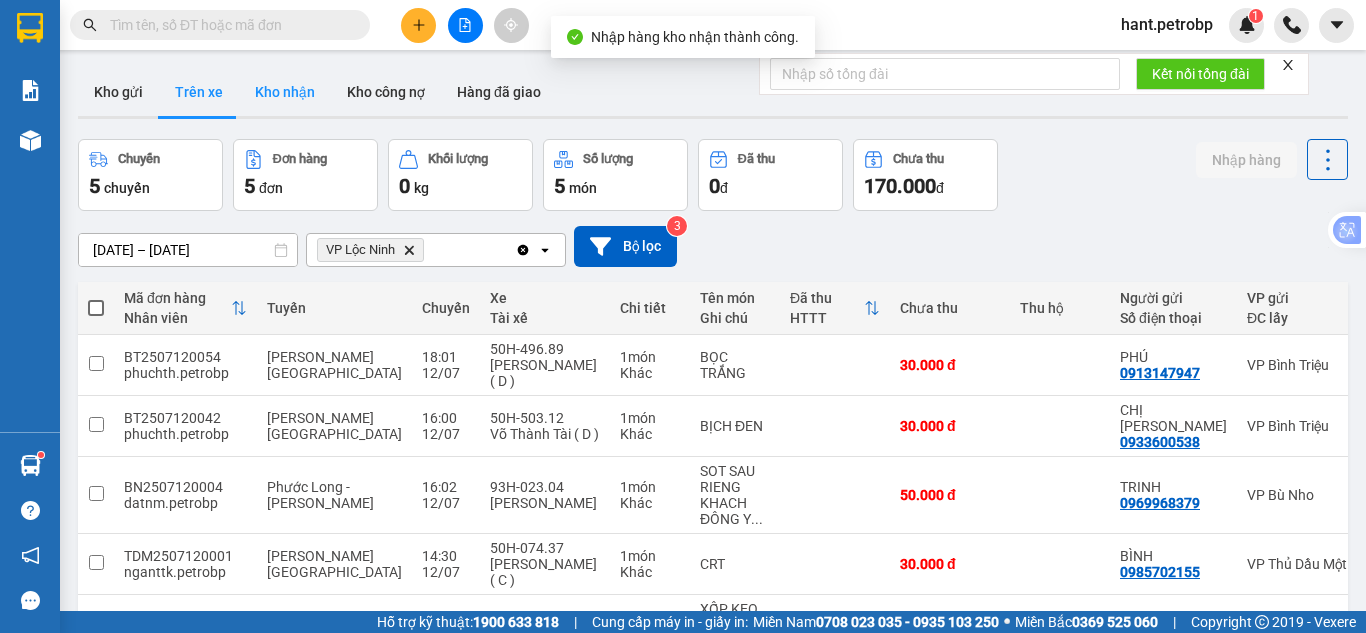 click on "Kho nhận" at bounding box center [285, 92] 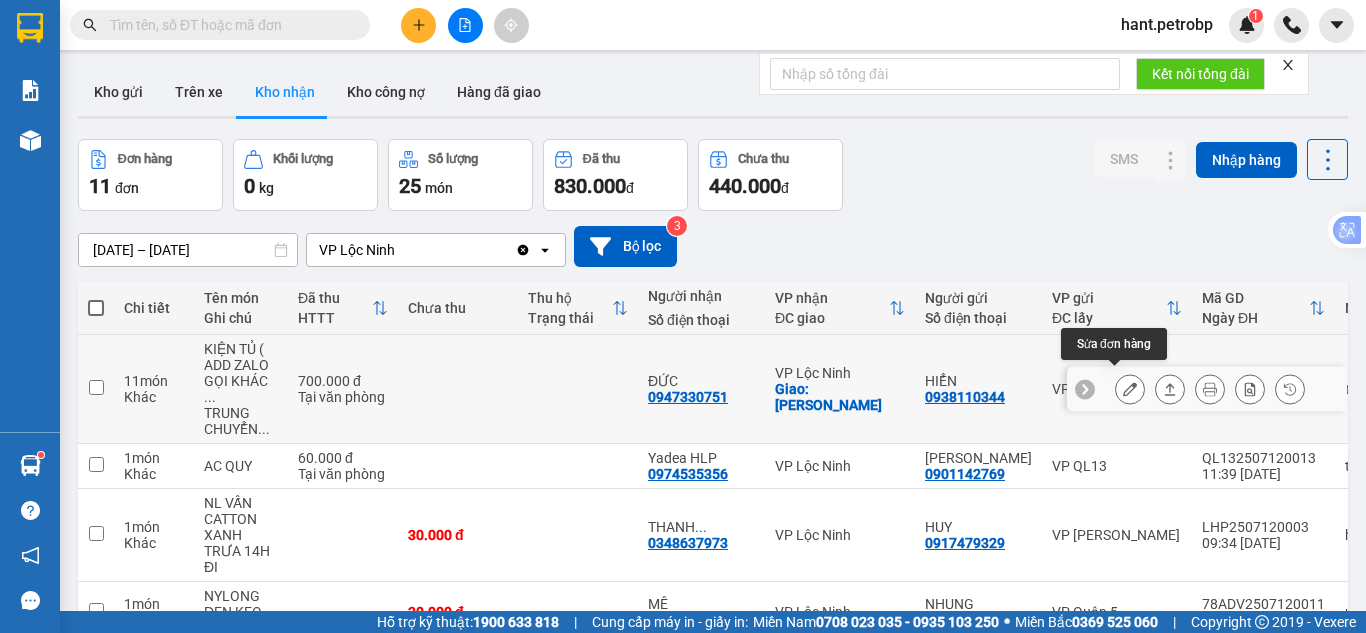 click 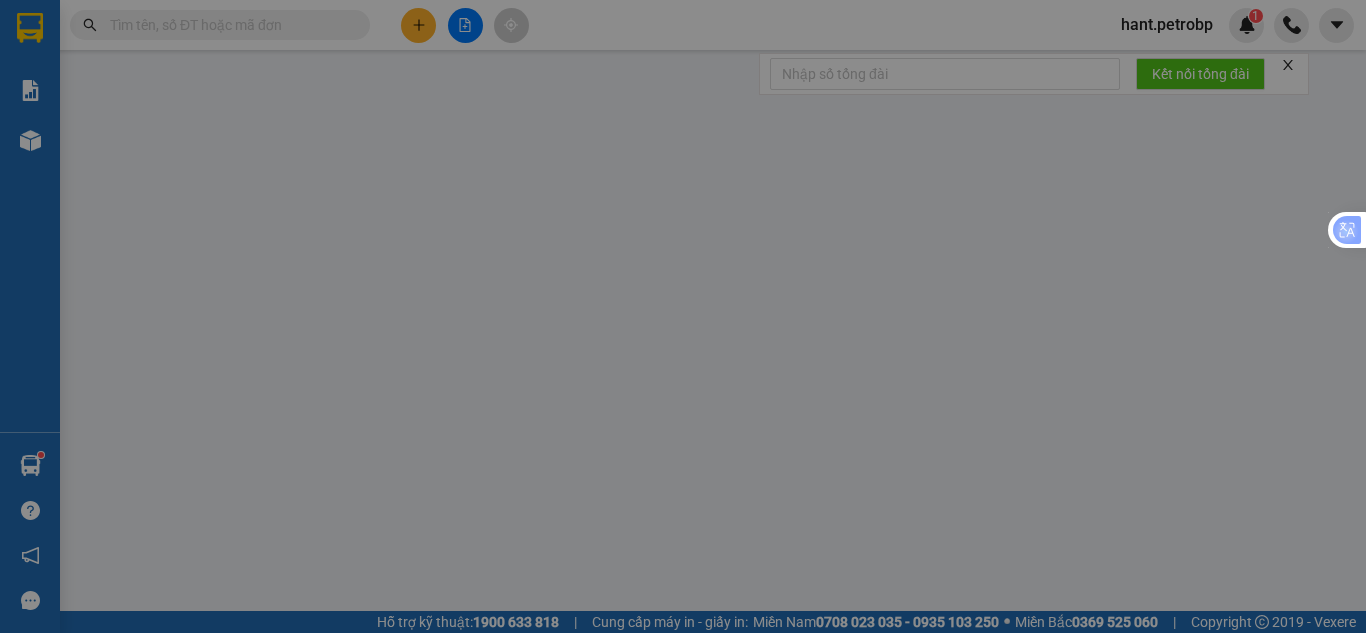 type on "0938110344" 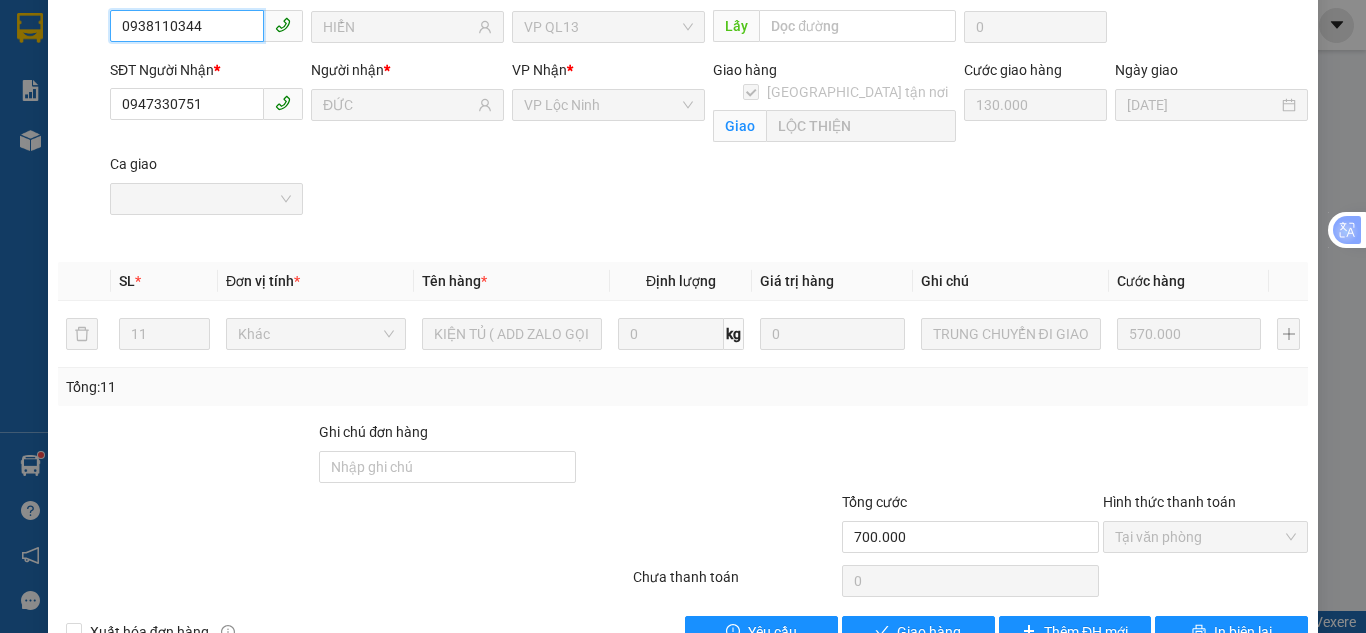 scroll, scrollTop: 229, scrollLeft: 0, axis: vertical 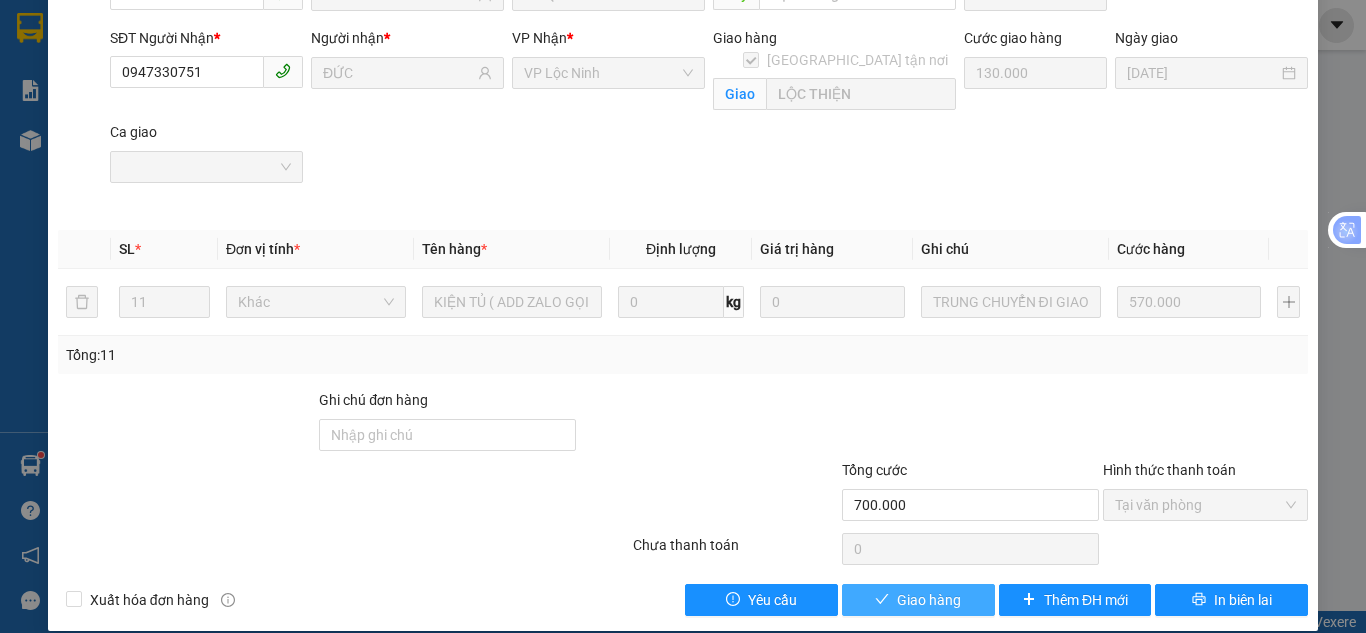 click on "Giao hàng" at bounding box center [918, 600] 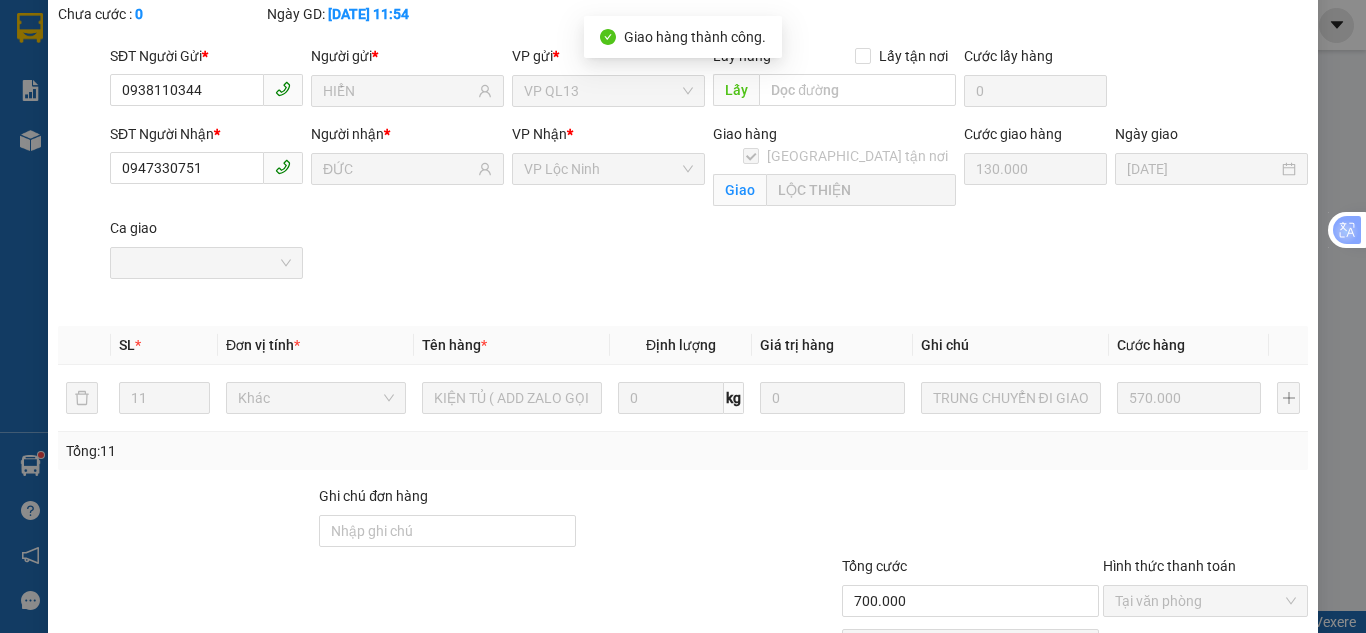 scroll, scrollTop: 0, scrollLeft: 0, axis: both 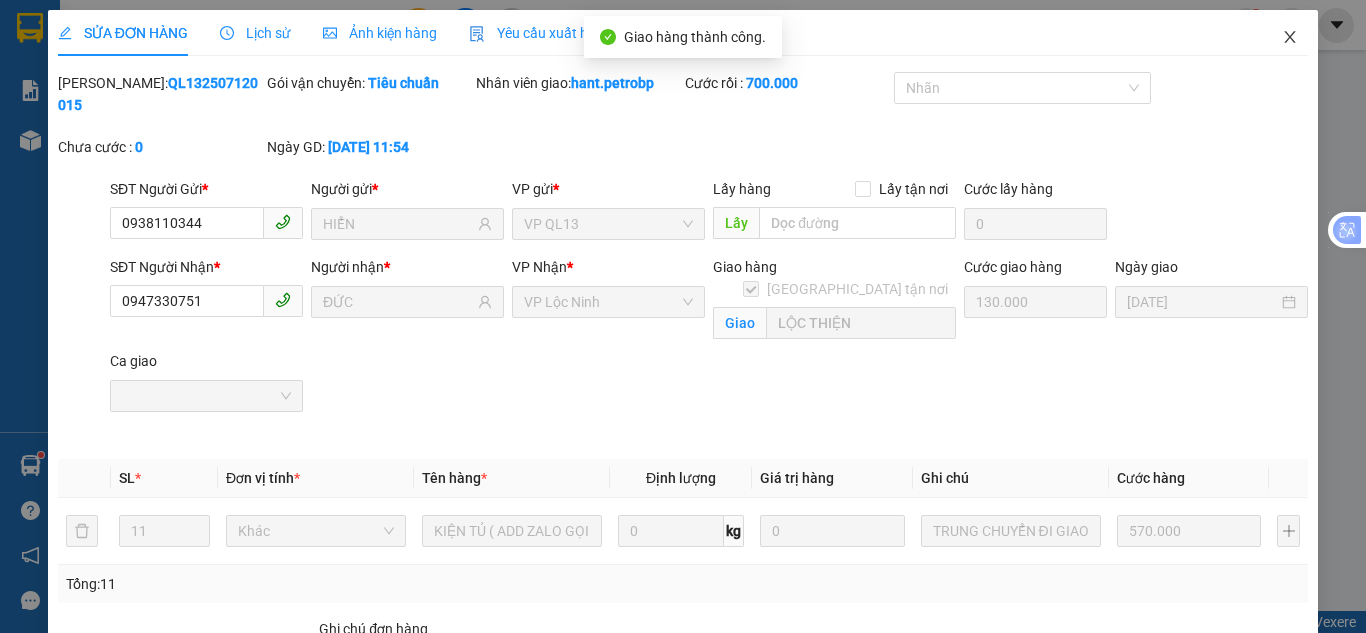 click 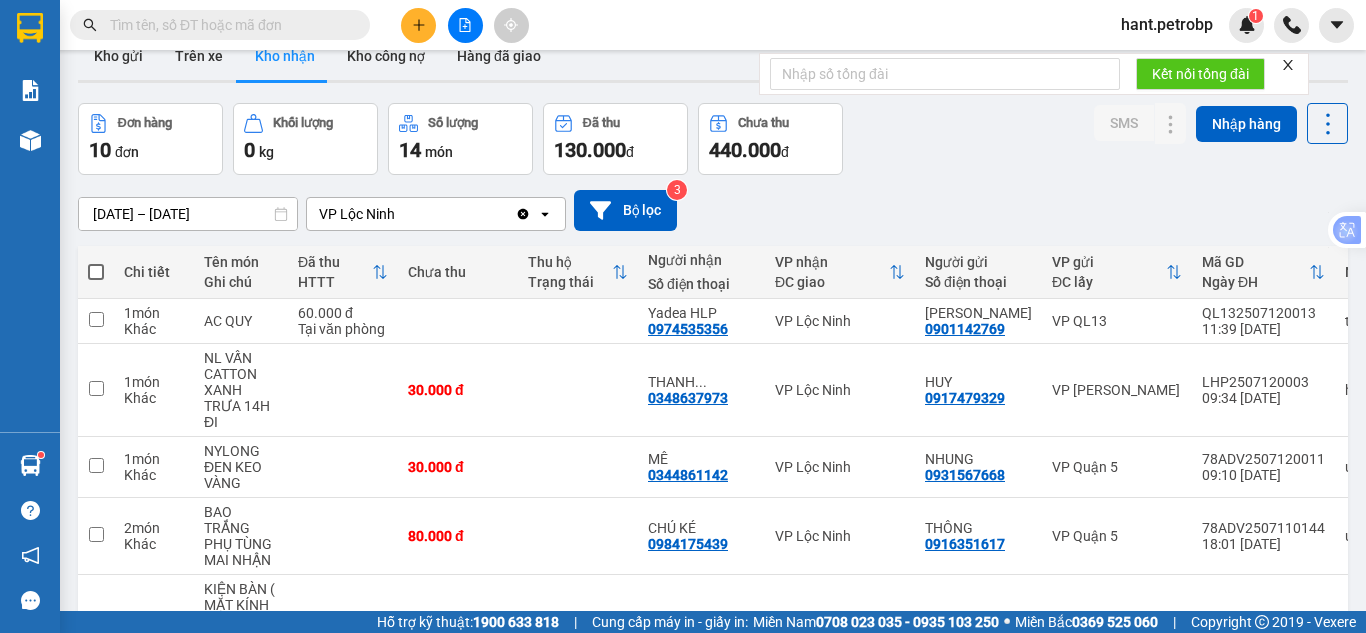 scroll, scrollTop: 0, scrollLeft: 0, axis: both 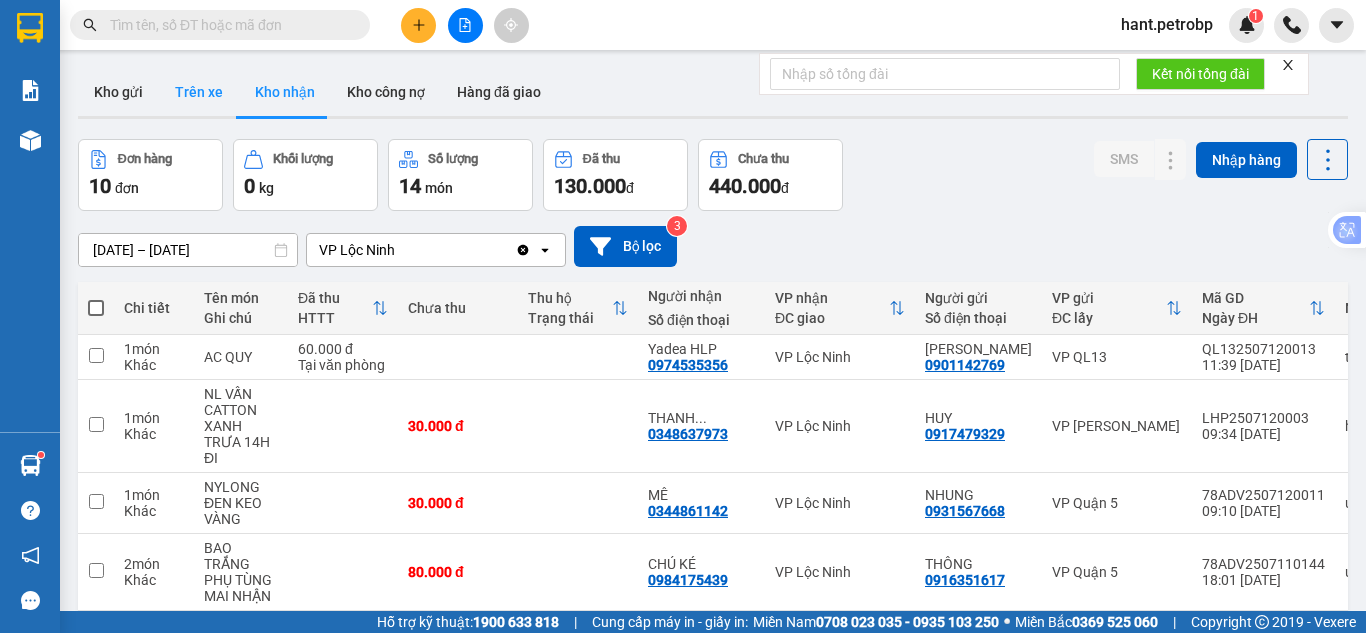 click on "Trên xe" at bounding box center [199, 92] 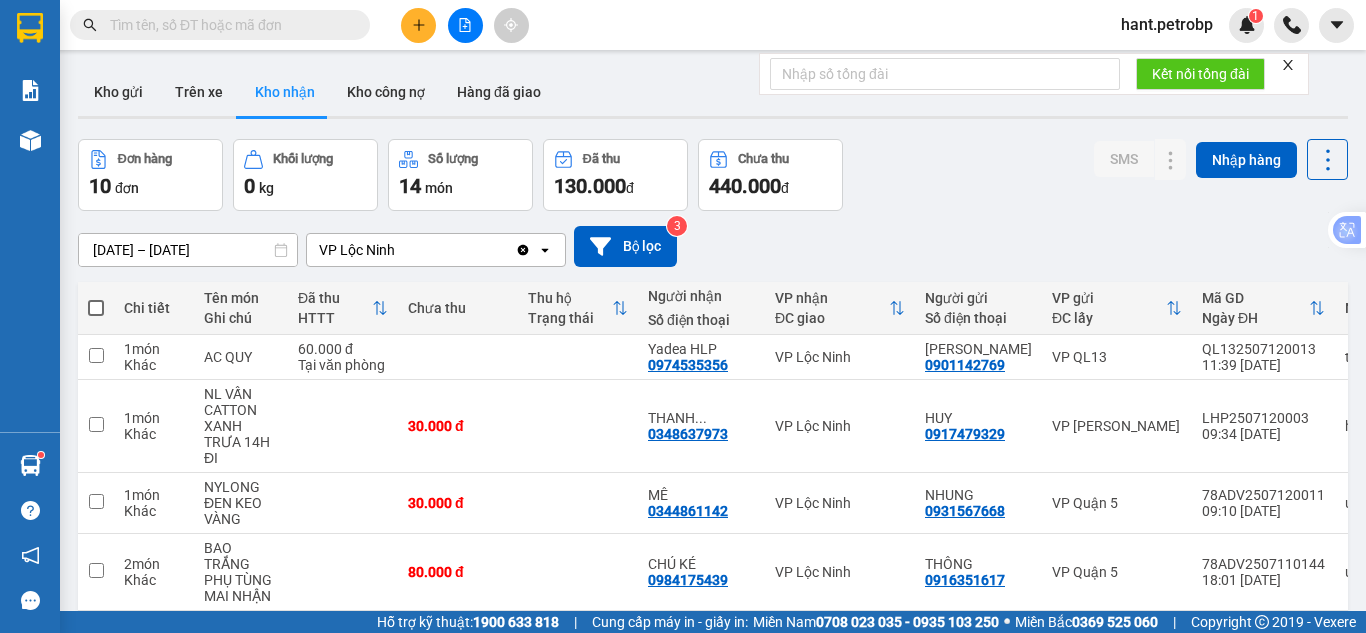 type on "[DATE] – [DATE]" 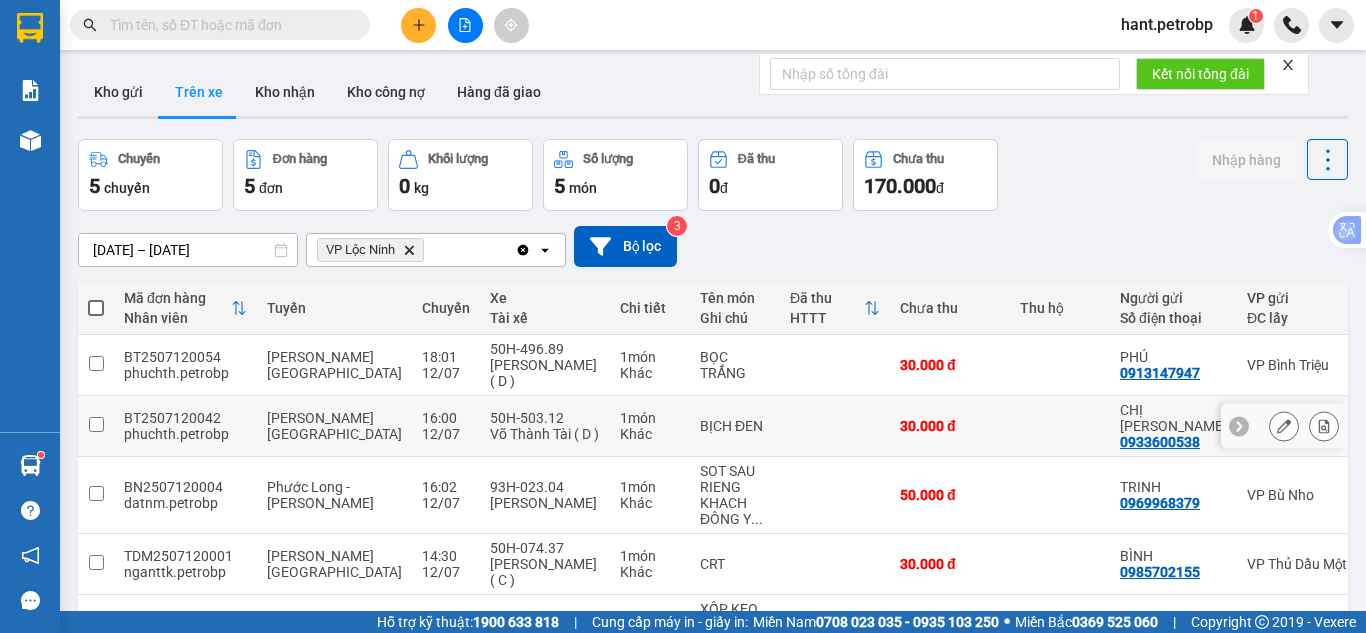 scroll, scrollTop: 119, scrollLeft: 0, axis: vertical 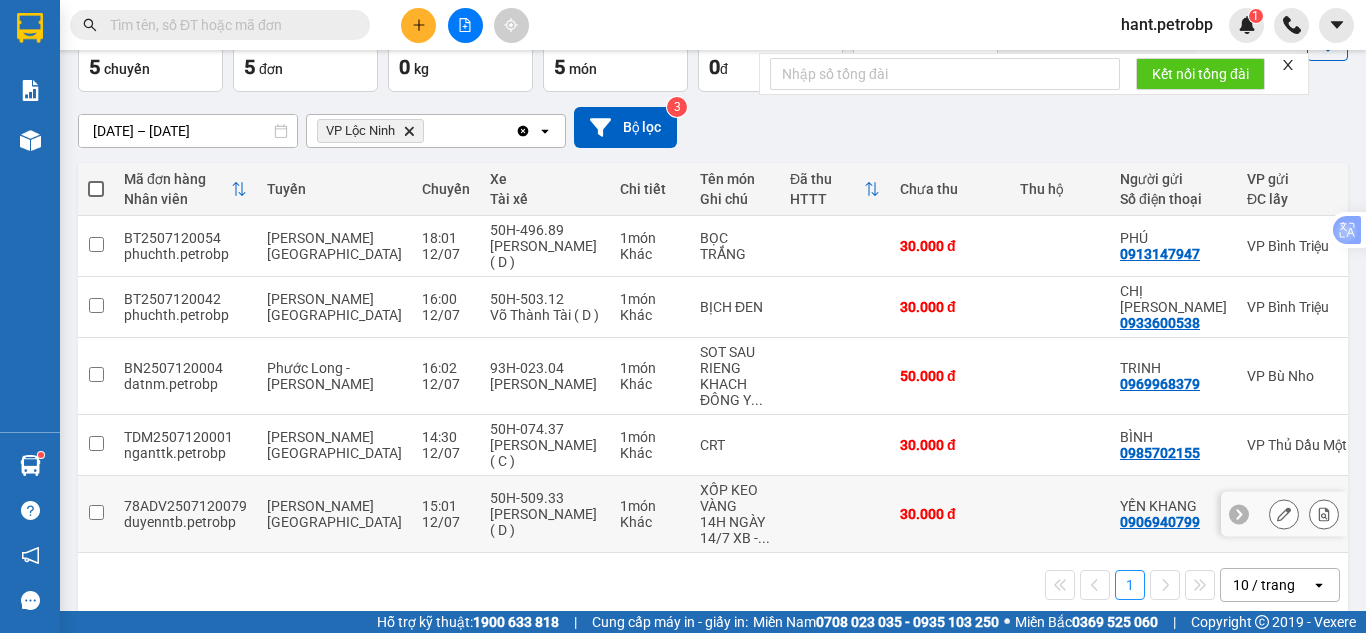 click 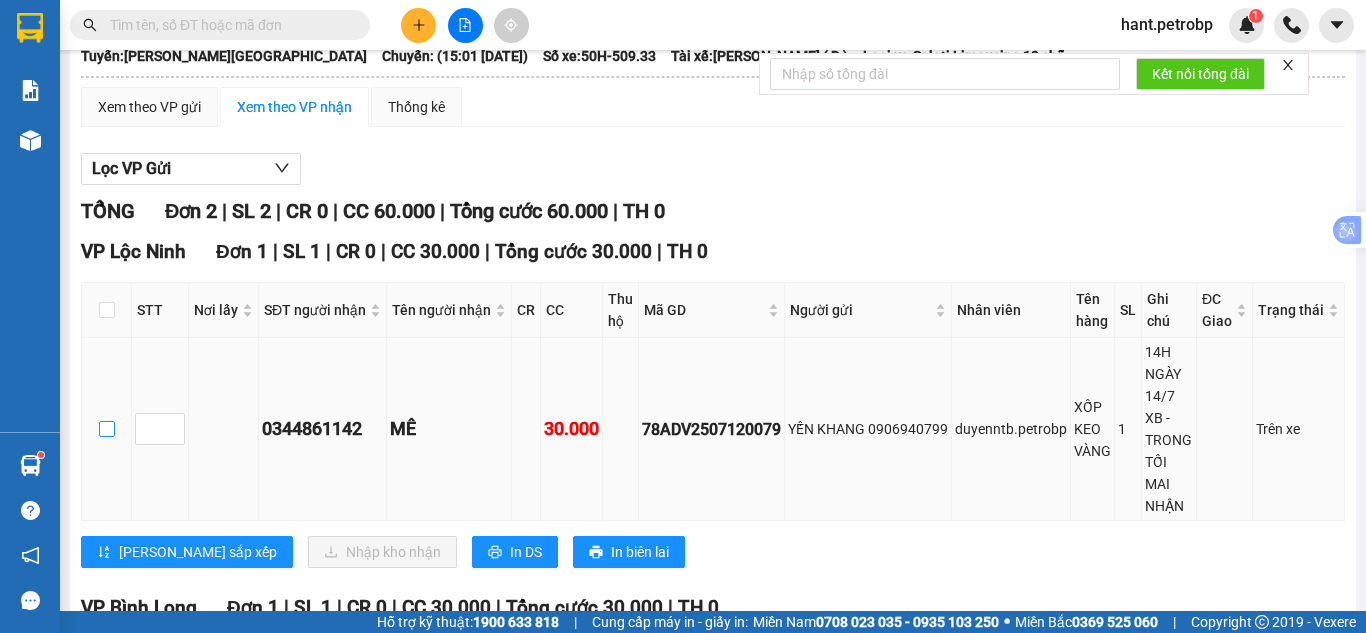 click at bounding box center [107, 429] 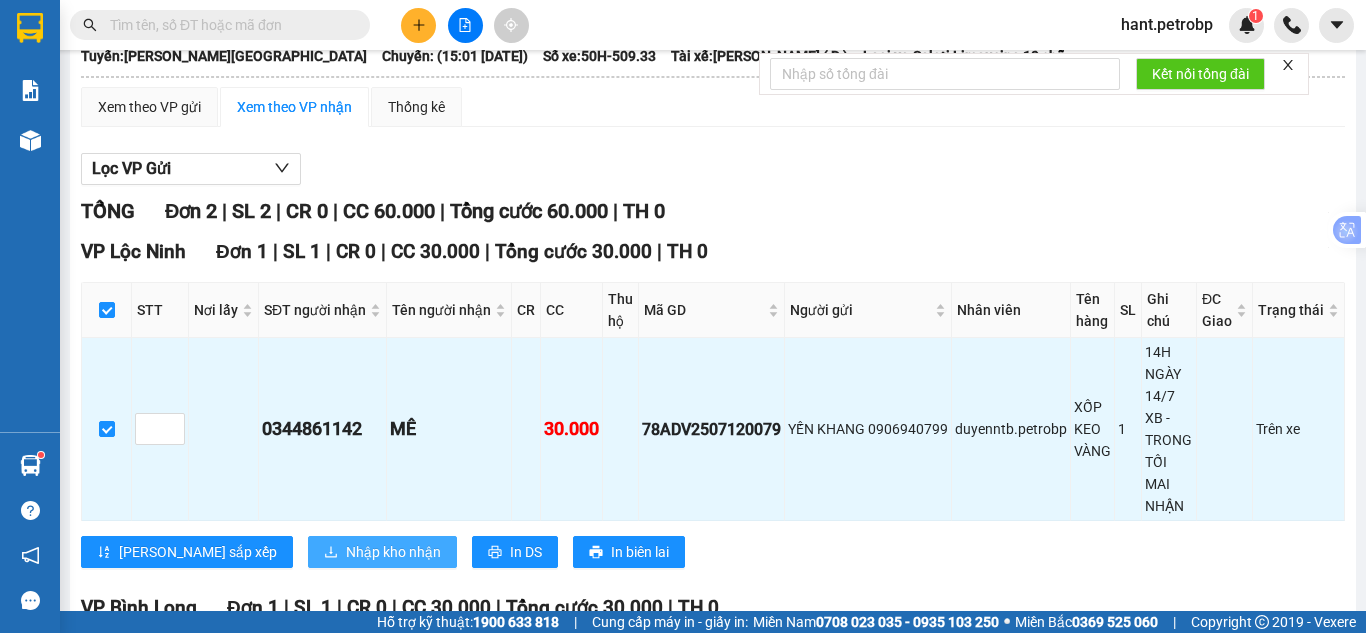 click on "Nhập kho nhận" at bounding box center [393, 552] 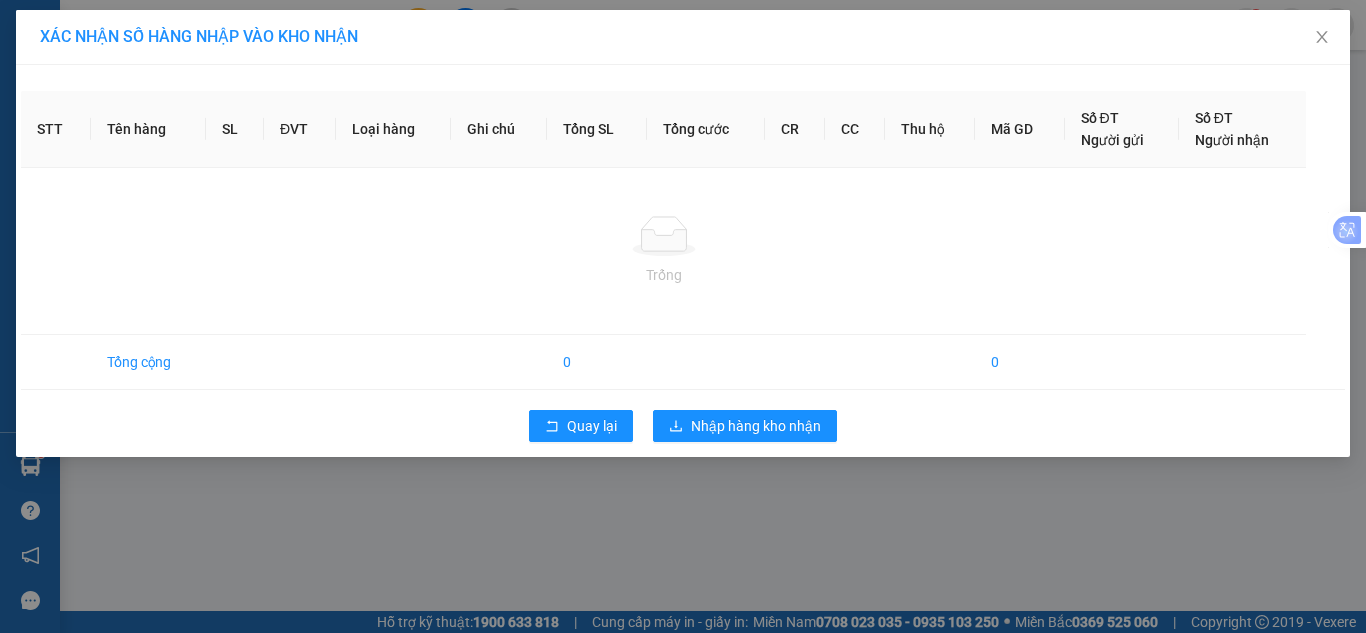 scroll, scrollTop: 0, scrollLeft: 0, axis: both 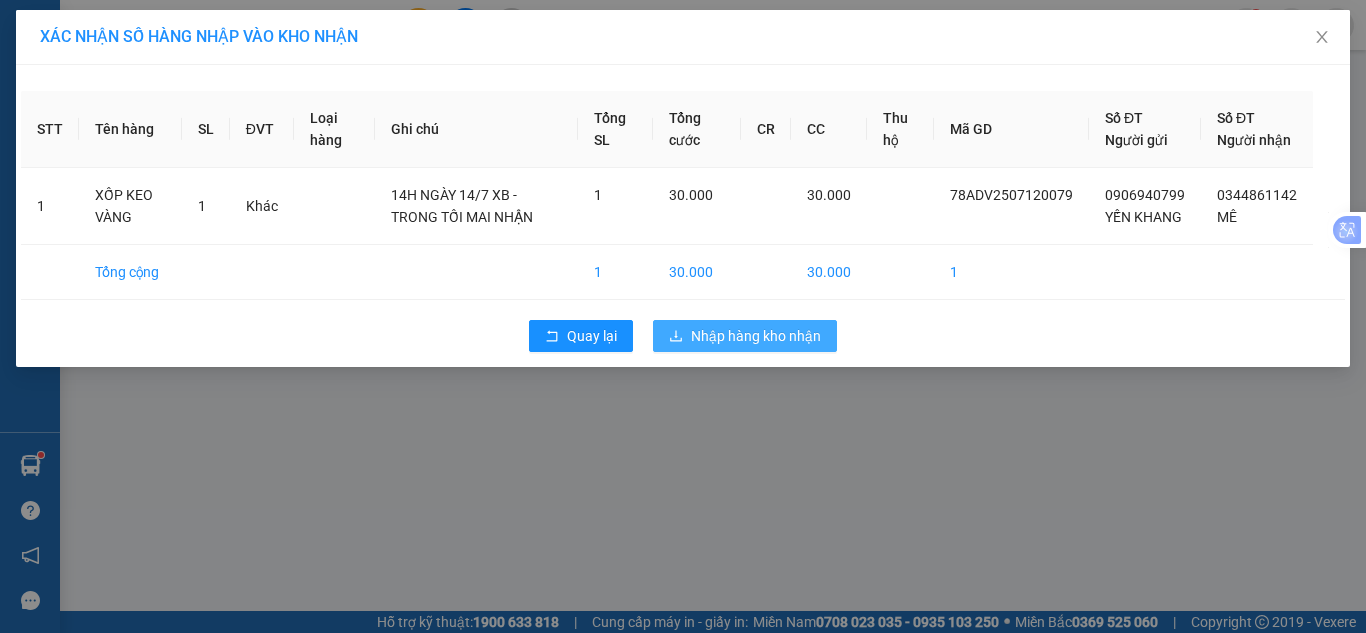 click on "Nhập hàng kho nhận" at bounding box center [745, 336] 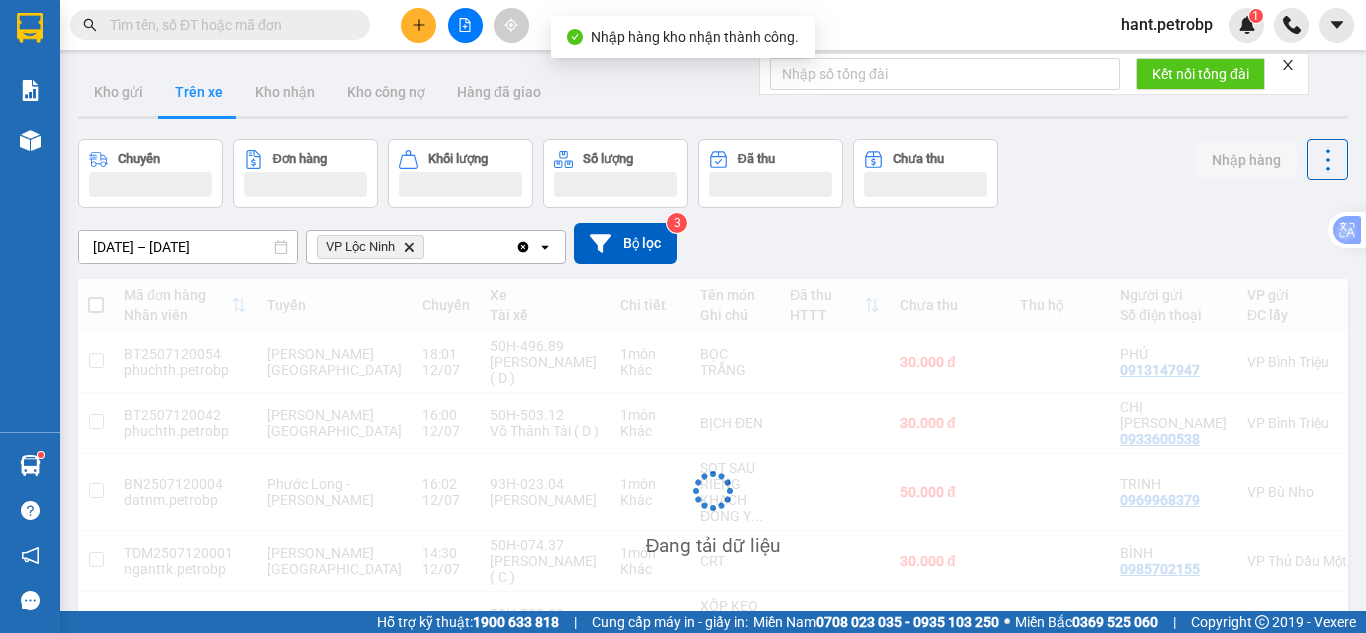 click on "Đang tải dữ liệu" at bounding box center [713, 506] 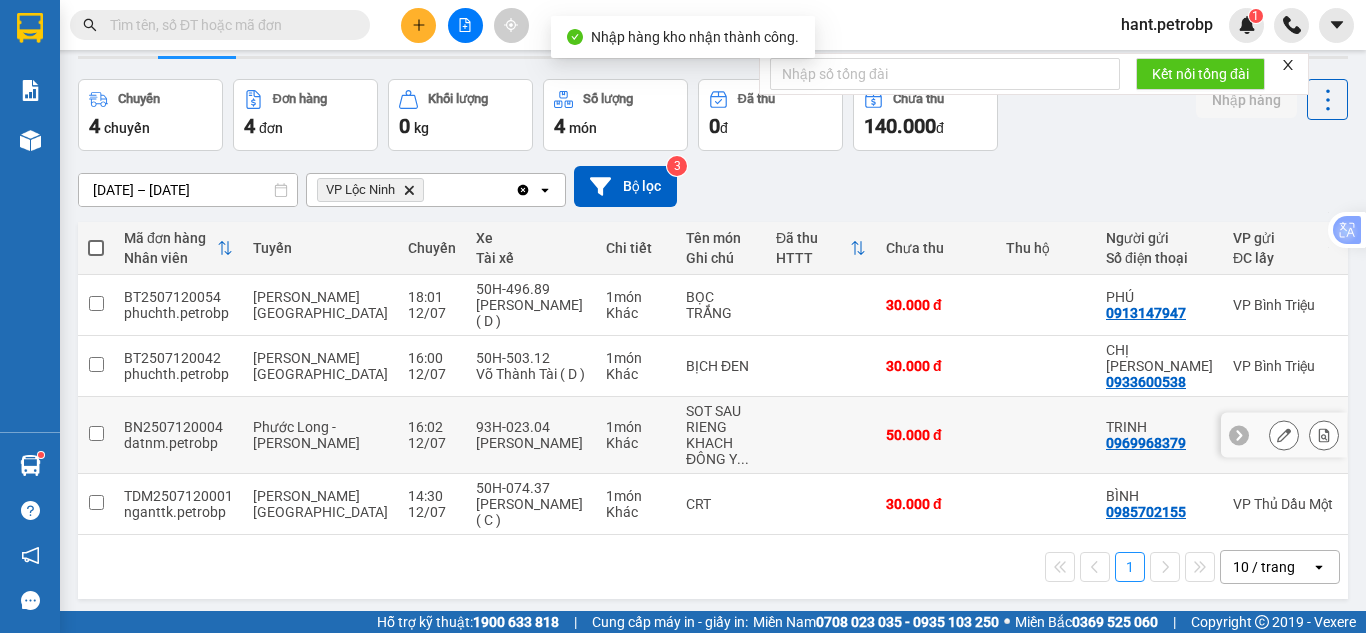 scroll, scrollTop: 92, scrollLeft: 0, axis: vertical 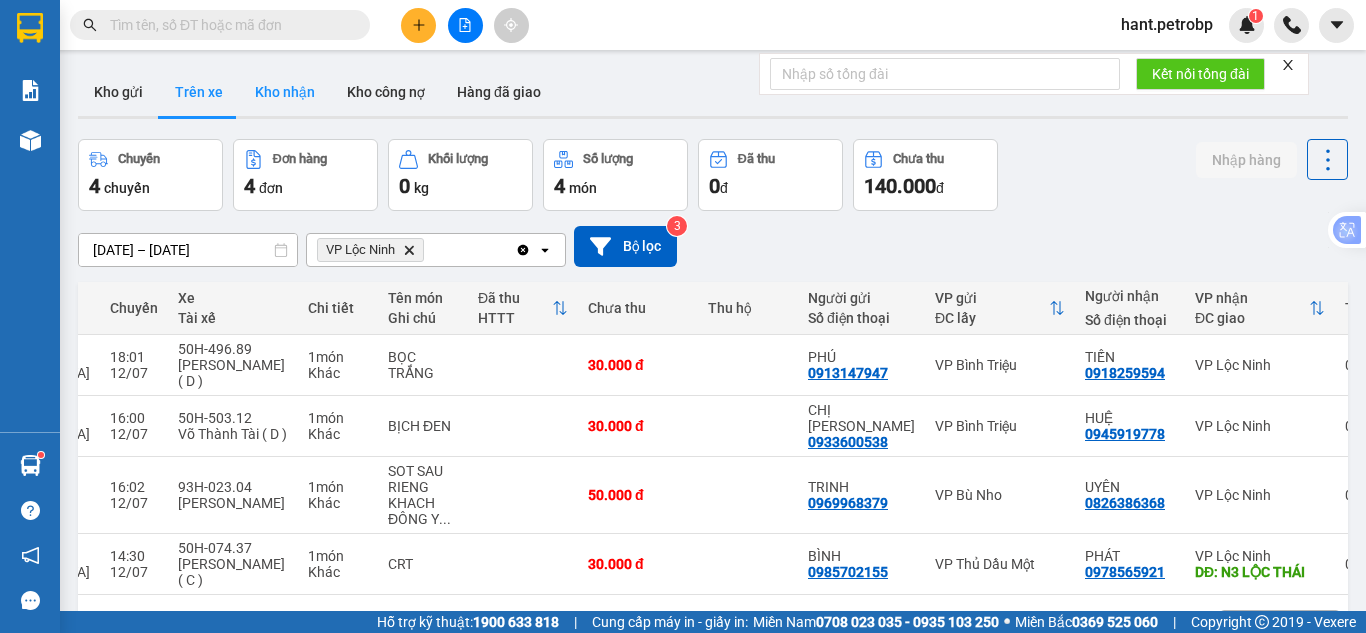 click on "Kho nhận" at bounding box center (285, 92) 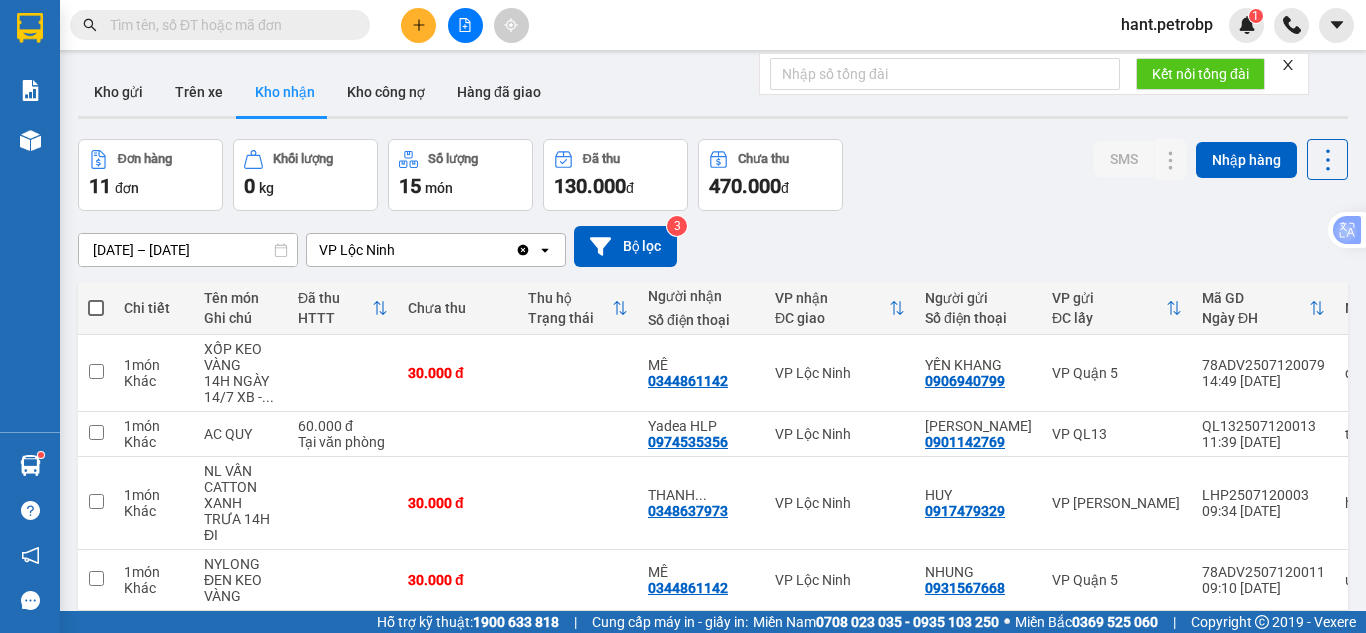click at bounding box center (228, 25) 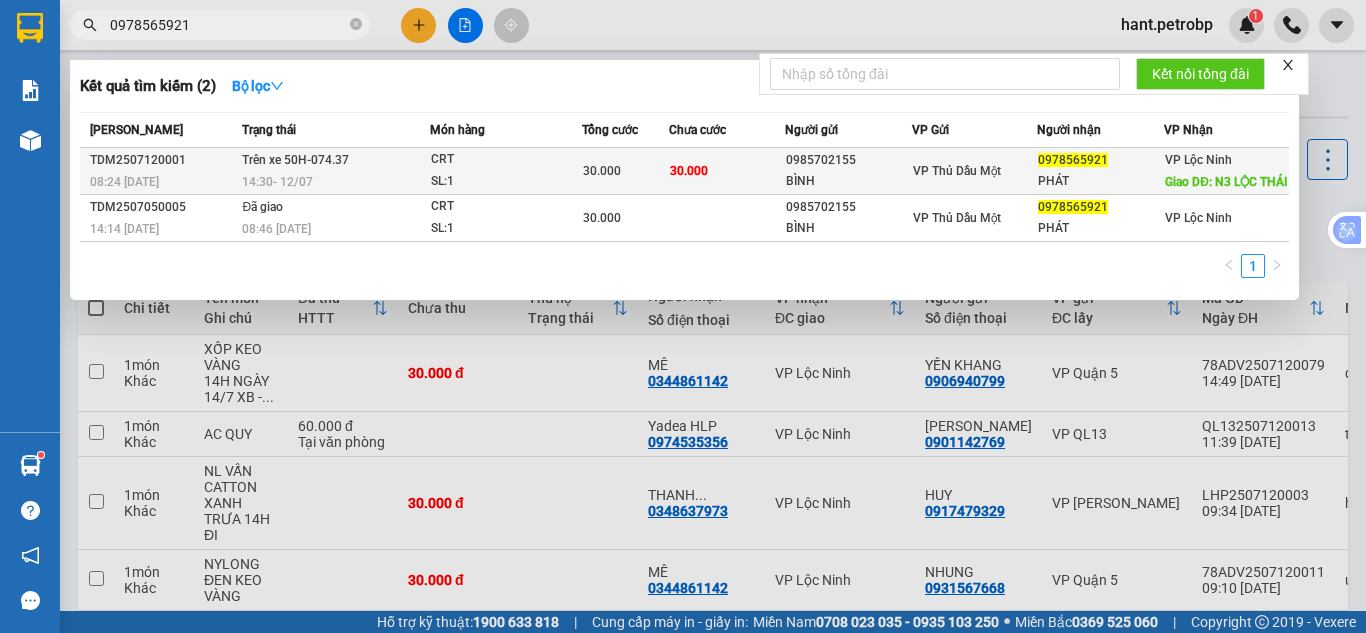 type on "0978565921" 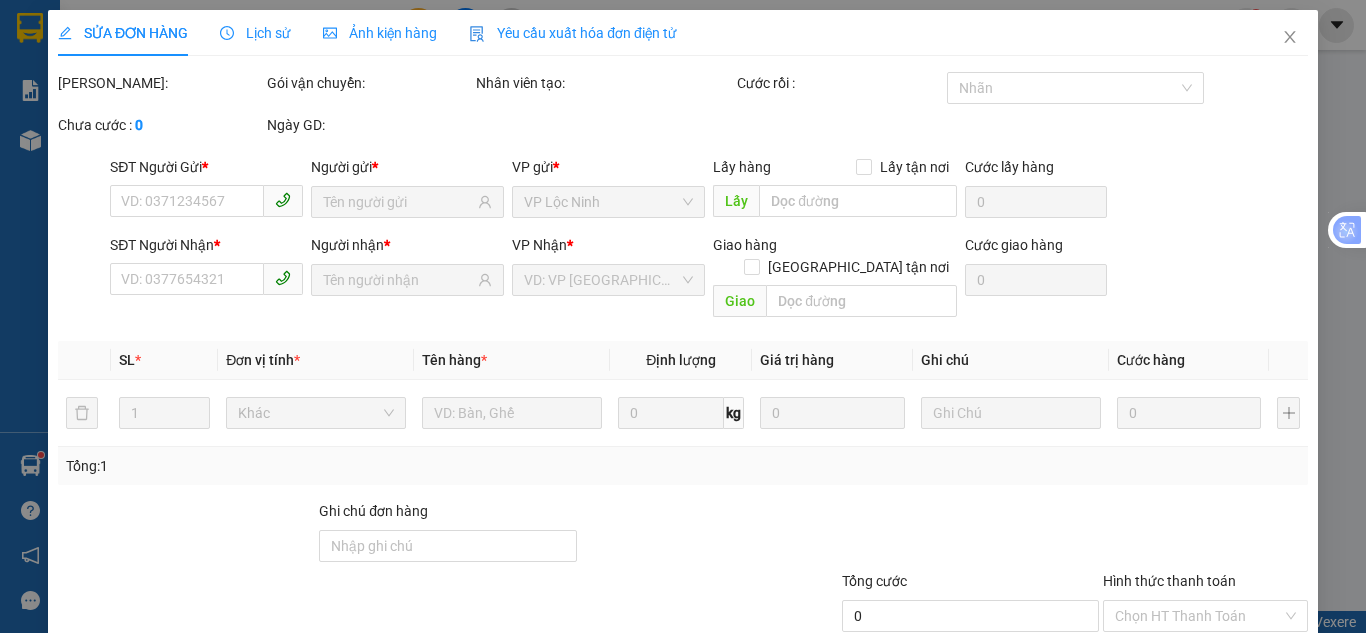 type on "0985702155" 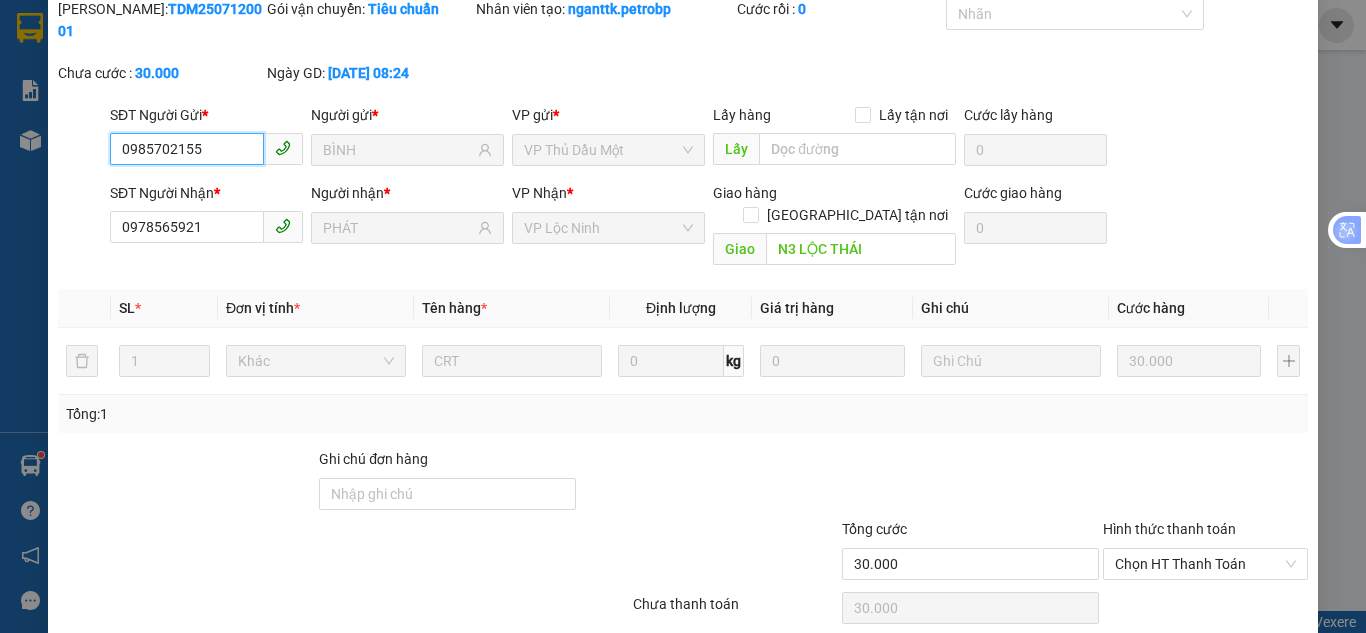 scroll, scrollTop: 138, scrollLeft: 0, axis: vertical 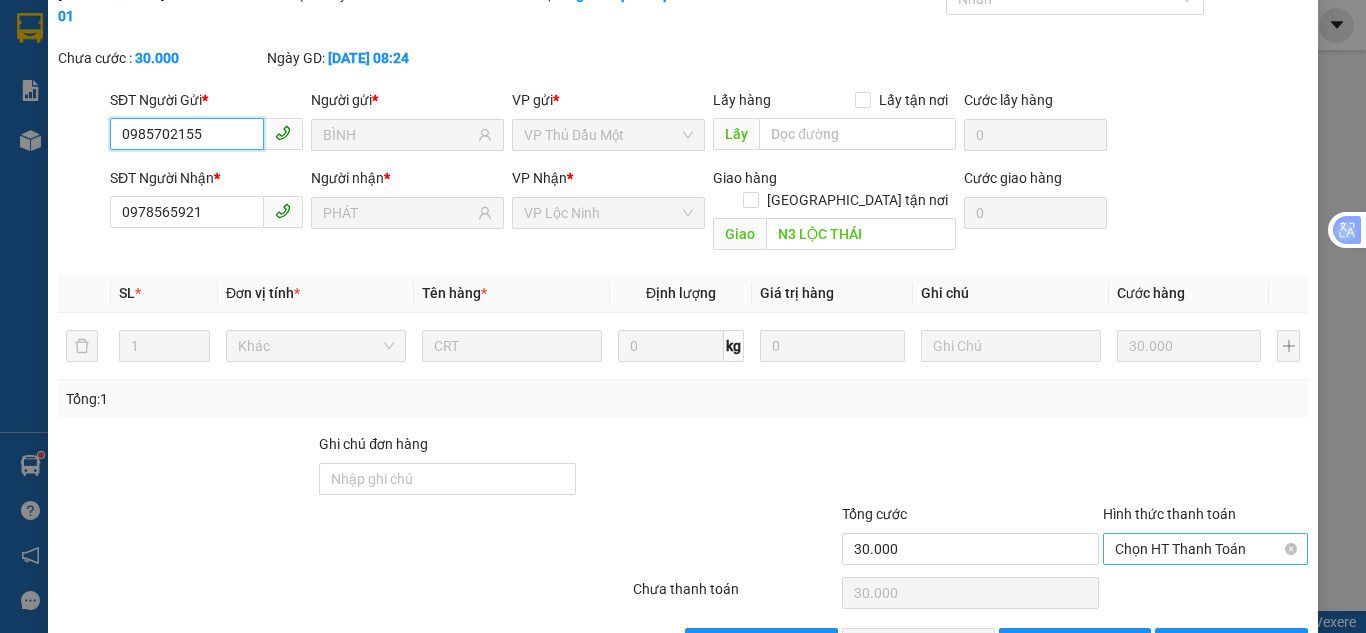 click on "Chọn HT Thanh Toán" at bounding box center (1205, 549) 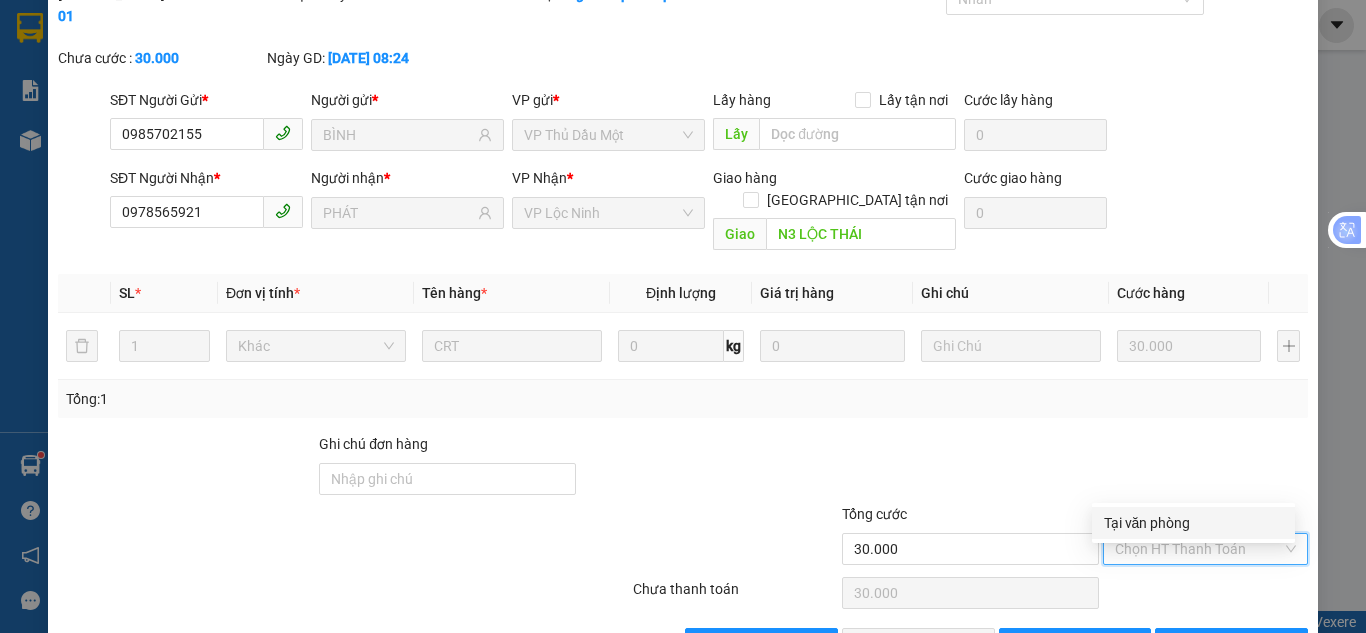 click on "Tại văn phòng" at bounding box center (1193, 523) 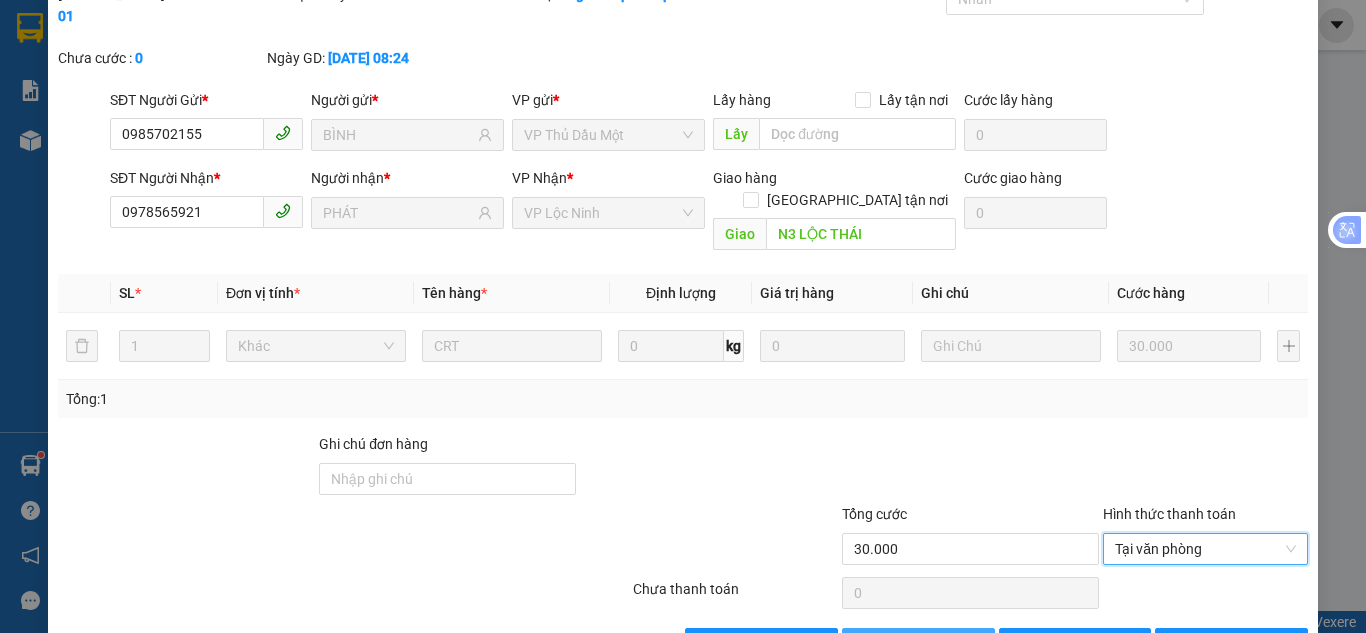 click on "Giao hàng" at bounding box center [929, 644] 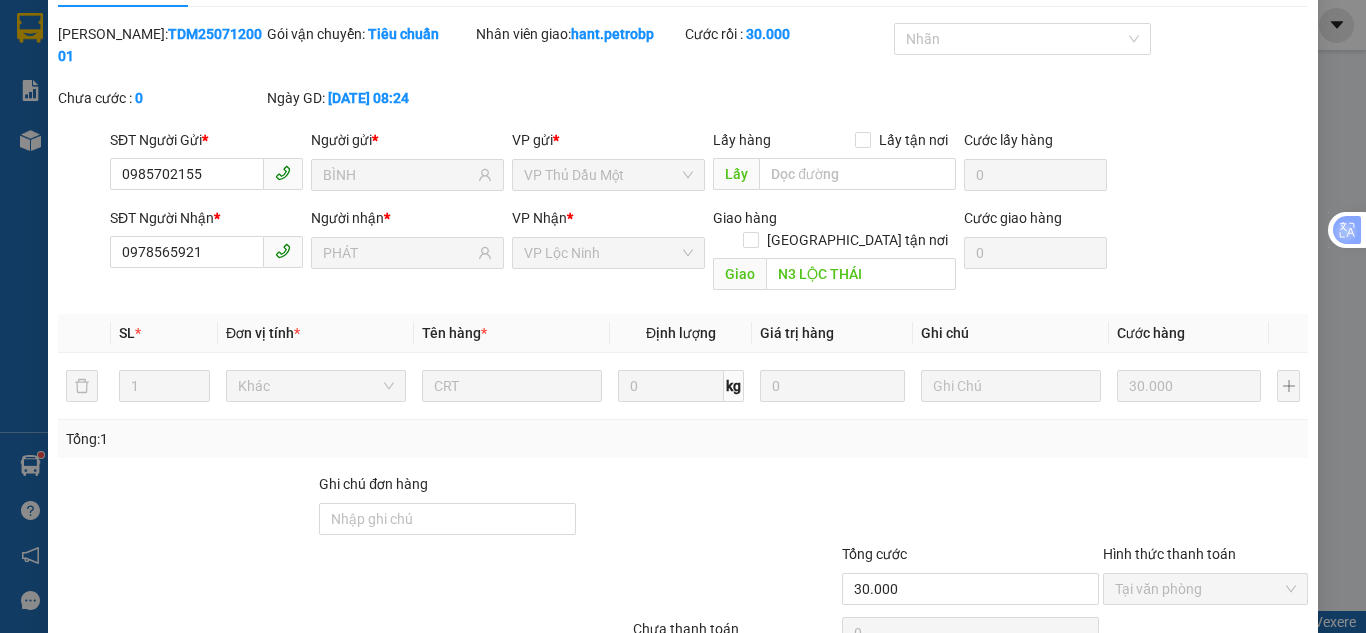 scroll, scrollTop: 0, scrollLeft: 0, axis: both 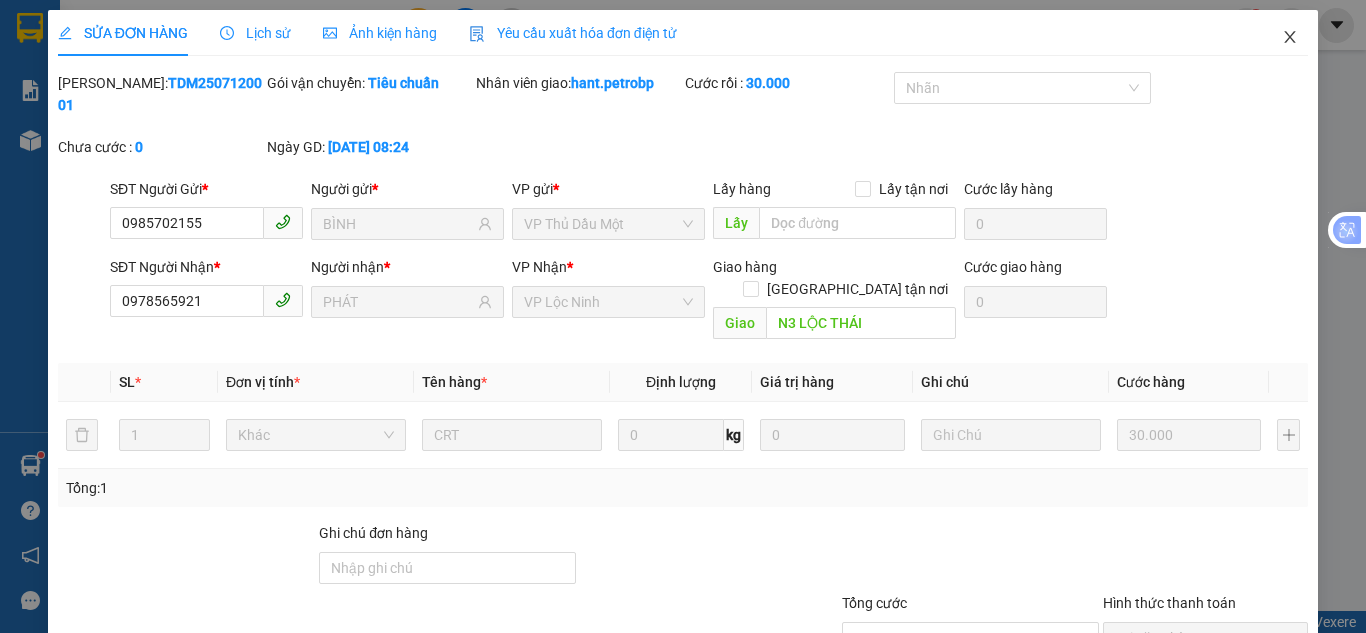click at bounding box center (1290, 38) 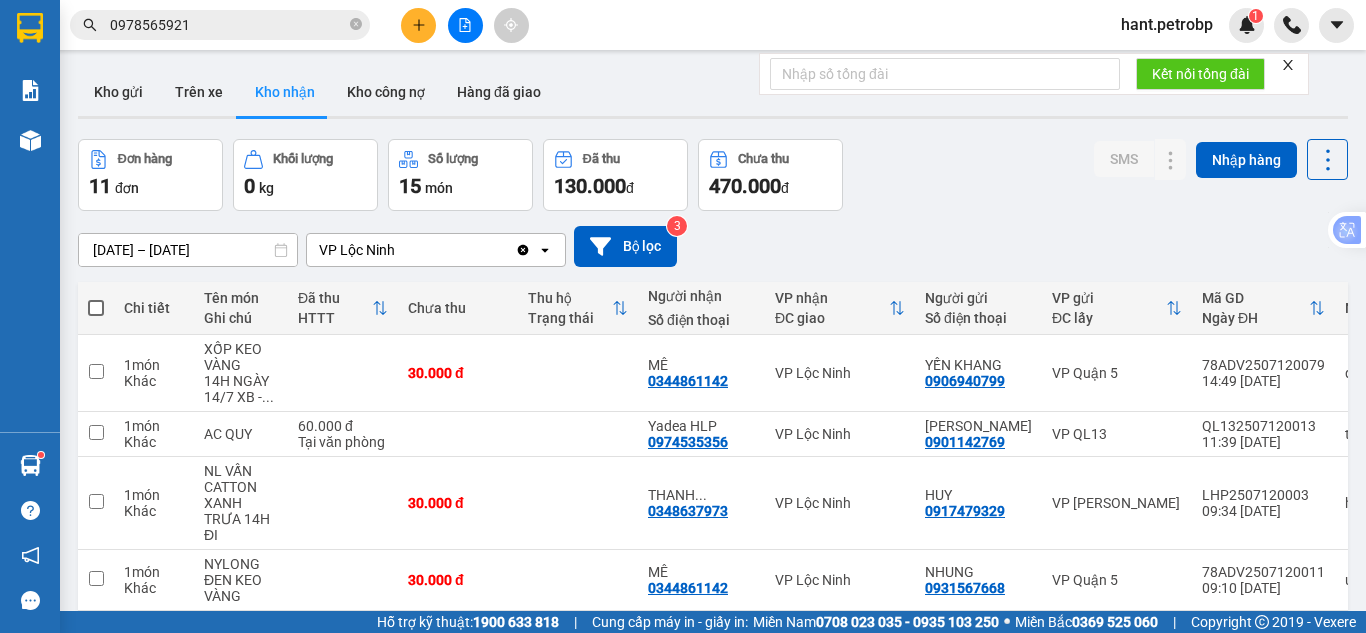 click on "0978565921" at bounding box center (228, 25) 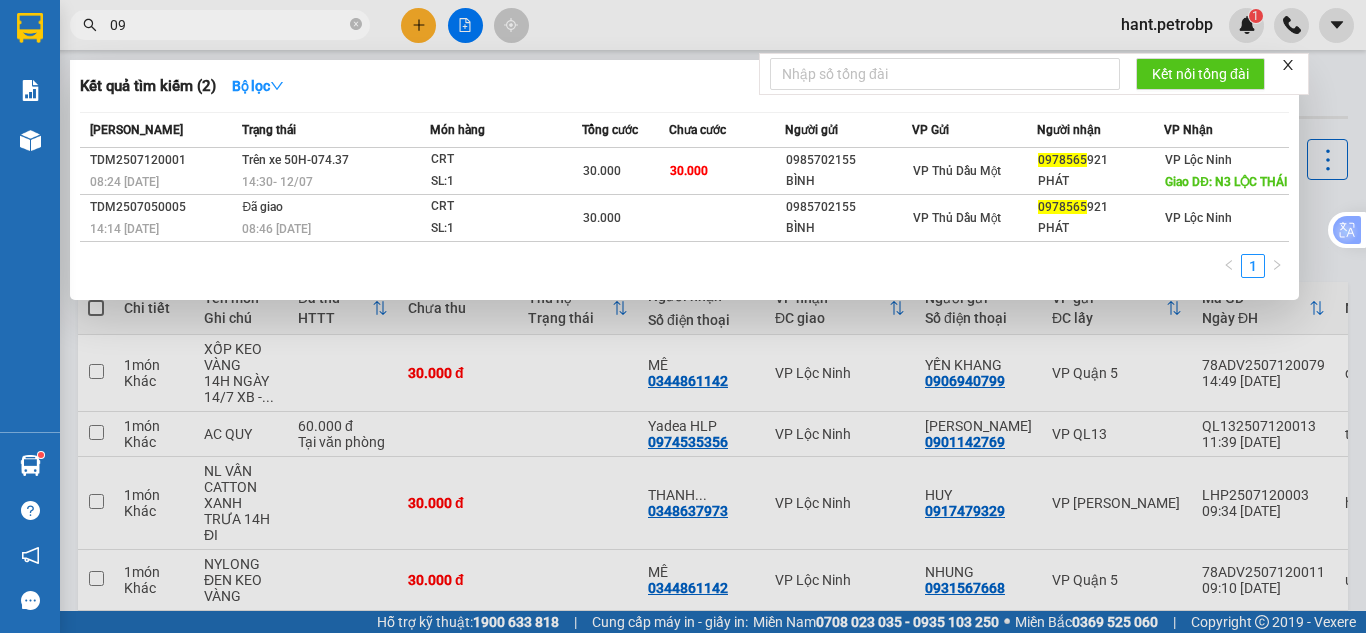 type on "0" 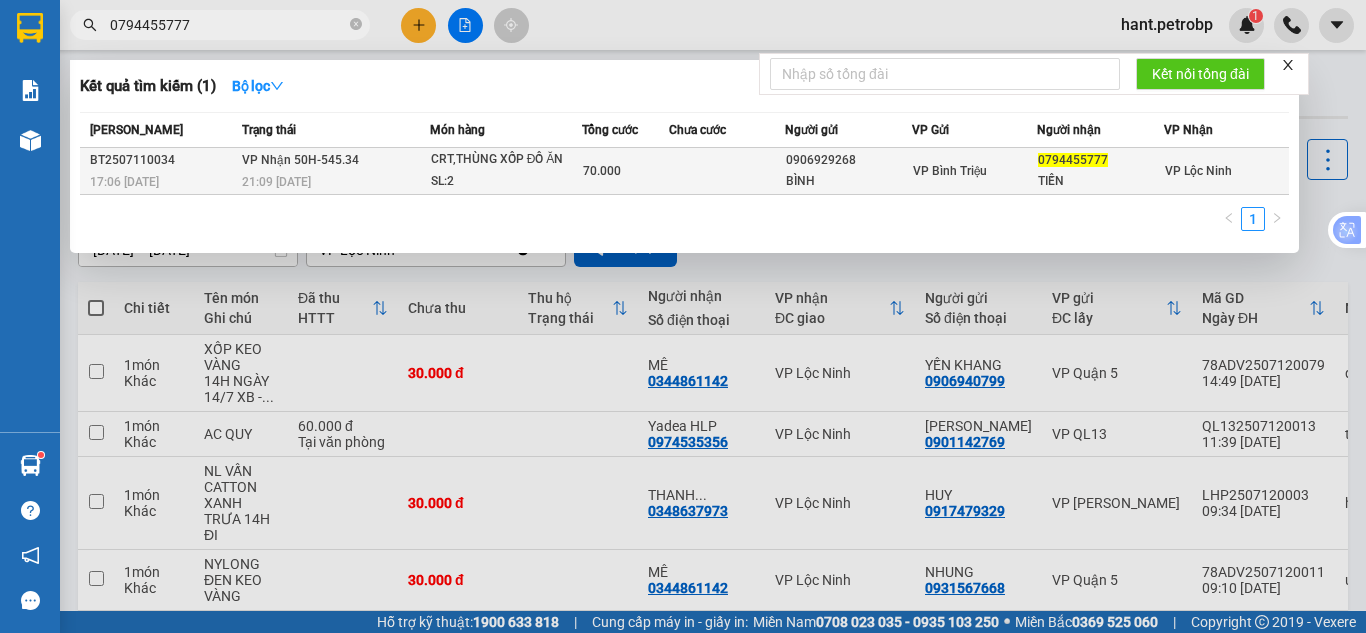 type on "0794455777" 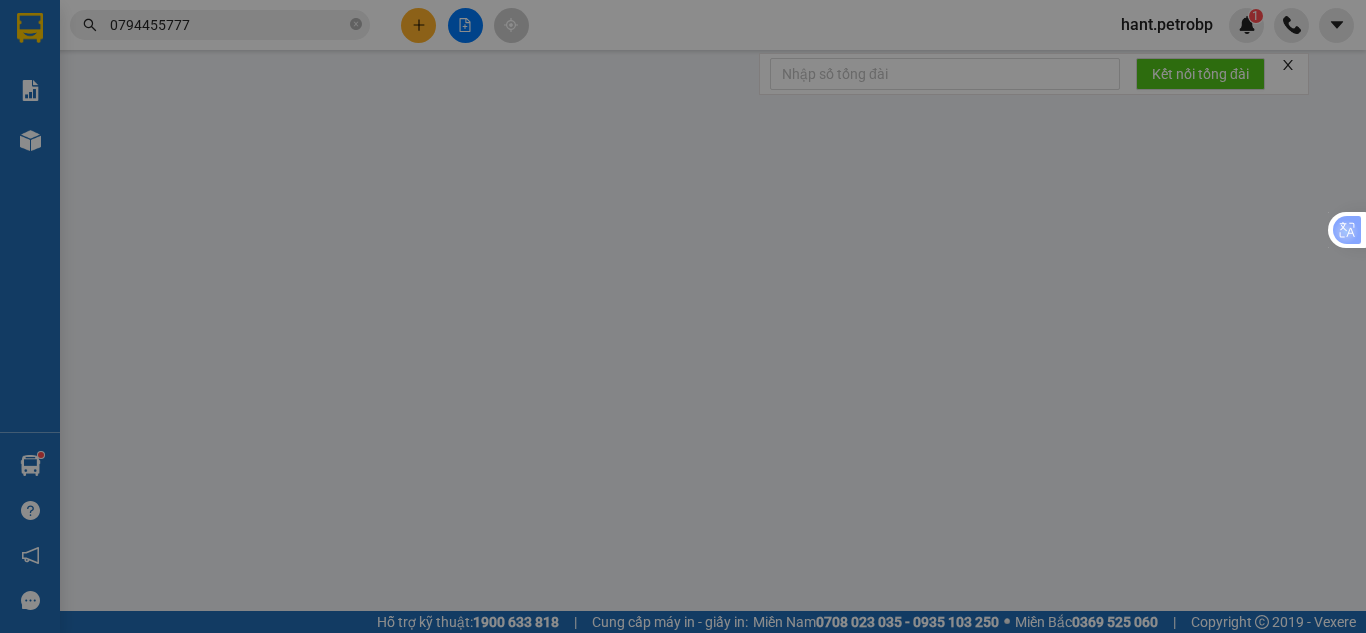 type on "0906929268" 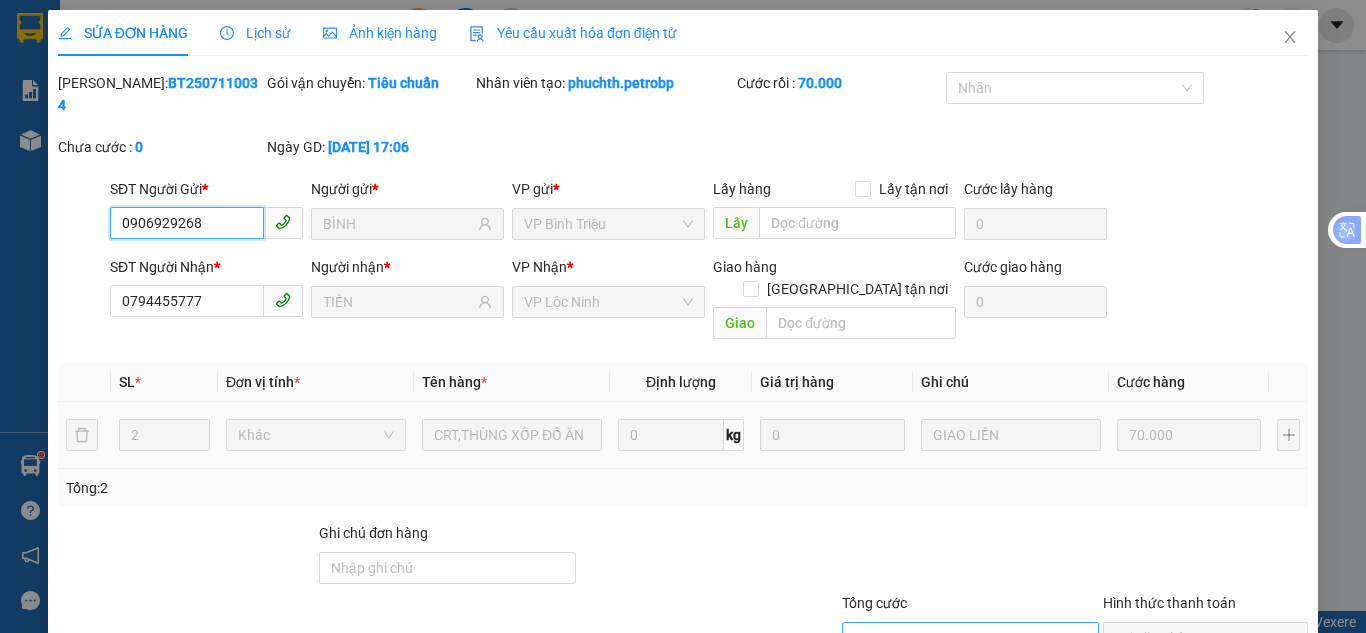 scroll, scrollTop: 111, scrollLeft: 0, axis: vertical 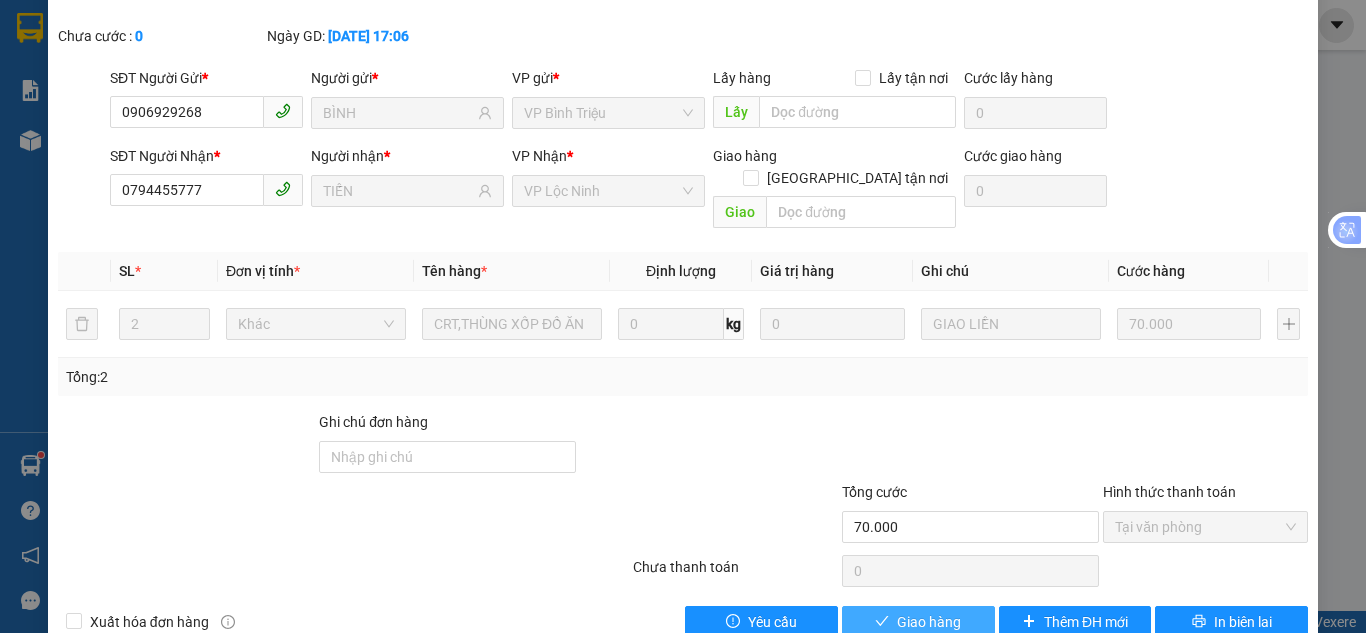 drag, startPoint x: 875, startPoint y: 578, endPoint x: 901, endPoint y: 544, distance: 42.80187 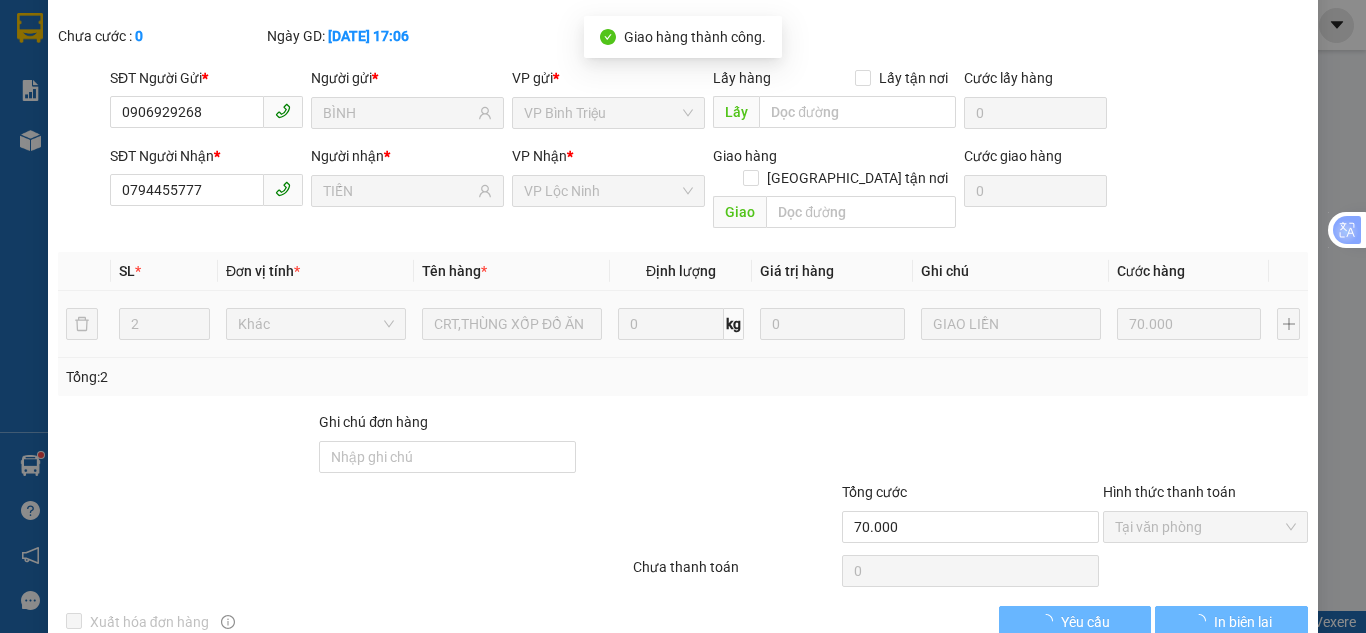 scroll, scrollTop: 0, scrollLeft: 0, axis: both 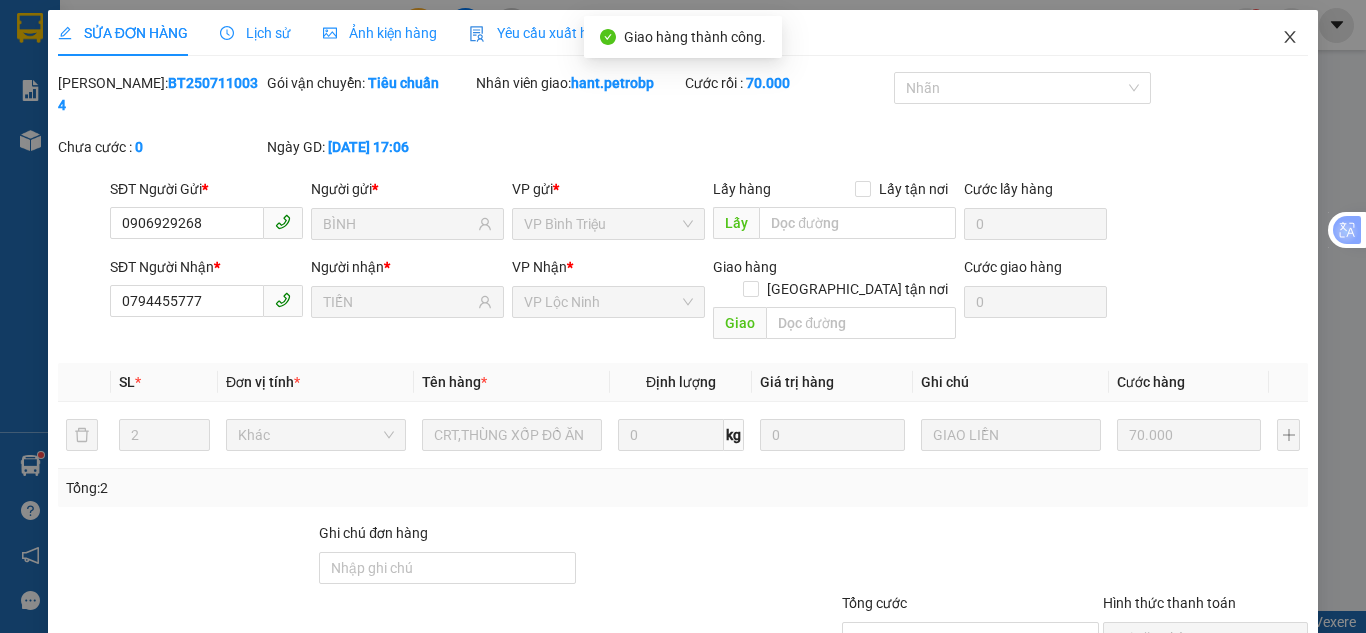 click at bounding box center [1290, 38] 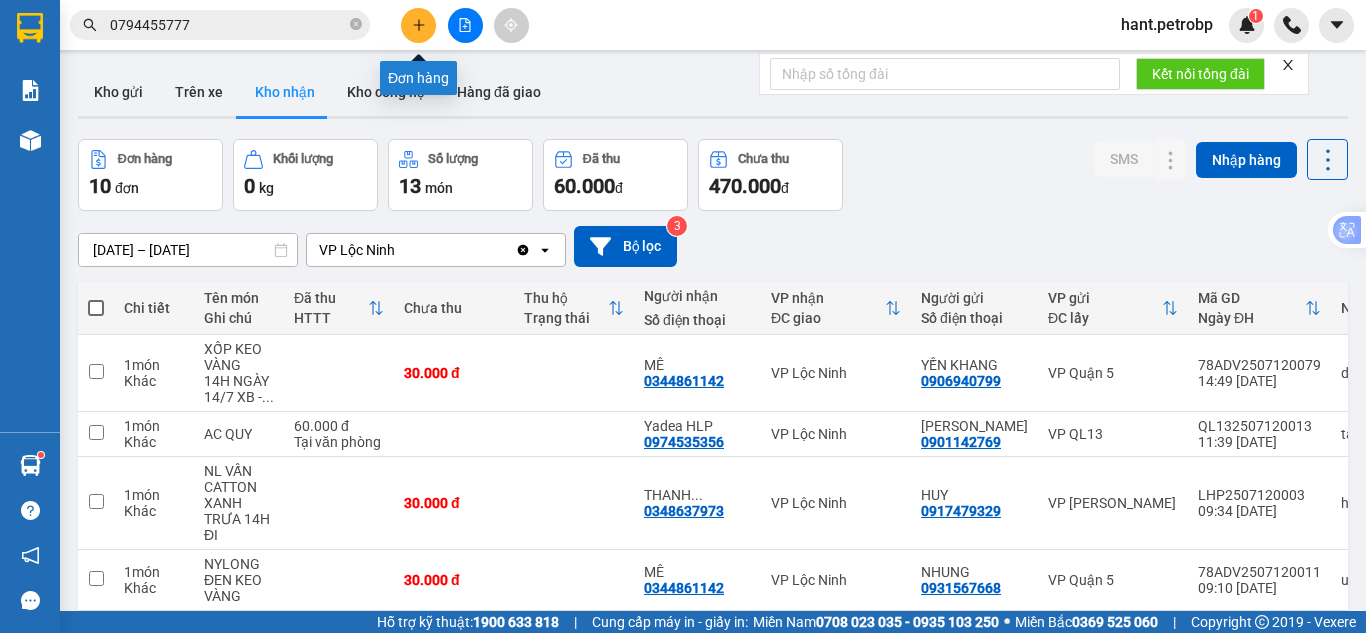 click 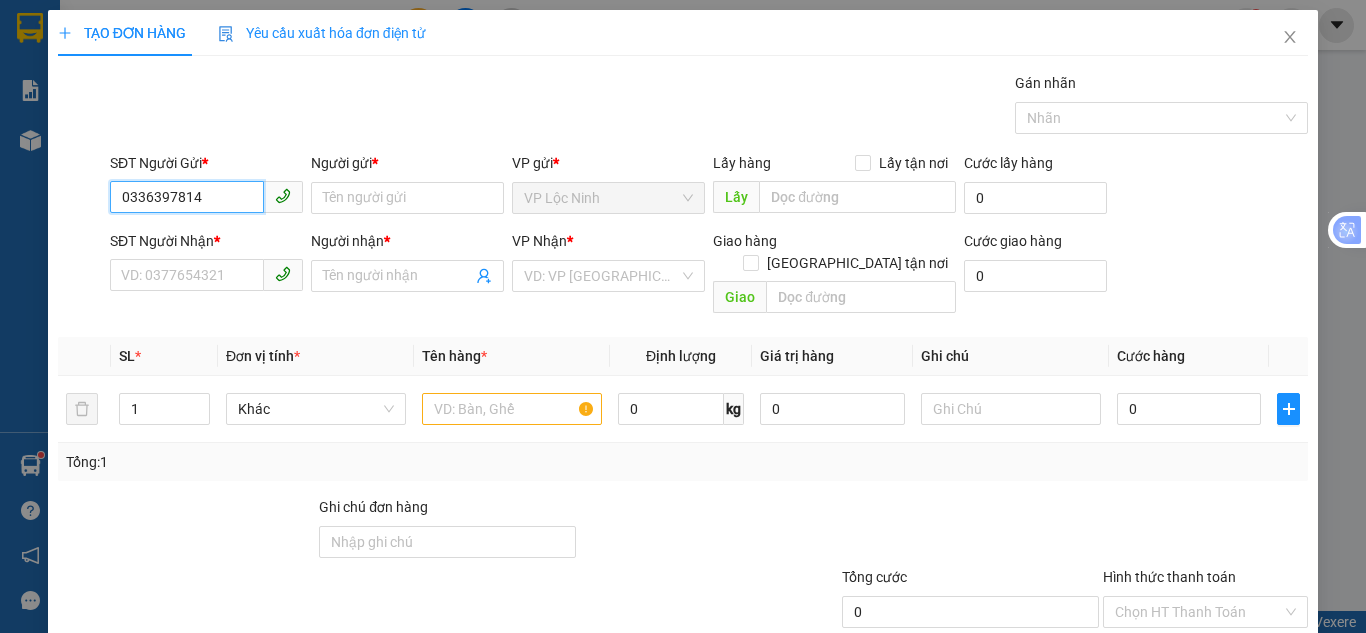 drag, startPoint x: 227, startPoint y: 208, endPoint x: 29, endPoint y: 207, distance: 198.00252 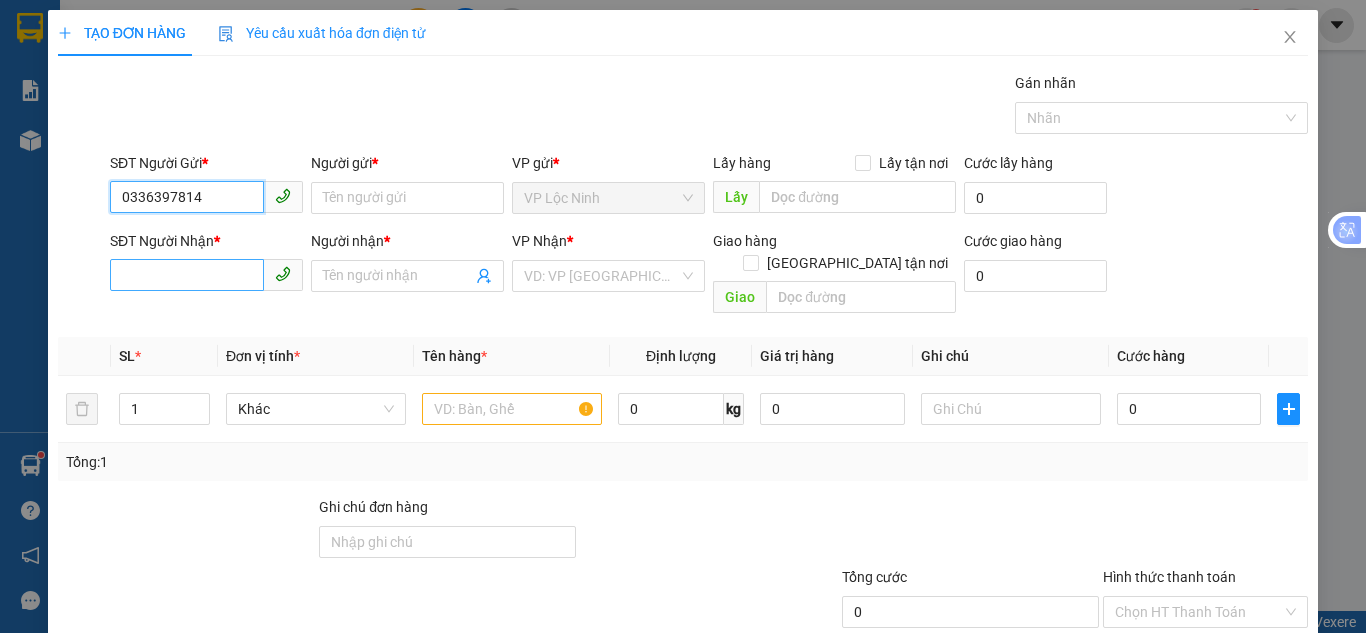 type on "0336397814" 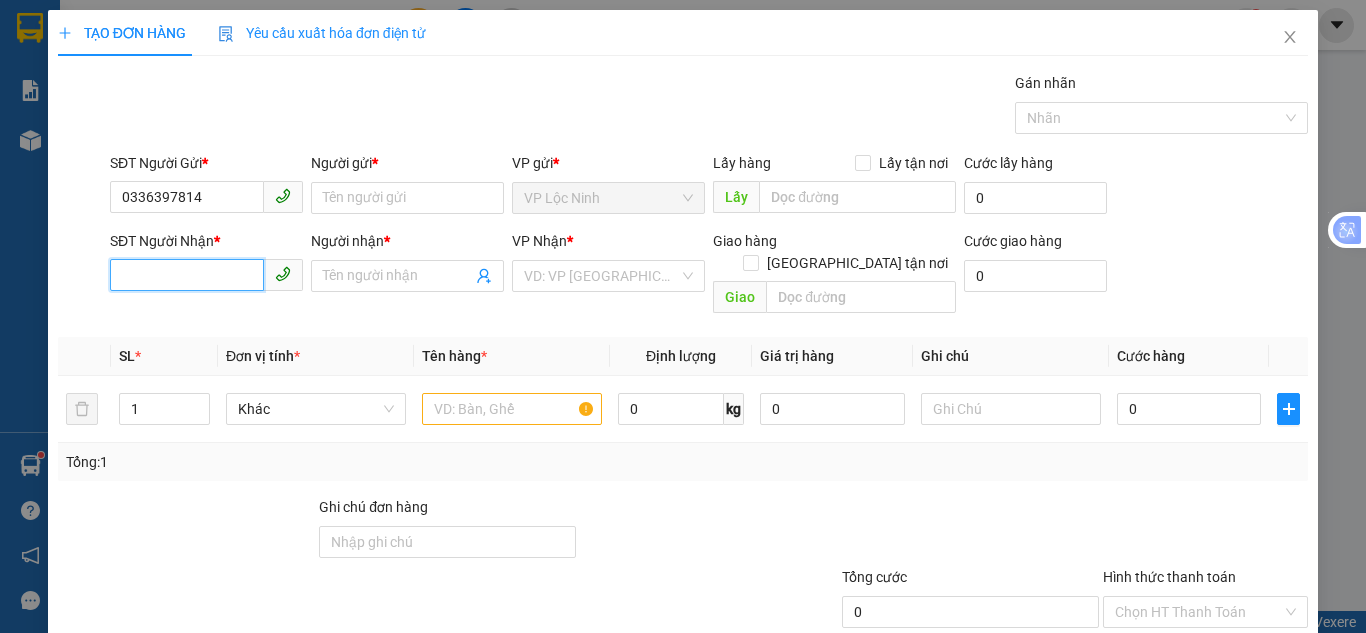 click on "SĐT Người Nhận  *" at bounding box center (187, 275) 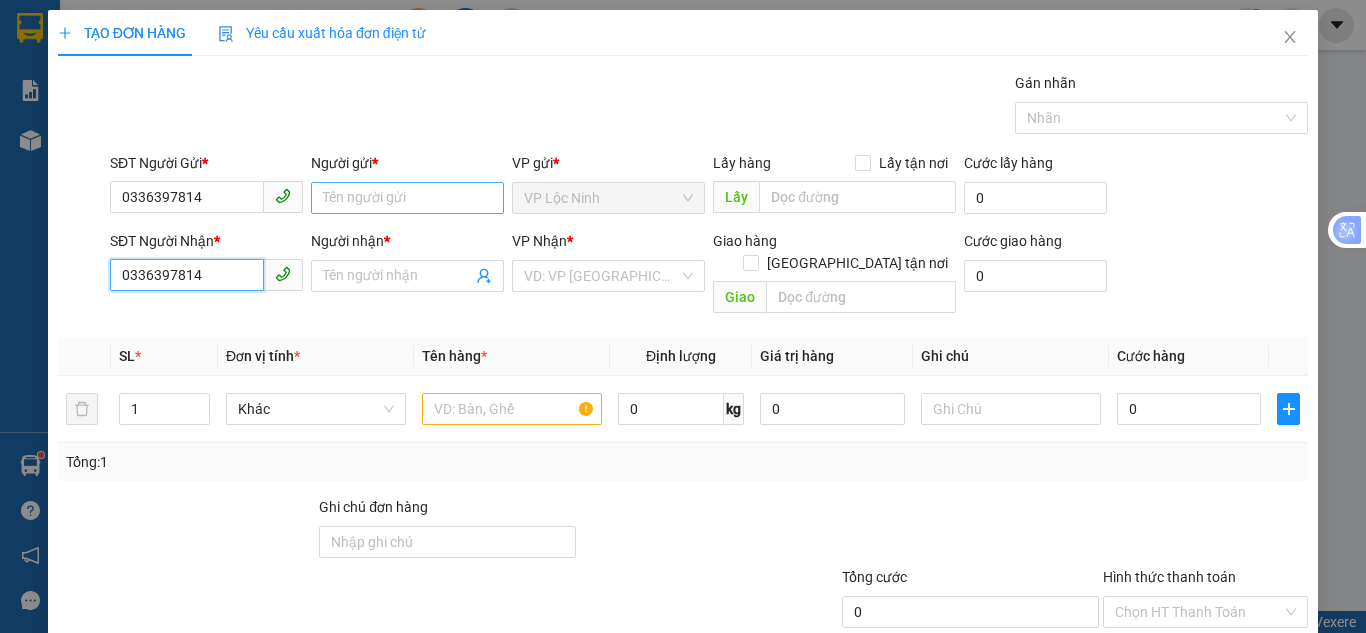 type on "0336397814" 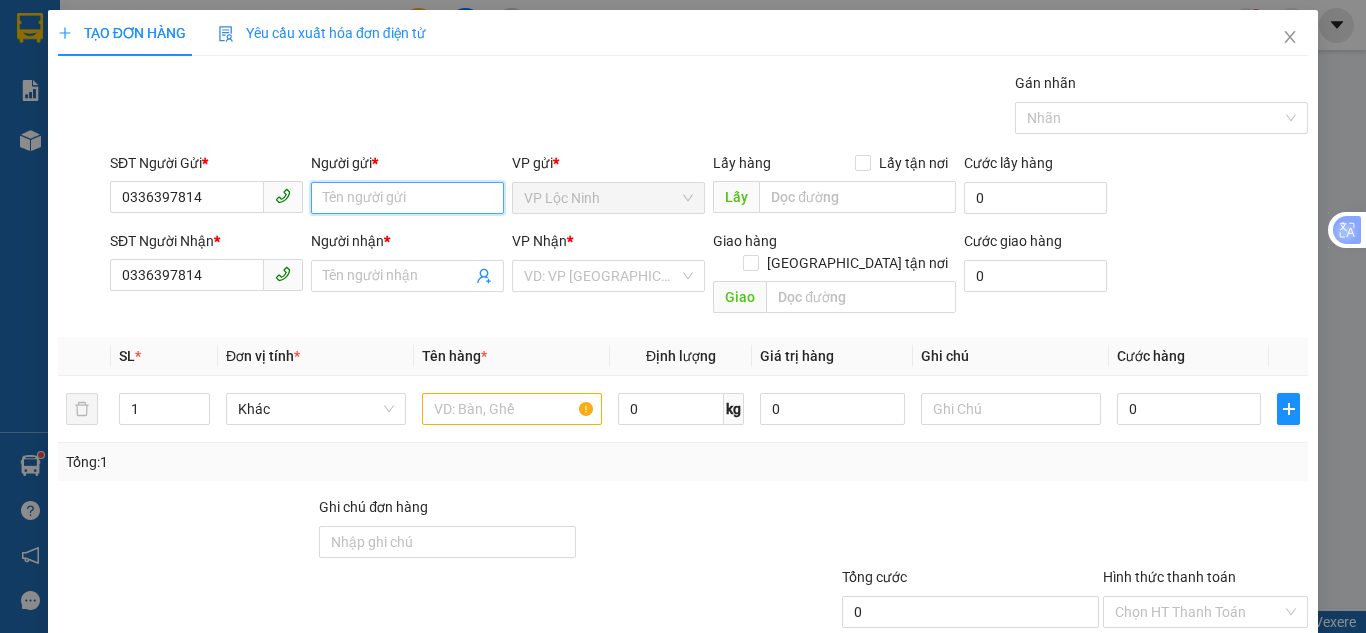 click on "Người gửi  *" at bounding box center (407, 198) 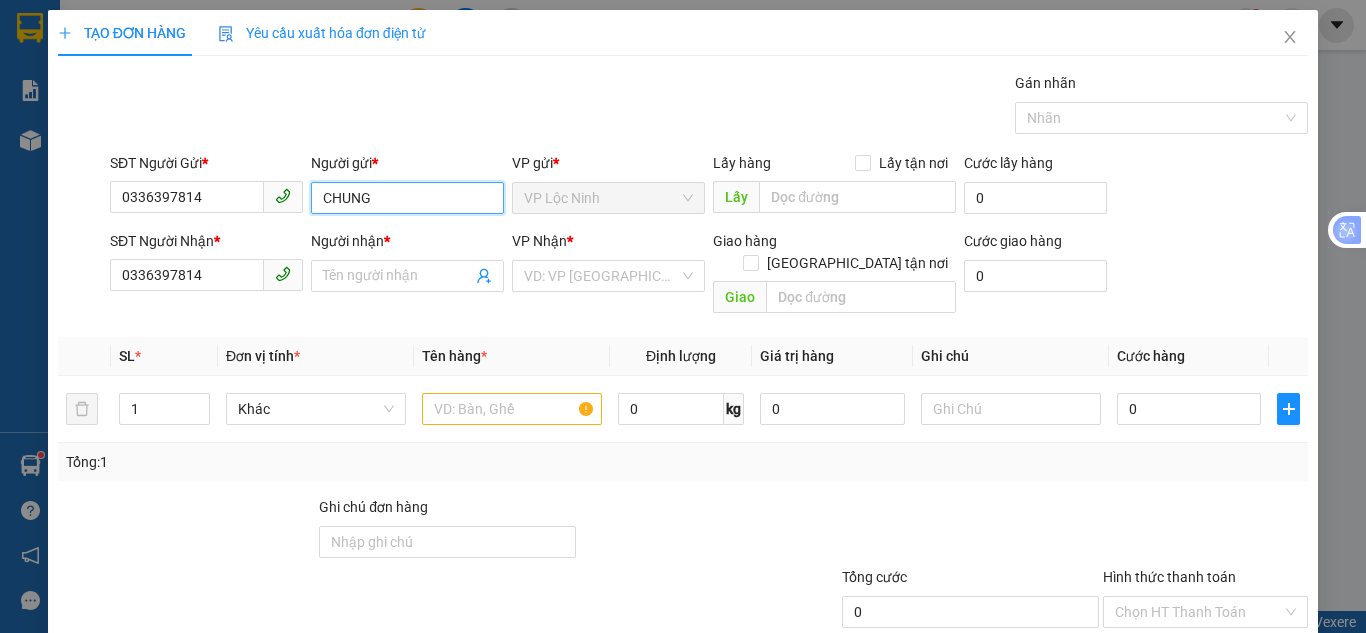 click on "CHUNG  - 0374399368 CHUNG  - 0328000056 [PERSON_NAME] - 0374487837 CHUNG  - 0908327785 [PERSON_NAME] - 0369455200 CHUNG  - 0979801893 CHUNG  - 0974806231 [PERSON_NAME] - 0333984943 [PERSON_NAME] - 0355205197 CHUNG  - 0905923158" at bounding box center [418, 382] 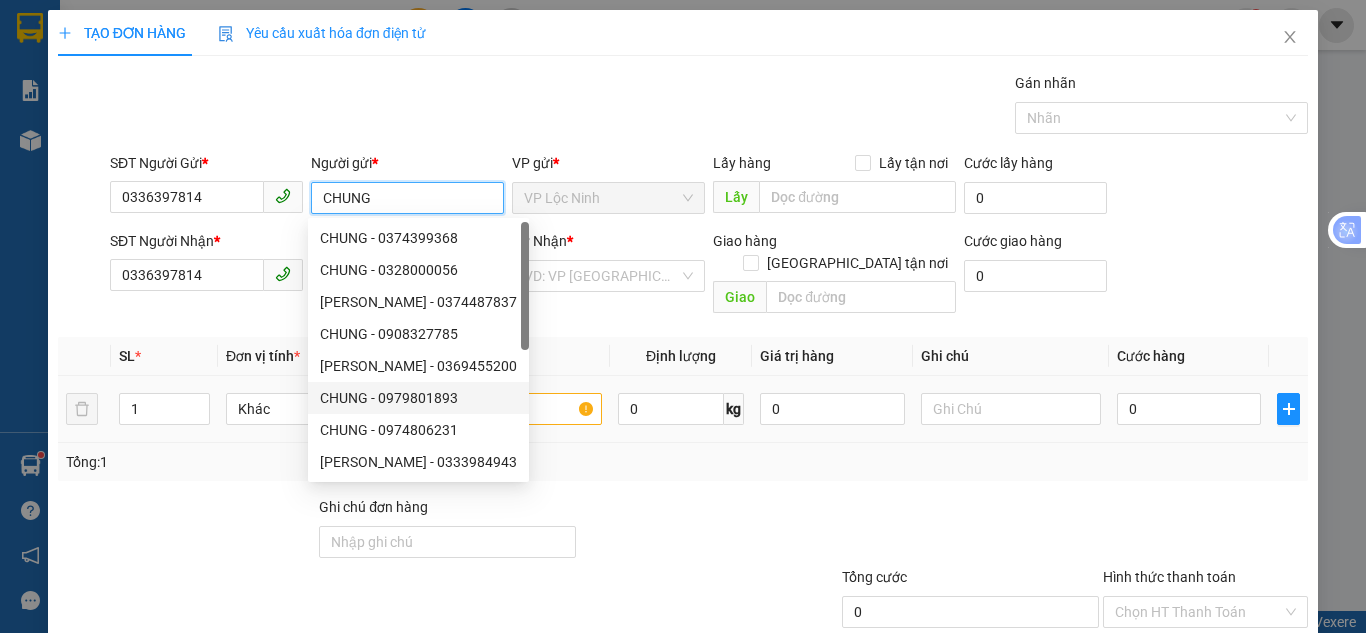 type on "CHUNG" 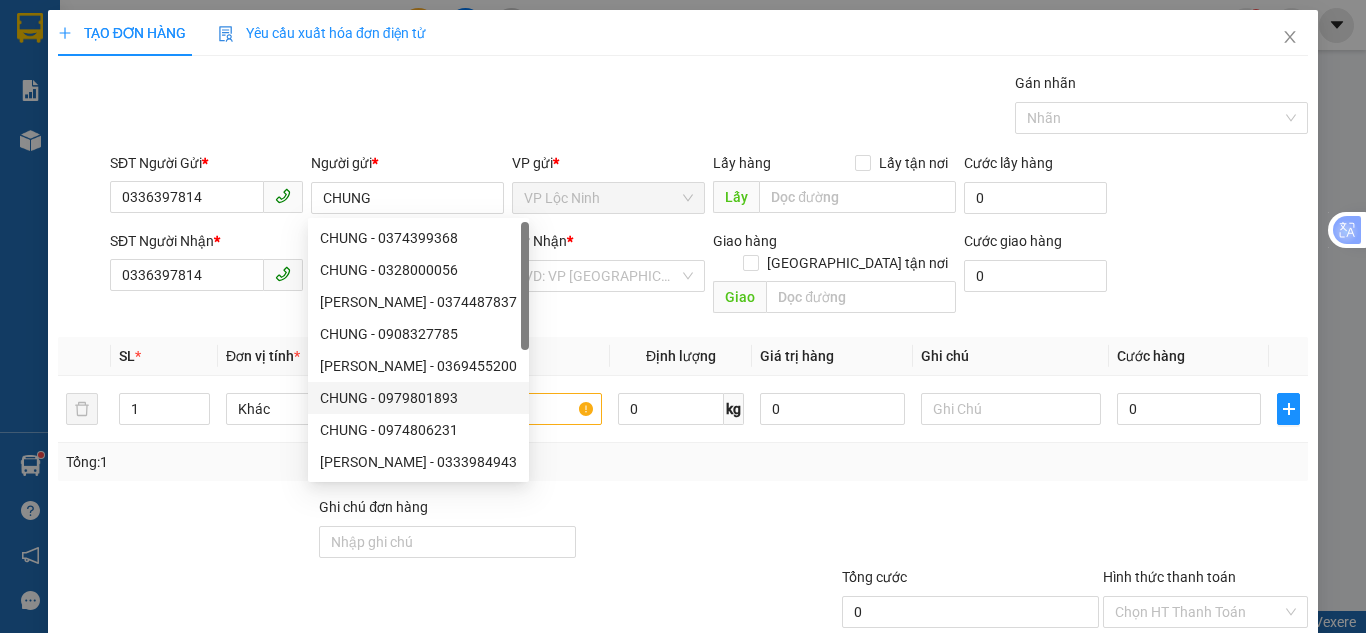 drag, startPoint x: 214, startPoint y: 461, endPoint x: 250, endPoint y: 350, distance: 116.6919 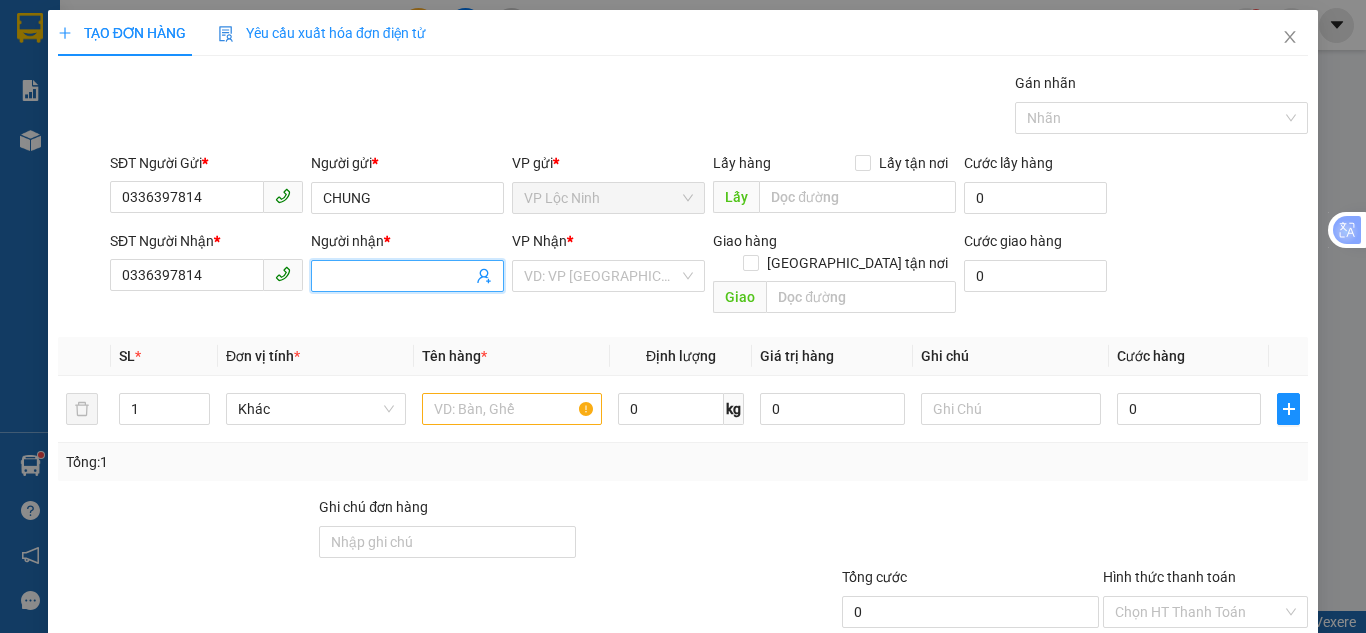 click on "Người nhận  *" at bounding box center [397, 276] 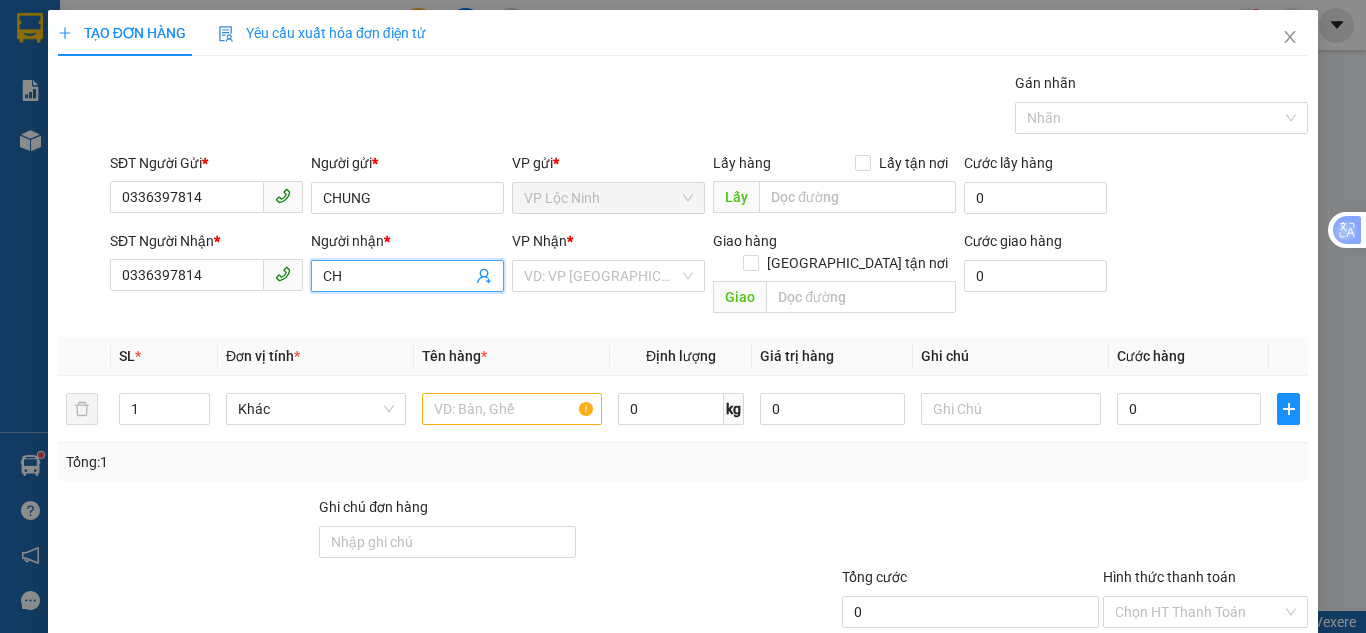 type on "C" 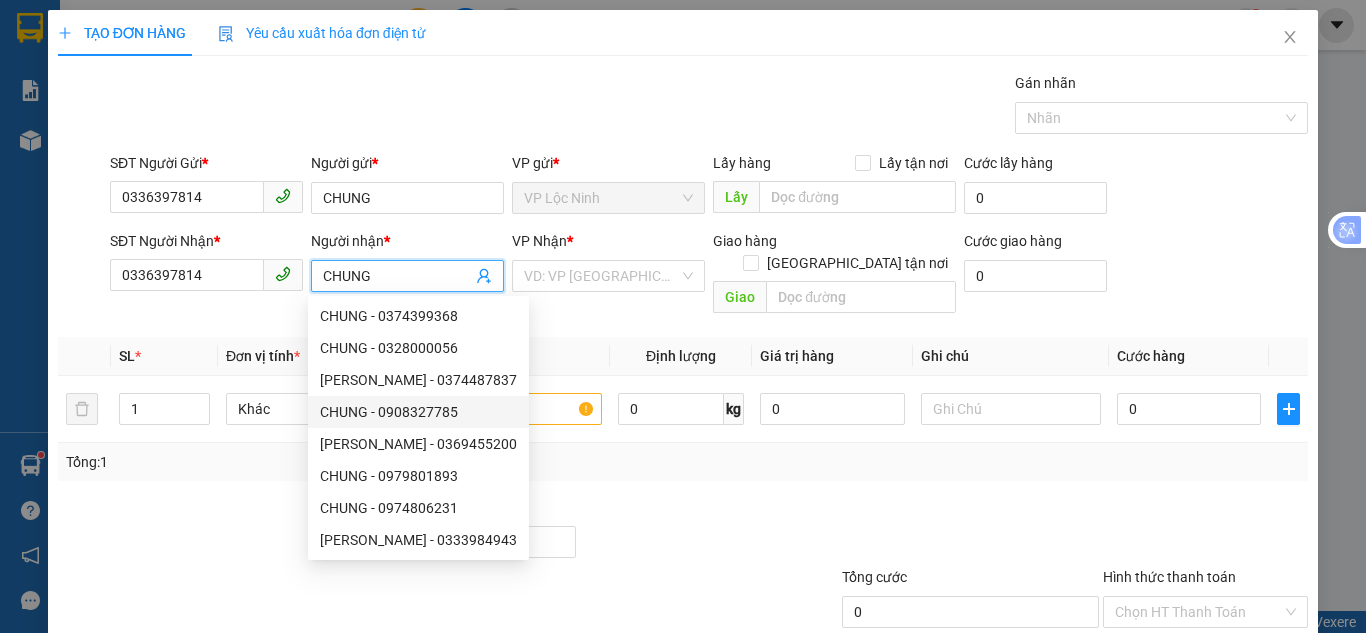 type on "CHUNG" 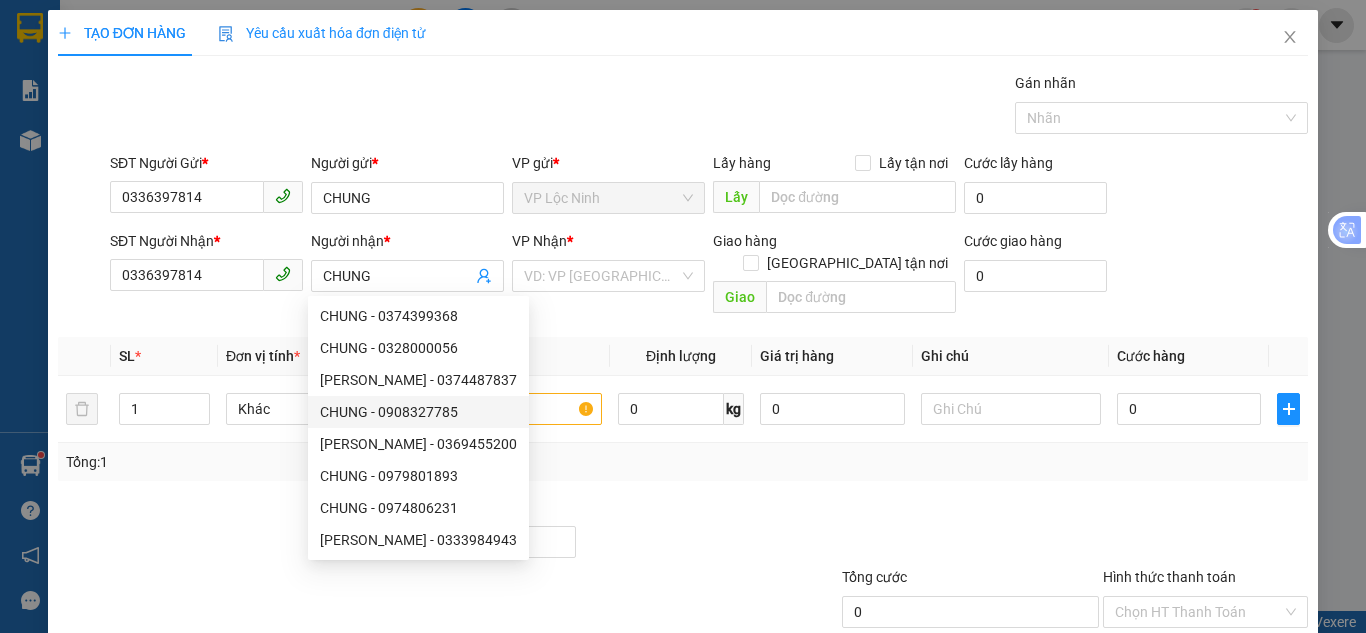 click on "Tổng:  1" at bounding box center [683, 462] 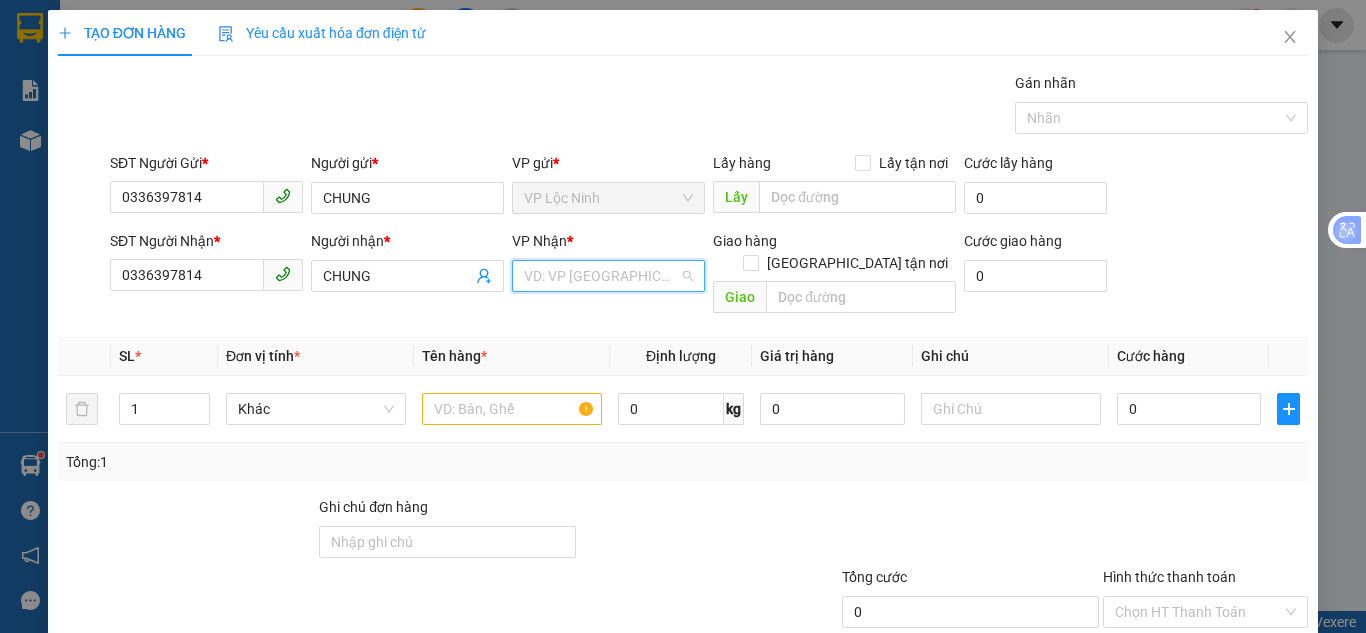 click at bounding box center [601, 276] 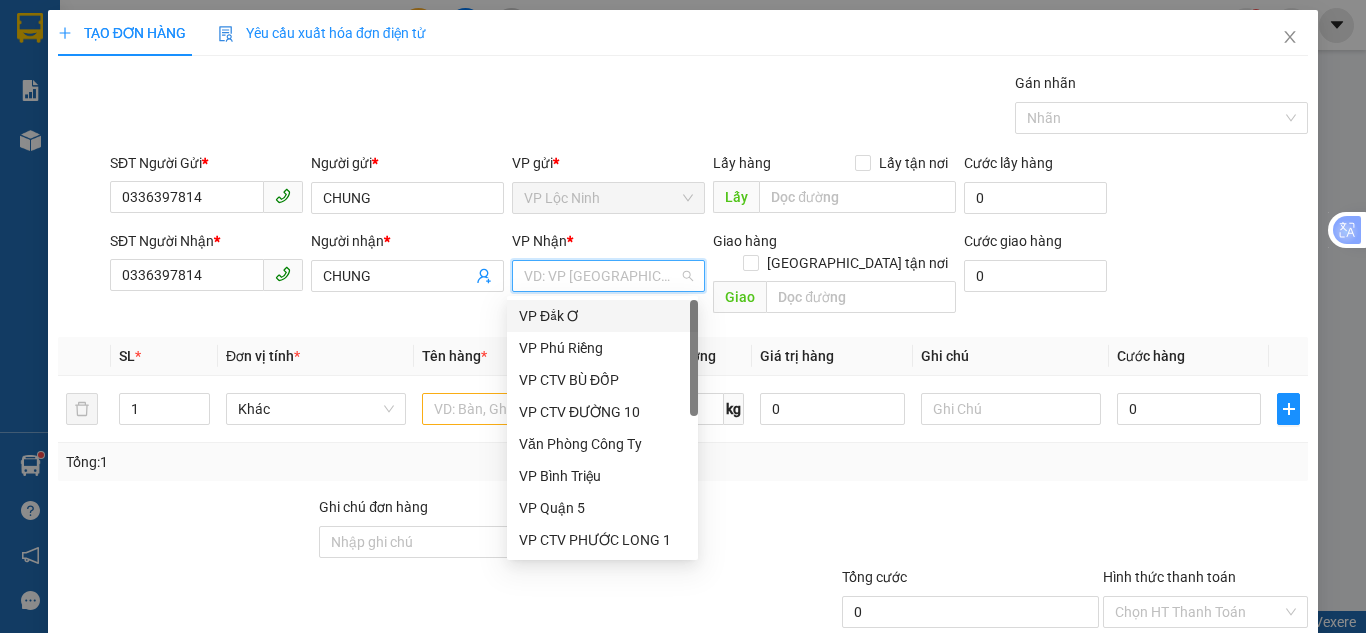 type on "B" 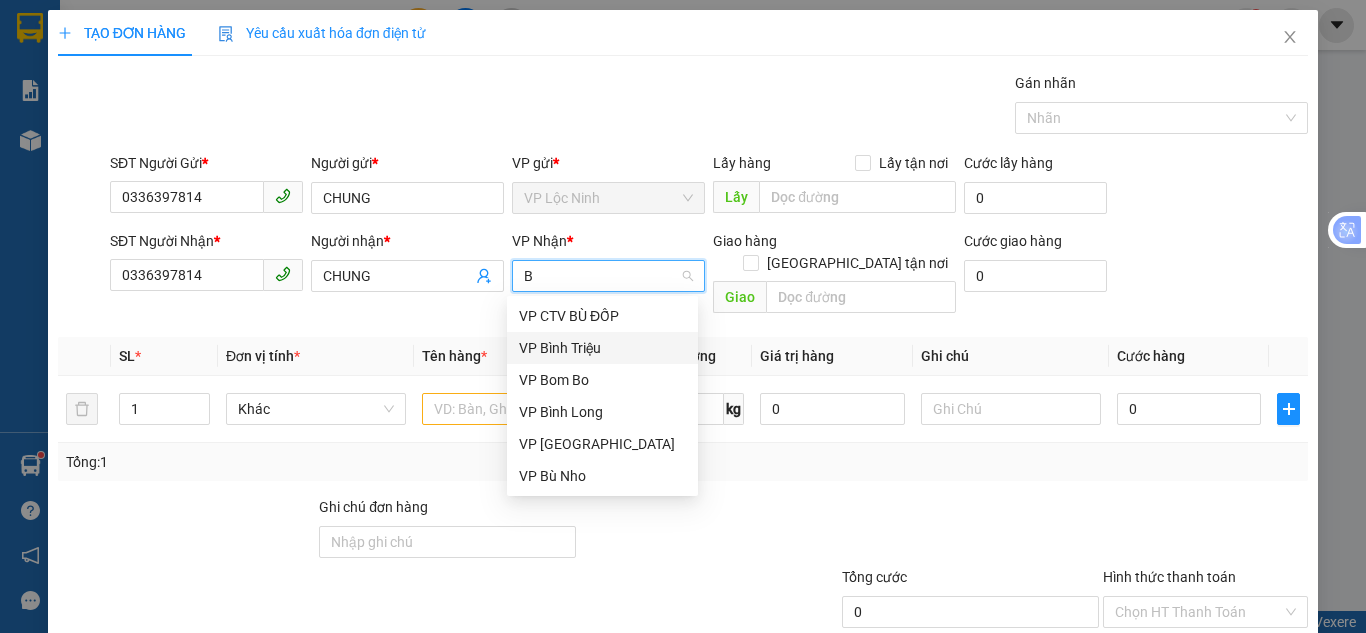 click on "VP Bình Triệu" at bounding box center [602, 348] 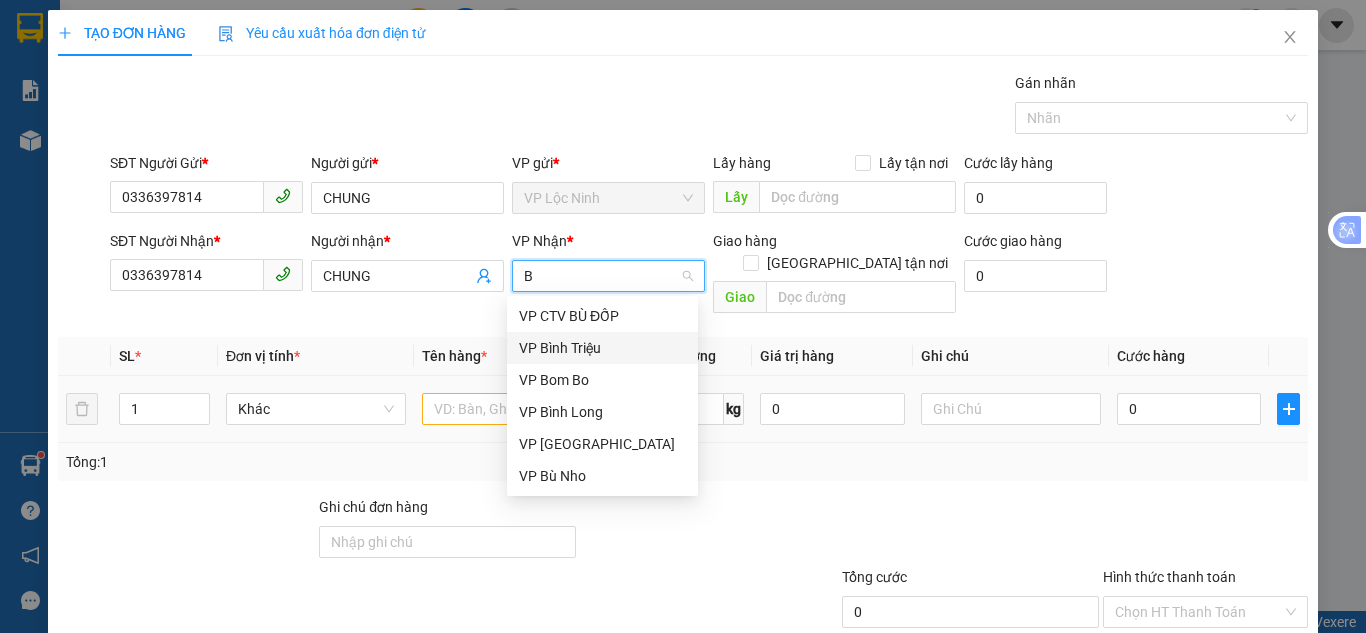 type 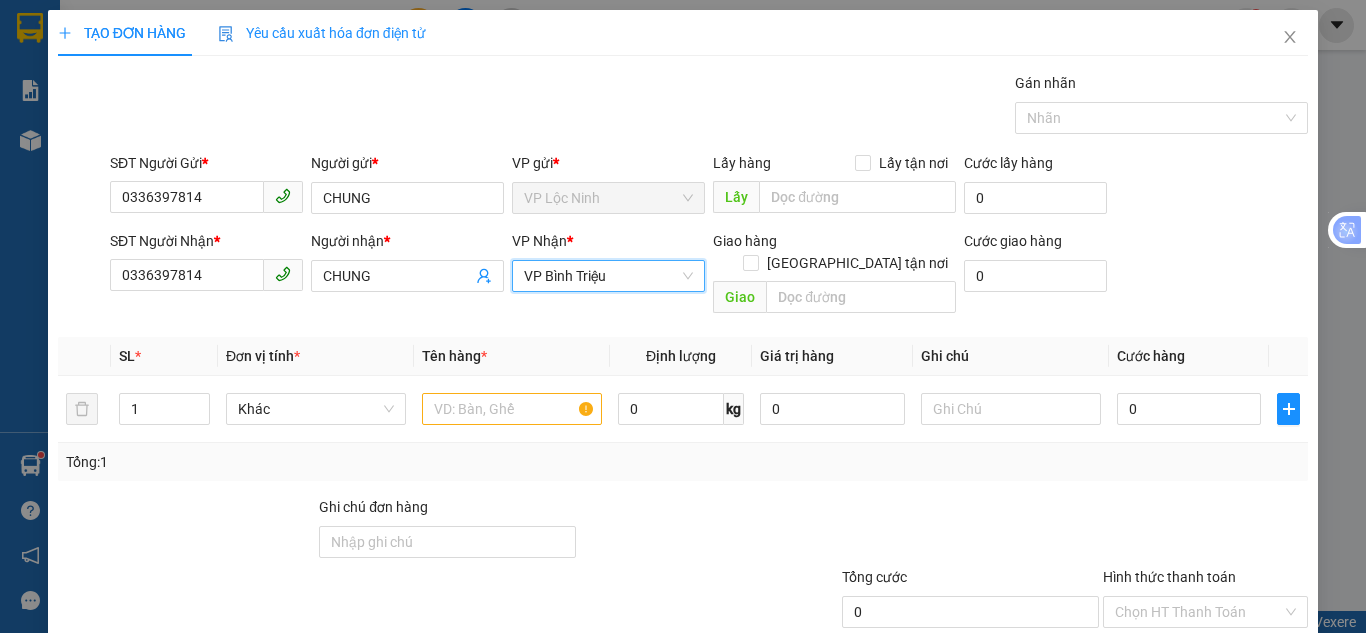 click on "Transit Pickup Surcharge Ids Transit Deliver Surcharge Ids Transit Deliver Surcharge Transit Deliver Surcharge Gói vận chuyển  * Tiêu chuẩn Gán nhãn   Nhãn SĐT Người Gửi  * 0336397814 Người gửi  * CHUNG VP gửi  * VP Lộc Ninh Lấy hàng Lấy tận nơi Lấy Cước lấy hàng 0 SĐT Người Nhận  * 0336397814 Người nhận  * CHUNG VP Nhận  * VP Bình Triệu VP Bình [PERSON_NAME] hàng Giao tận nơi Giao Cước giao hàng 0 SL  * Đơn vị tính  * Tên hàng  * Định lượng Giá trị hàng Ghi chú Cước hàng                   1 Khác 0 kg 0 0 Tổng:  1 Ghi chú đơn hàng Tổng cước 0 Hình thức thanh toán Chọn HT Thanh Toán Số tiền thu trước   Chọn loại cước 0 Chưa thanh toán 0 Chọn HT Thanh Toán Lưu nháp Xóa Thông tin [PERSON_NAME] và In" at bounding box center [683, 397] 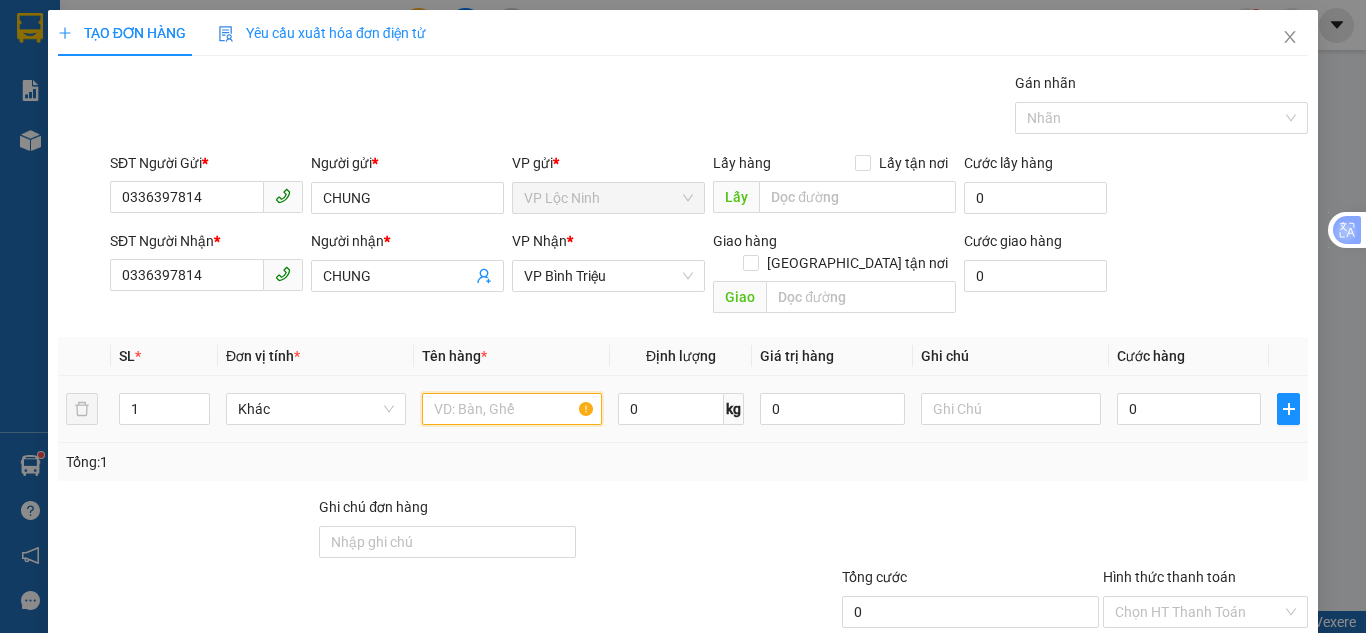 click at bounding box center (512, 409) 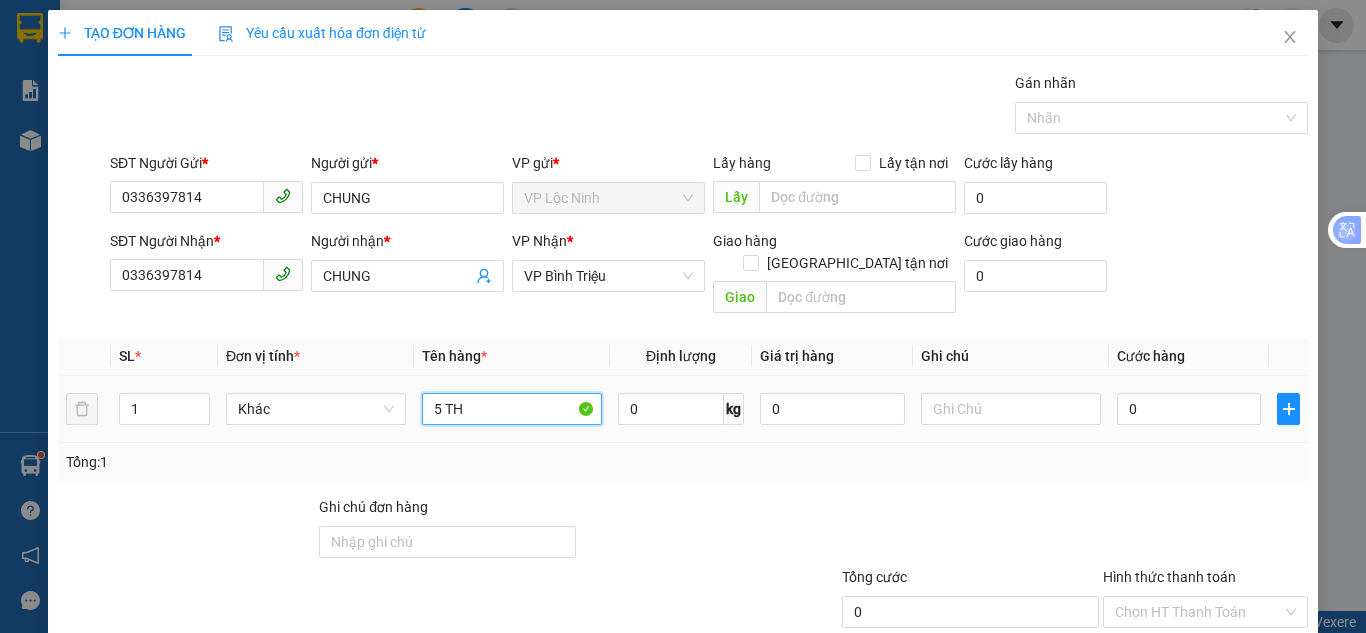 paste on "ÙNG" 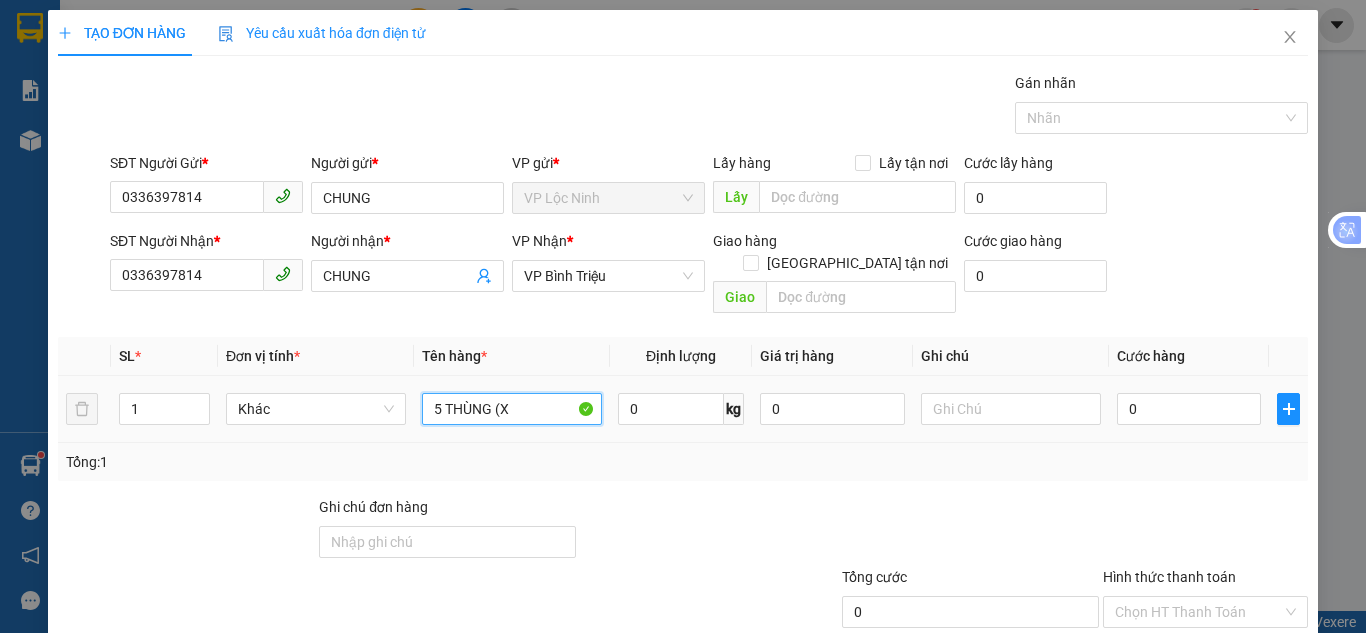 paste on "ÔP" 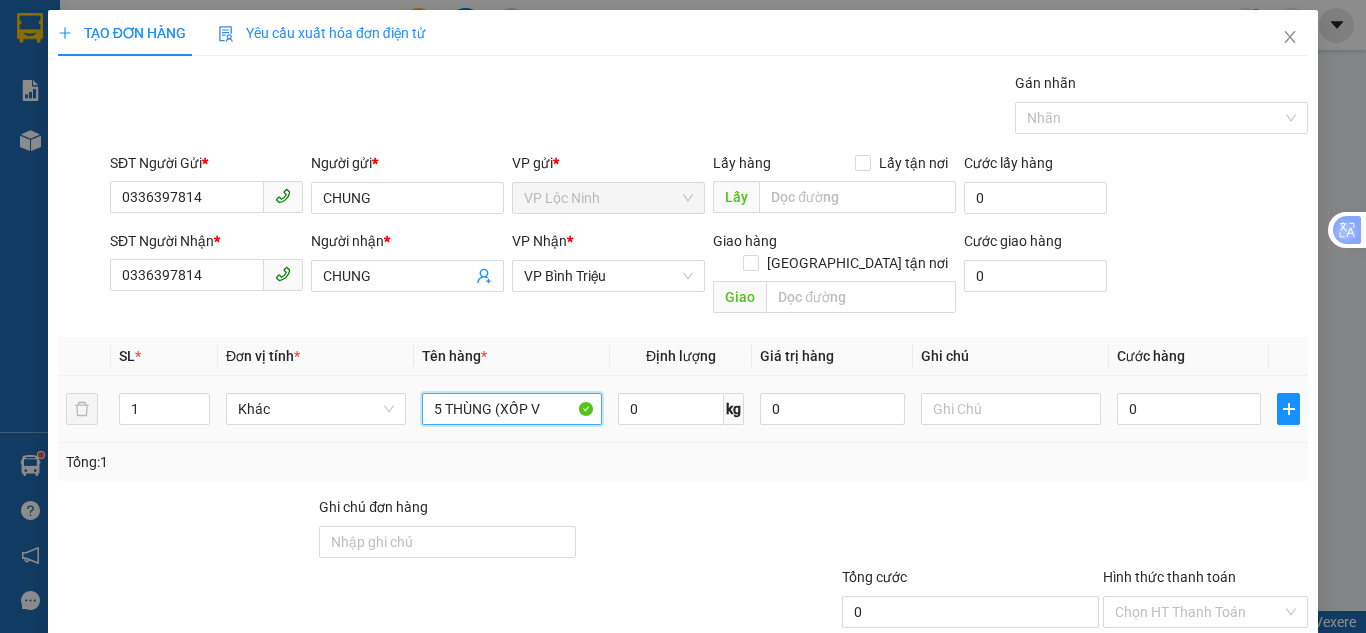paste on "ÀNG" 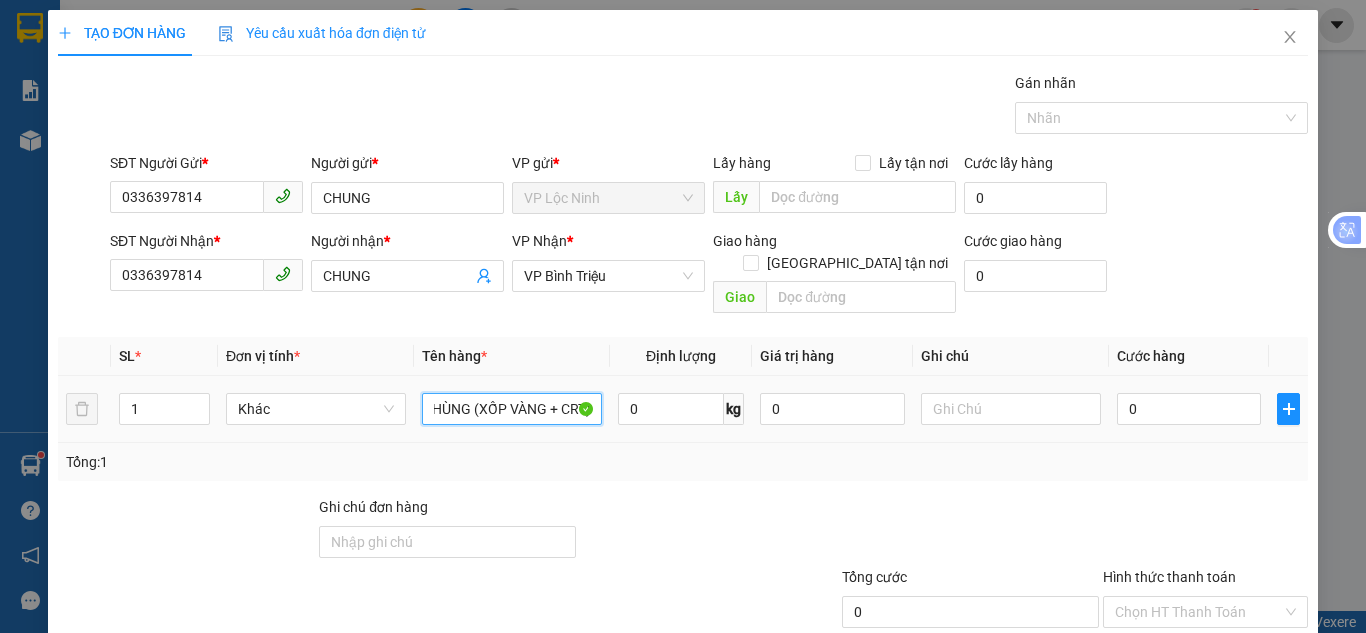 scroll, scrollTop: 0, scrollLeft: 25, axis: horizontal 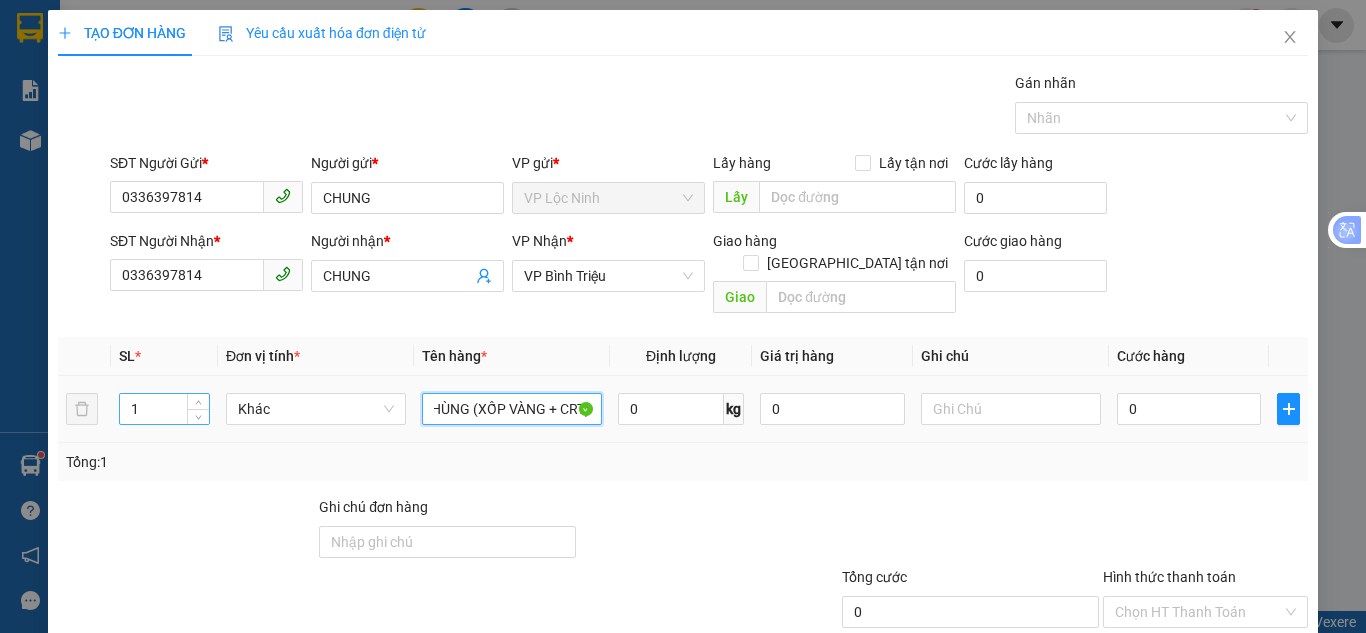 type on "5 THÙNG (XỐP VÀNG + CRT)" 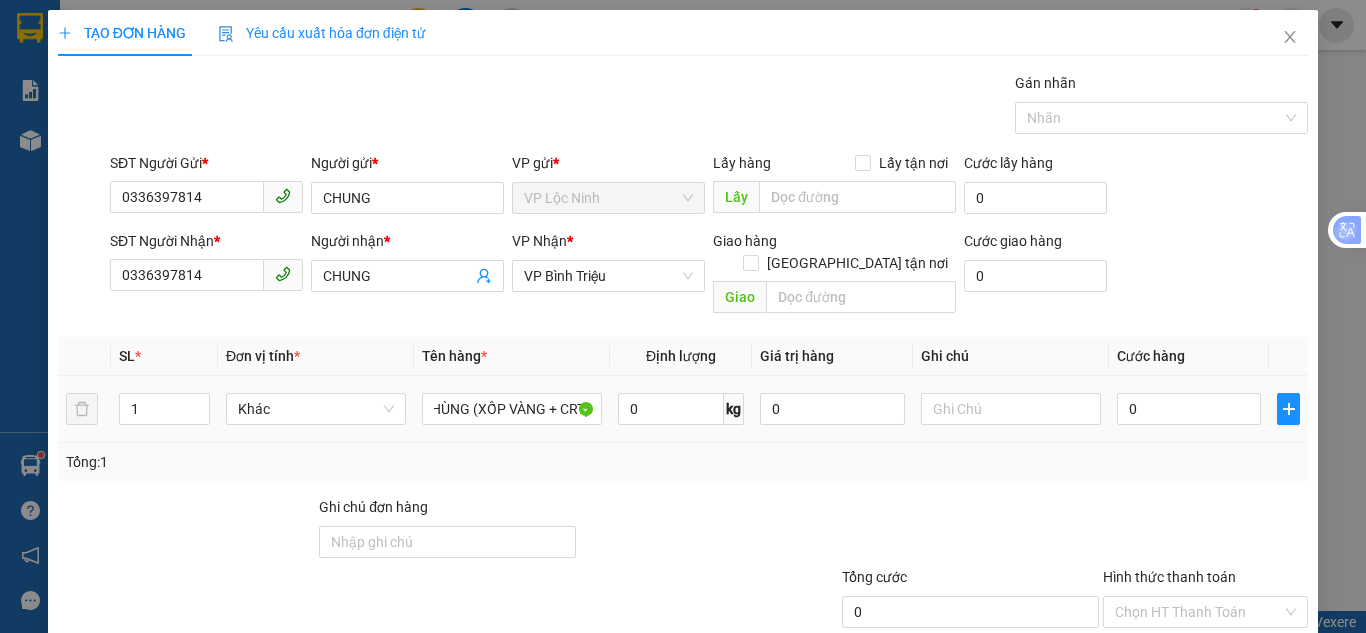 scroll, scrollTop: 0, scrollLeft: 0, axis: both 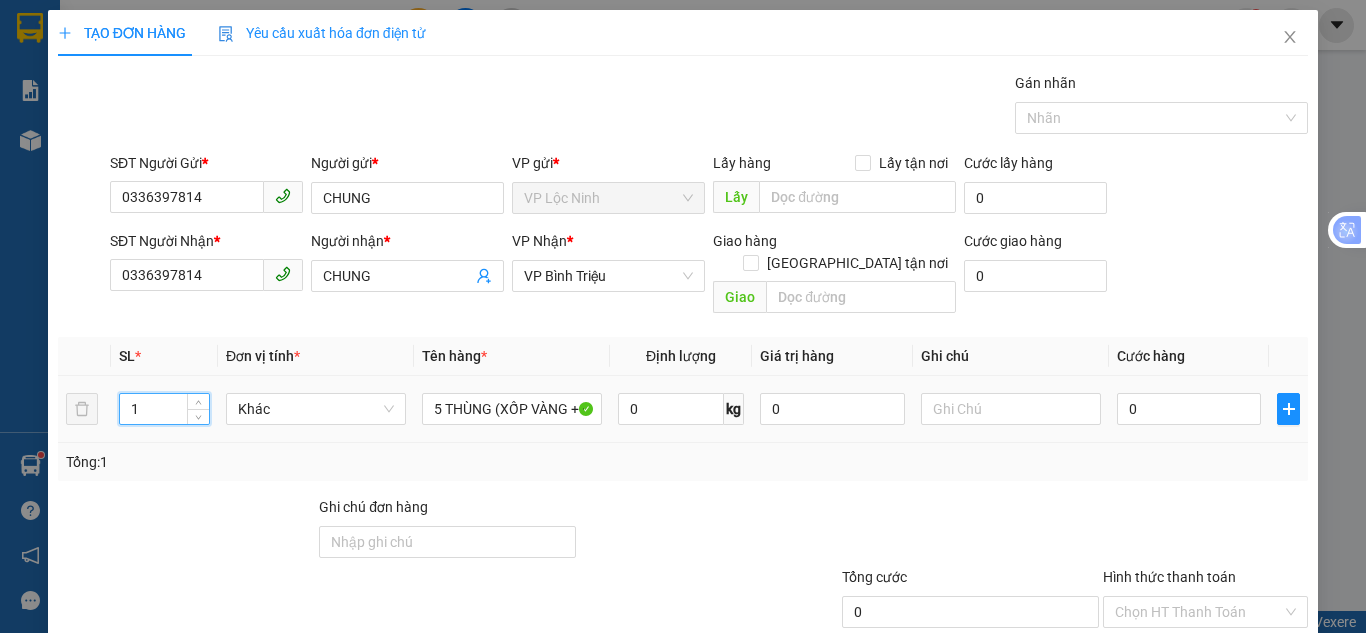 drag, startPoint x: 170, startPoint y: 399, endPoint x: 0, endPoint y: 392, distance: 170.14406 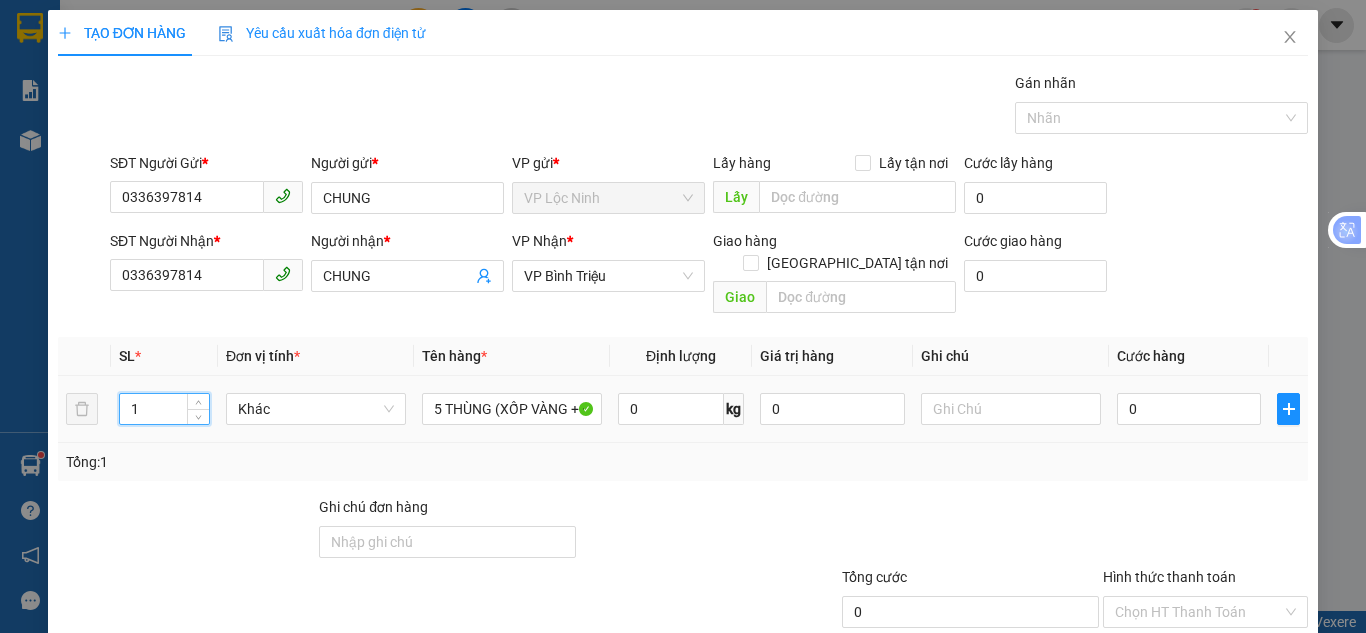 click on "TẠO ĐƠN HÀNG Yêu cầu xuất hóa đơn điện tử Transit Pickup Surcharge Ids Transit Deliver Surcharge Ids Transit Deliver Surcharge Transit Deliver Surcharge Gói vận chuyển  * Tiêu chuẩn Gán nhãn   Nhãn SĐT Người Gửi  * 0336397814 Người gửi  * CHUNG VP gửi  * VP Lộc Ninh Lấy hàng Lấy tận nơi Lấy Cước lấy hàng 0 SĐT Người Nhận  * 0336397814 Người nhận  * CHUNG VP Nhận  * VP Bình [PERSON_NAME] hàng Giao tận nơi Giao Cước giao hàng 0 SL  * Đơn vị tính  * Tên hàng  * Định lượng Giá trị hàng Ghi chú Cước hàng                   1 Khác 5 THÙNG (XỐP VÀNG + CRT) 0 kg 0 0 Tổng:  1 Ghi chú đơn hàng Tổng cước 0 Hình thức thanh toán Chọn HT Thanh Toán Số tiền thu trước   Chọn loại cước 0 Chưa thanh toán 0 Chọn HT Thanh Toán Lưu nháp Xóa Thông tin [PERSON_NAME] và In" at bounding box center (683, 316) 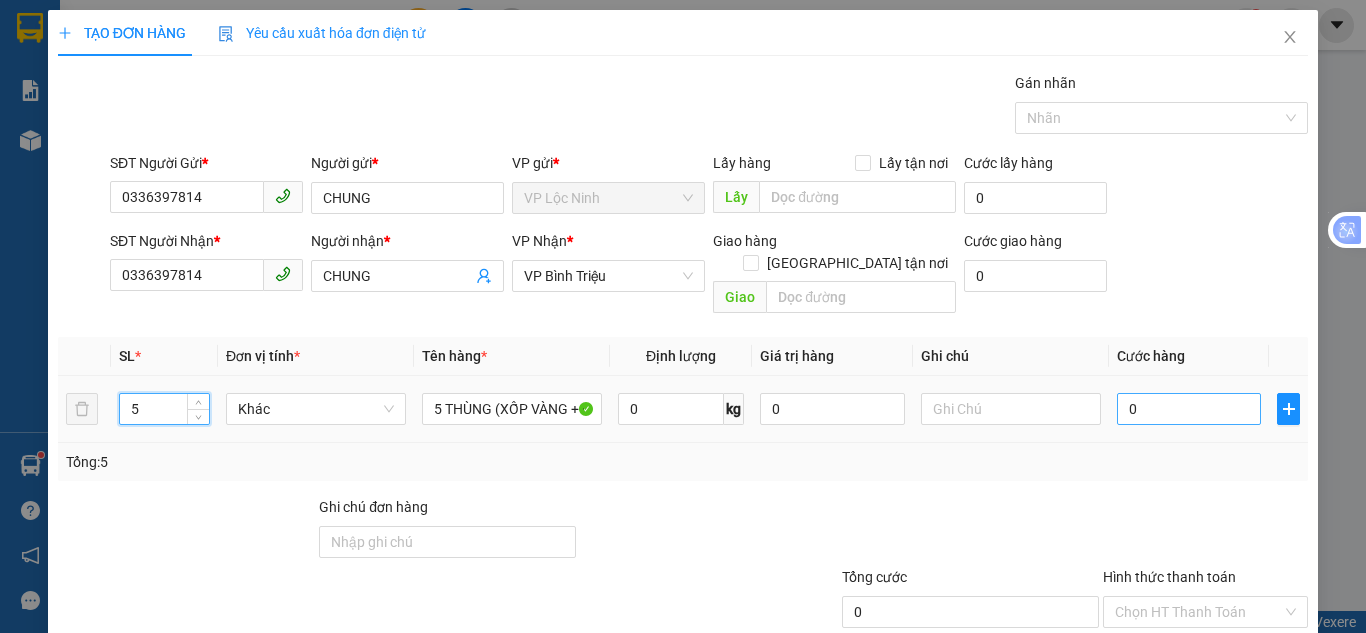 type on "5" 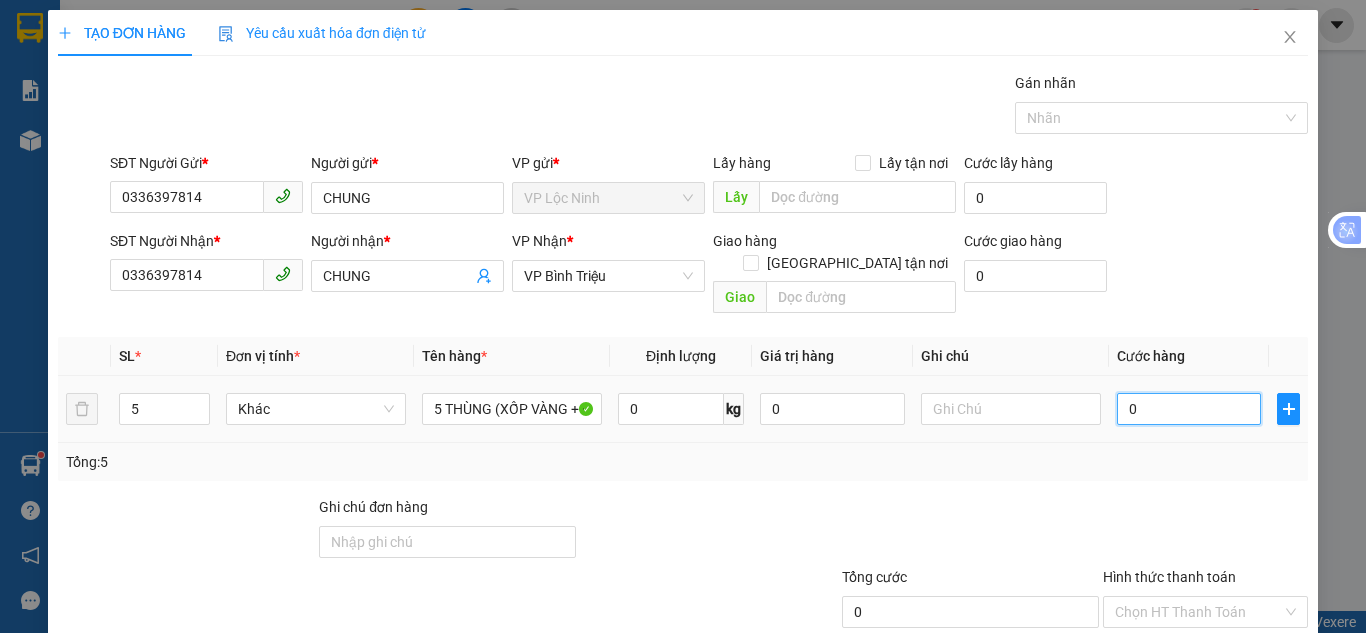 click on "0" at bounding box center [1189, 409] 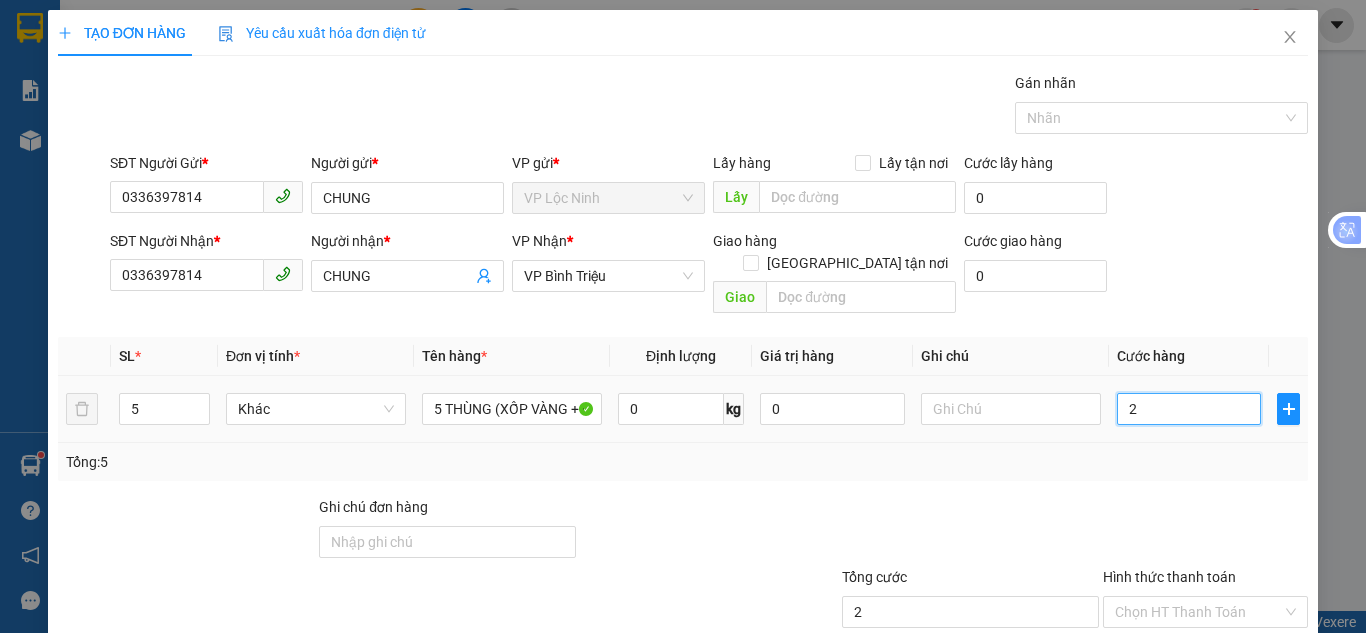 type on "25" 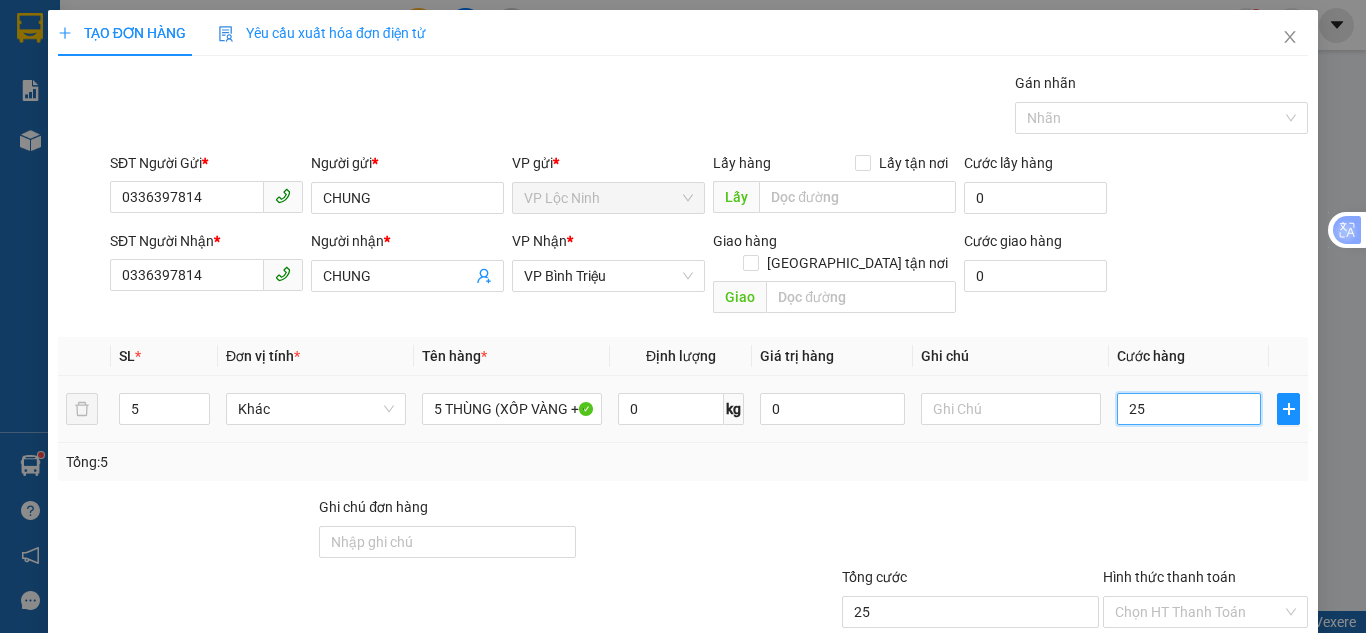 type on "250" 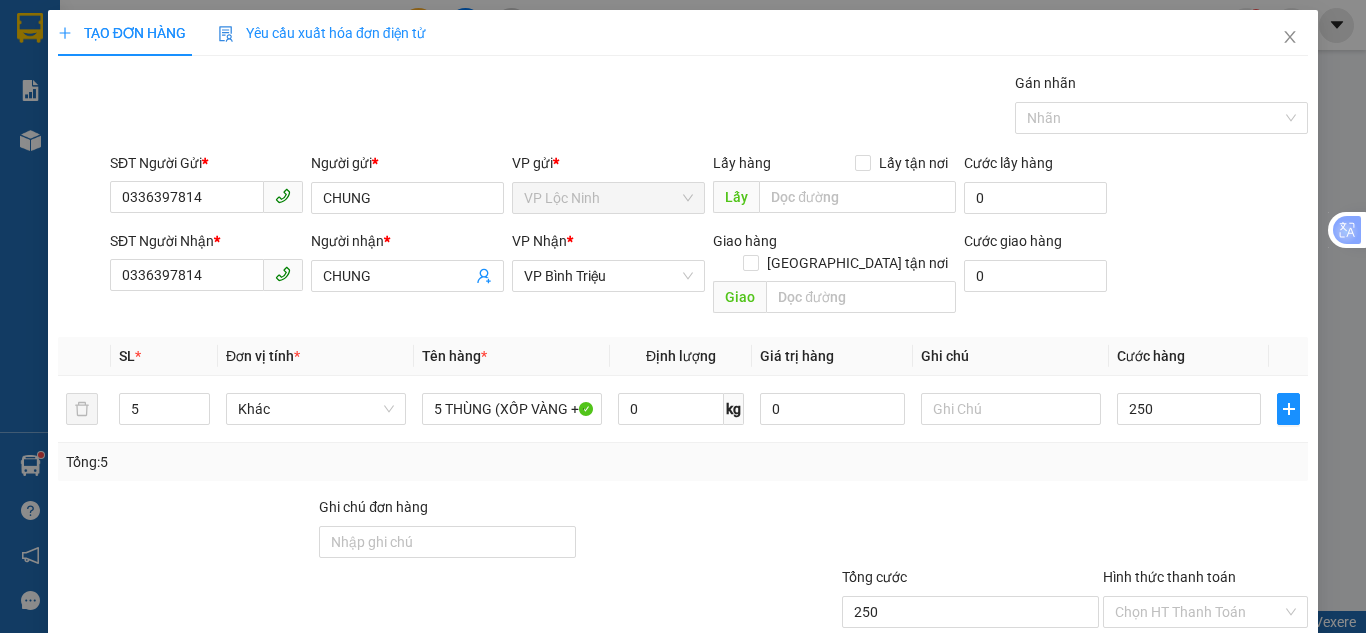 type on "250.000" 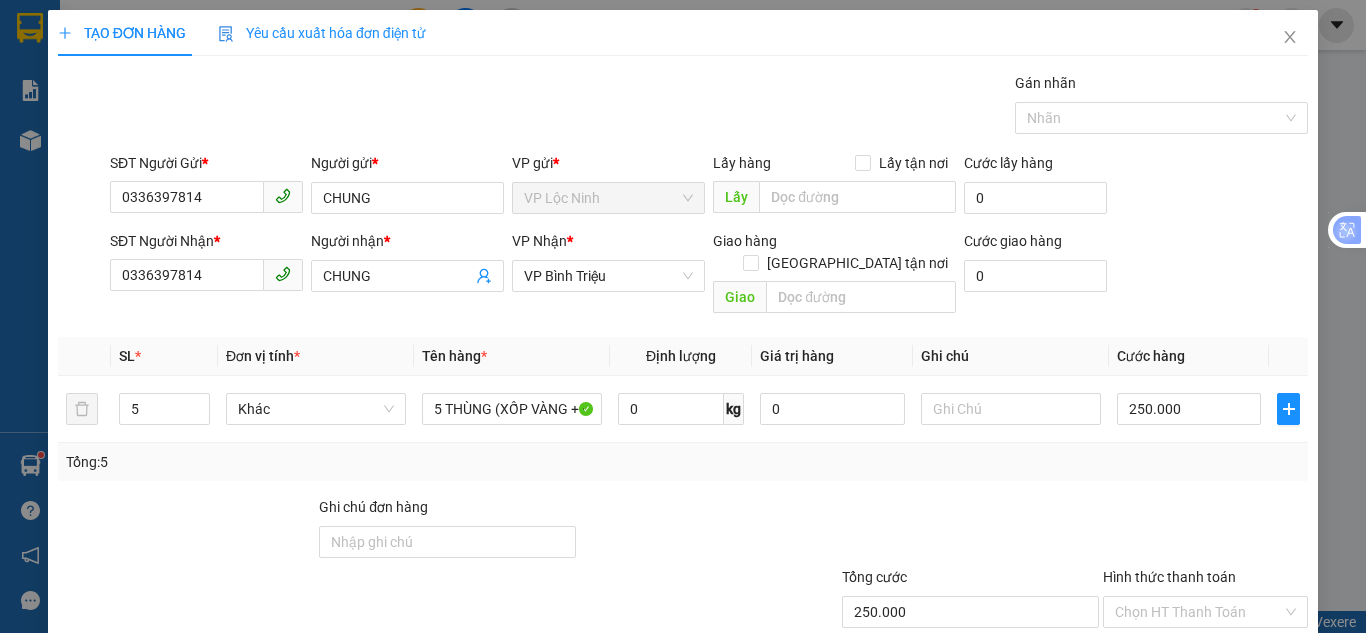 click on "SĐT Người Gửi  * 0336397814 Người gửi  * CHUNG VP gửi  * VP Lộc Ninh Lấy hàng Lấy tận nơi Lấy Cước lấy hàng 0" at bounding box center [709, 187] 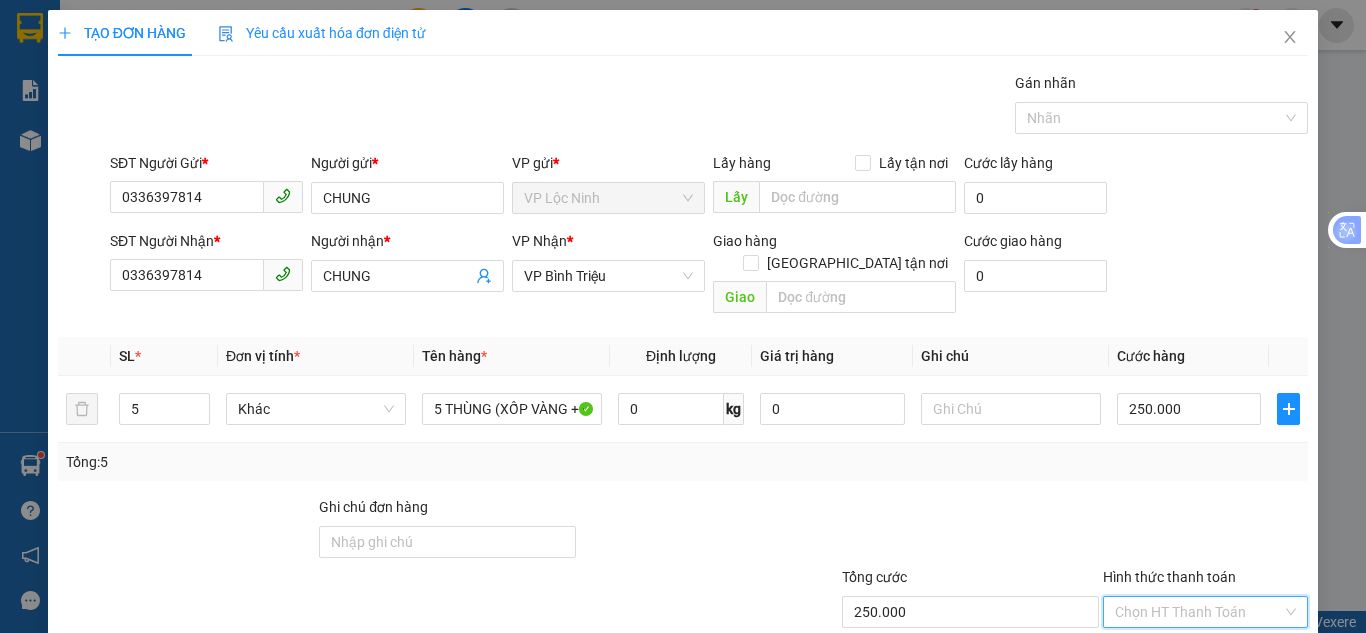 click on "Hình thức thanh toán" at bounding box center (1198, 612) 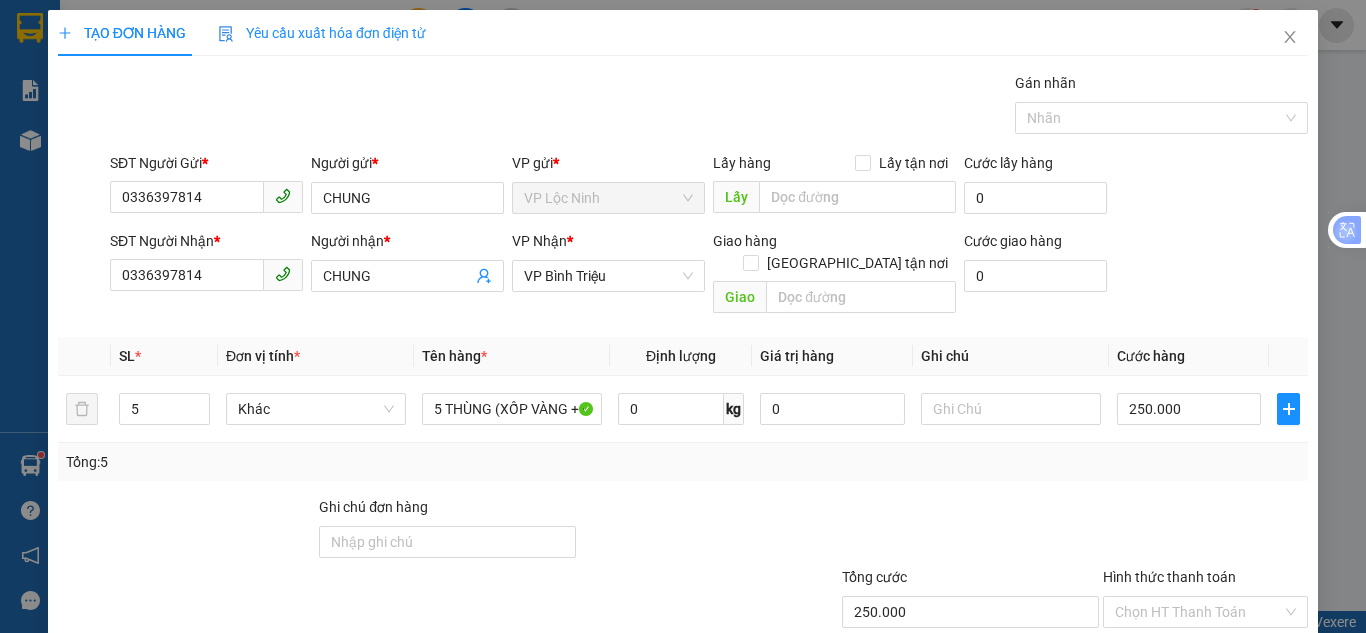 click on "SĐT Người Nhận  * 0336397814 Người nhận  * CHUNG VP Nhận  * VP Bình [PERSON_NAME] hàng [GEOGRAPHIC_DATA] tận nơi Giao Cước giao hàng 0" at bounding box center (709, 276) 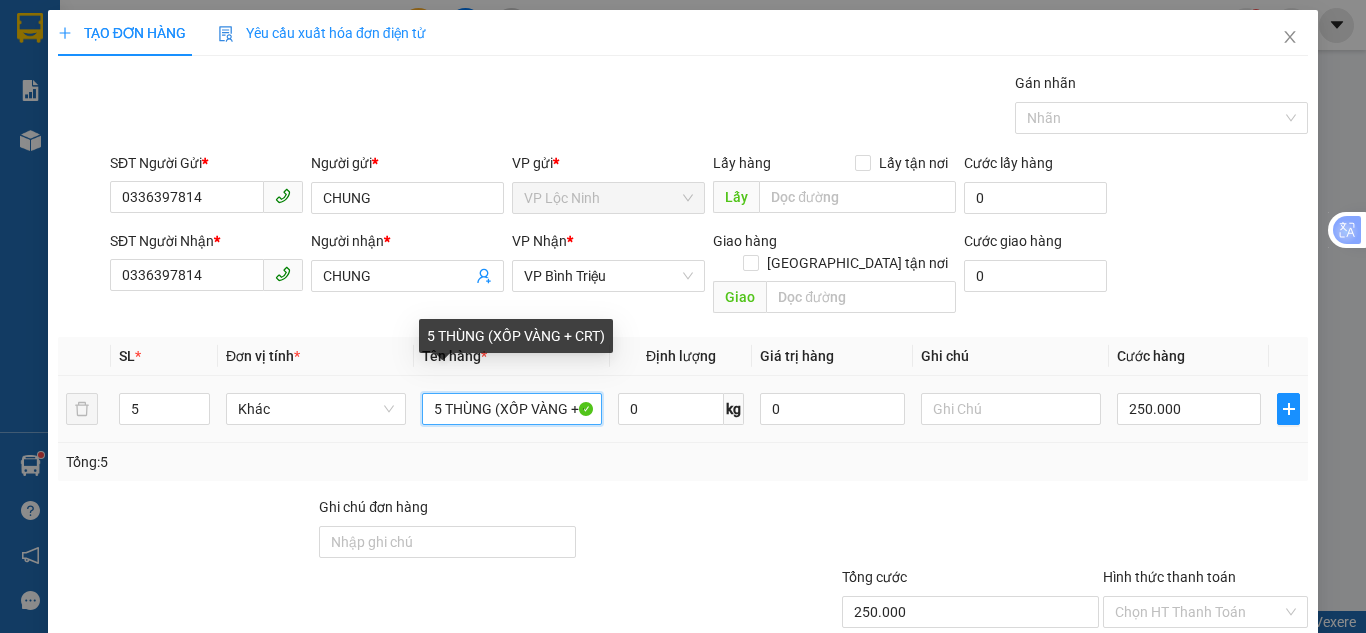 scroll, scrollTop: 0, scrollLeft: 25, axis: horizontal 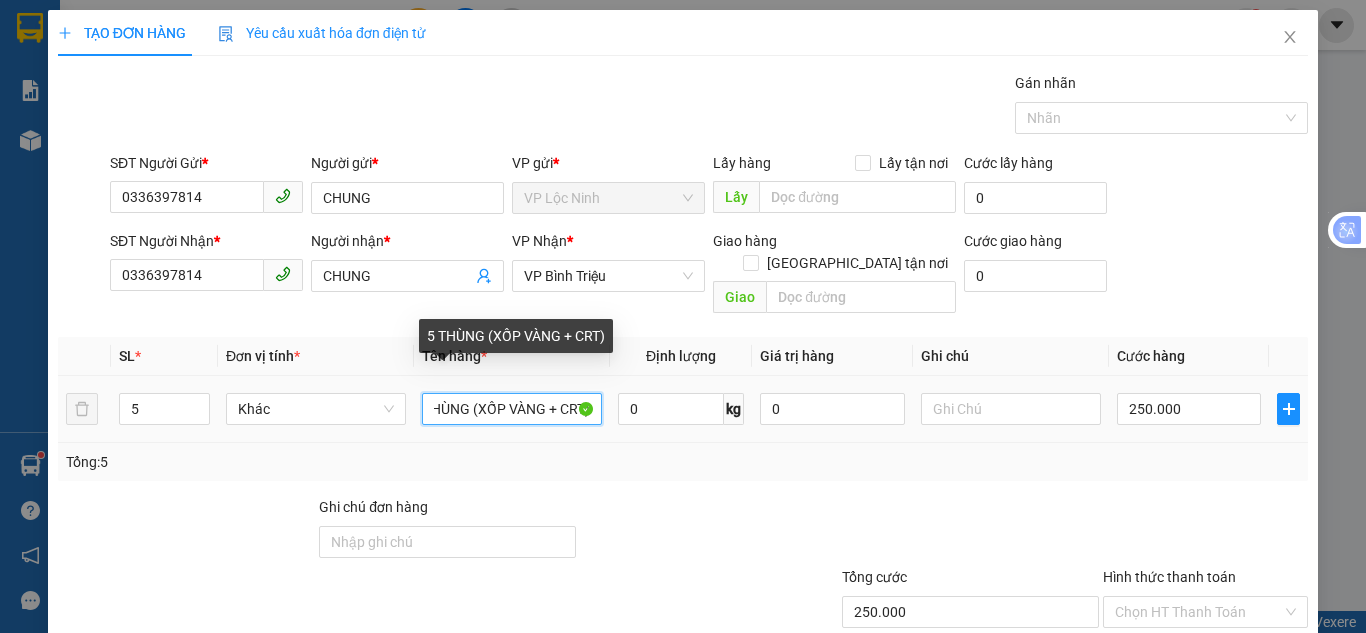drag, startPoint x: 547, startPoint y: 391, endPoint x: 591, endPoint y: 391, distance: 44 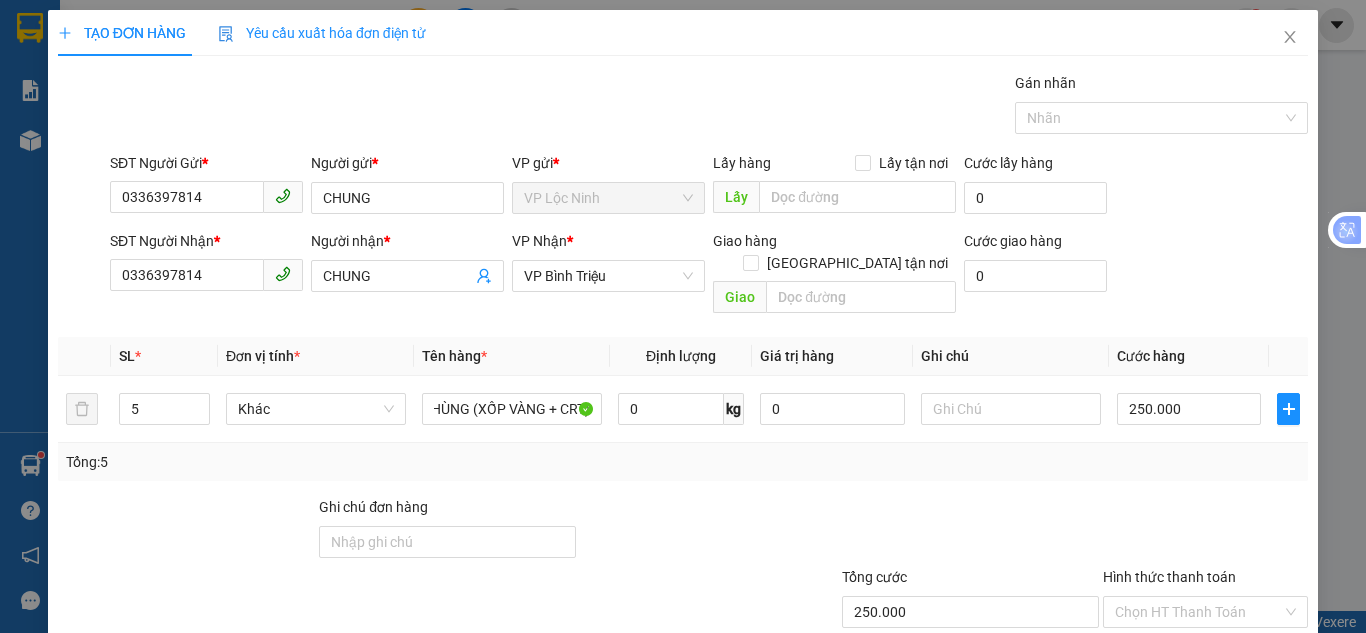 scroll, scrollTop: 0, scrollLeft: 0, axis: both 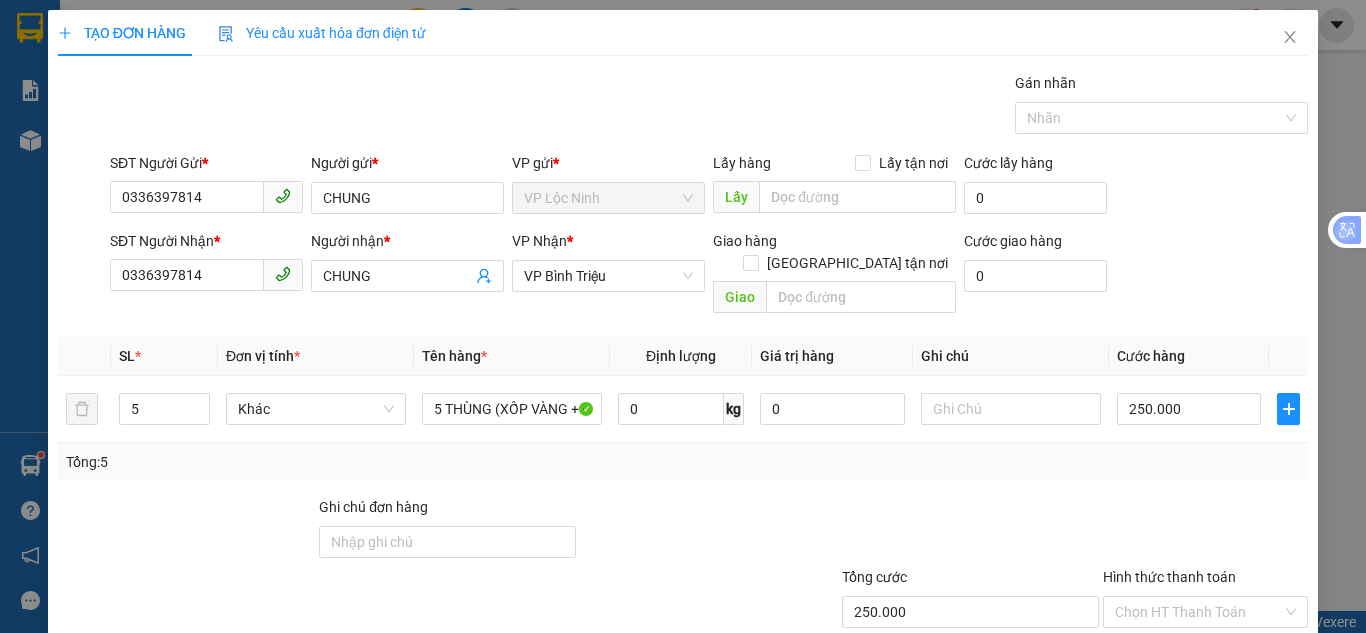click on "SĐT Người Nhận  * 0336397814 Người nhận  * CHUNG VP Nhận  * VP Bình [PERSON_NAME] hàng [GEOGRAPHIC_DATA] tận nơi Giao Cước giao hàng 0" at bounding box center [709, 276] 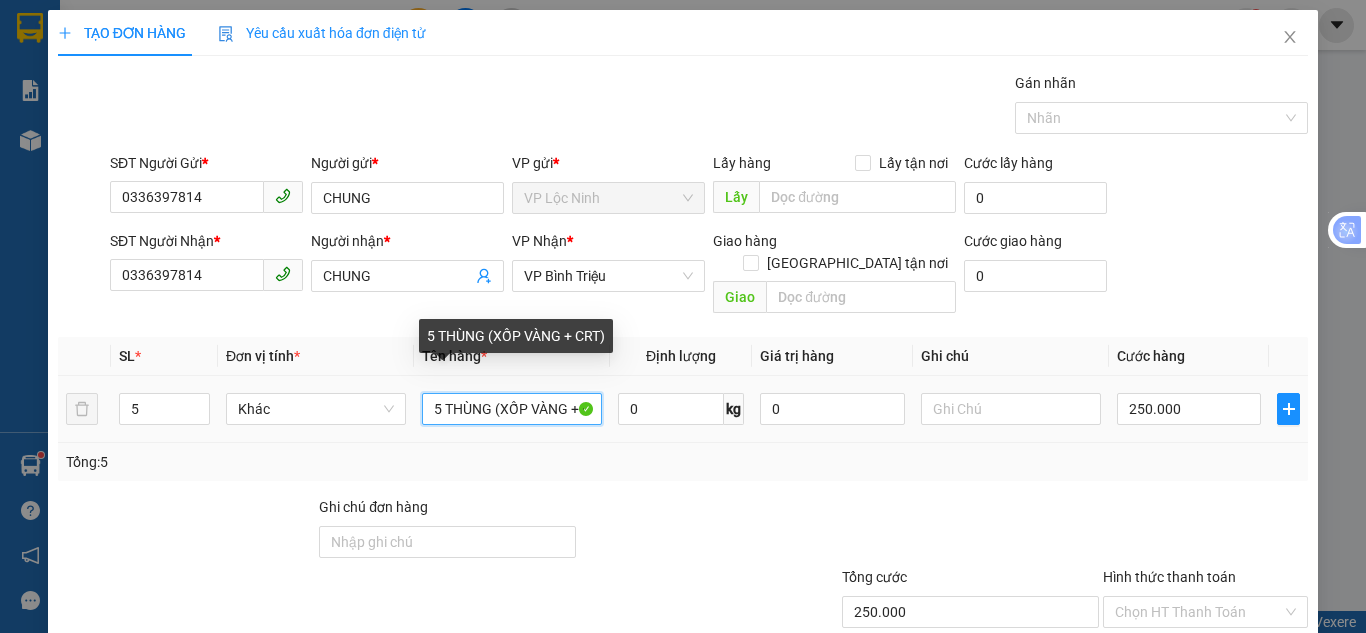 scroll, scrollTop: 0, scrollLeft: 25, axis: horizontal 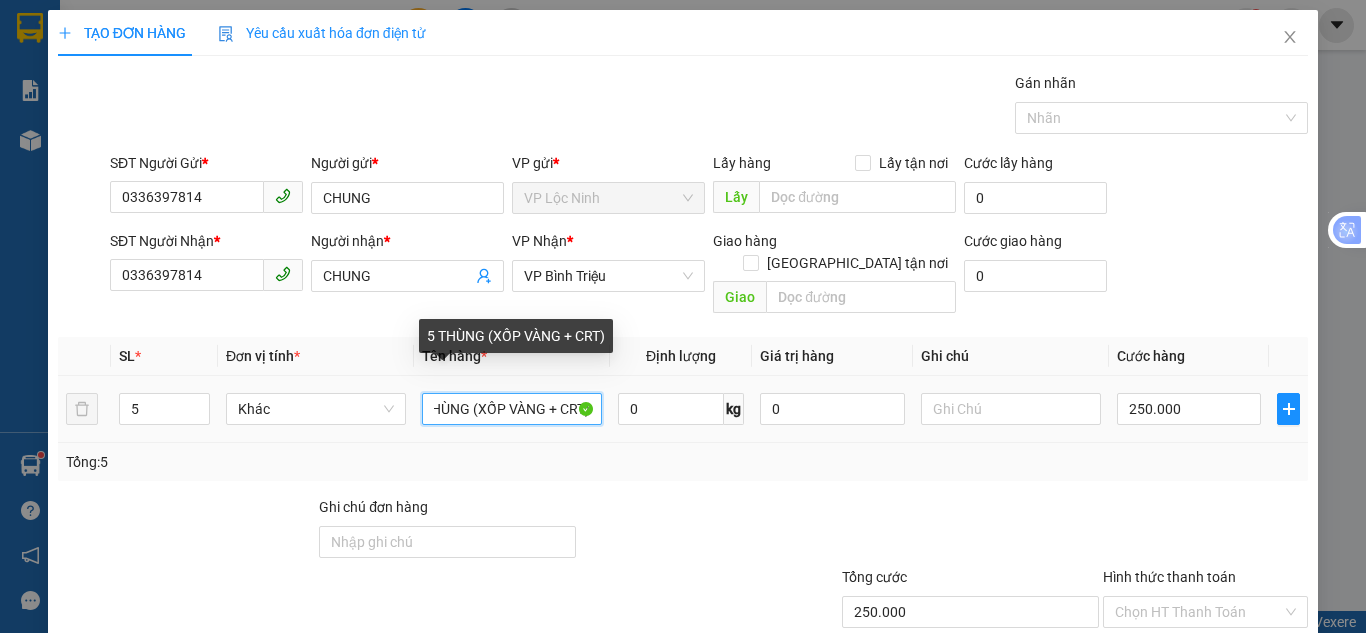 drag, startPoint x: 541, startPoint y: 390, endPoint x: 596, endPoint y: 392, distance: 55.03635 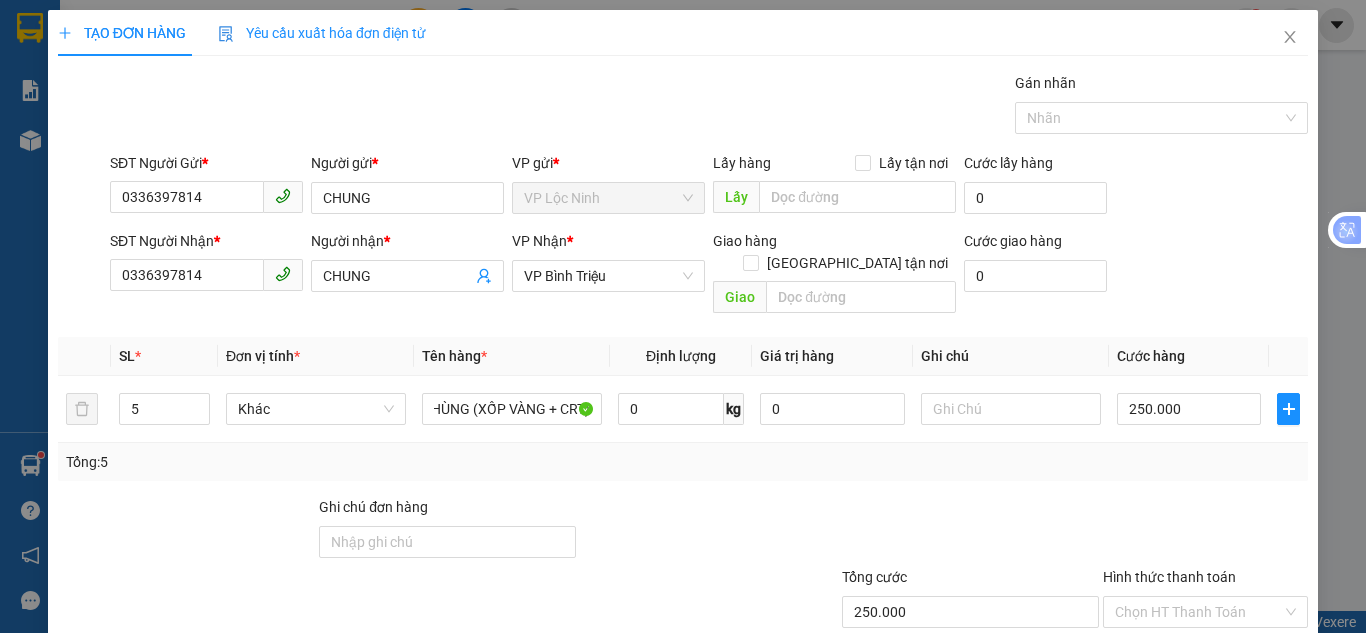 scroll, scrollTop: 0, scrollLeft: 0, axis: both 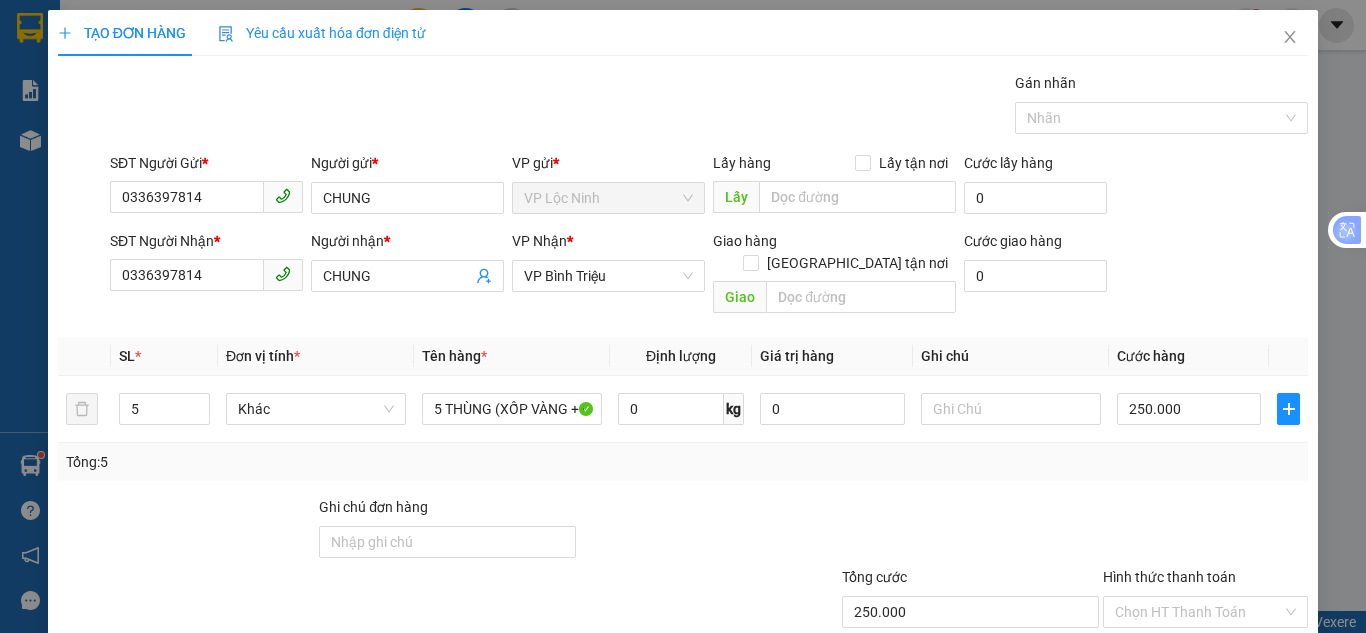 click on "SĐT Người Nhận  * 0336397814 Người nhận  * CHUNG VP Nhận  * VP Bình [PERSON_NAME] hàng [GEOGRAPHIC_DATA] tận nơi Giao Cước giao hàng 0" at bounding box center [709, 276] 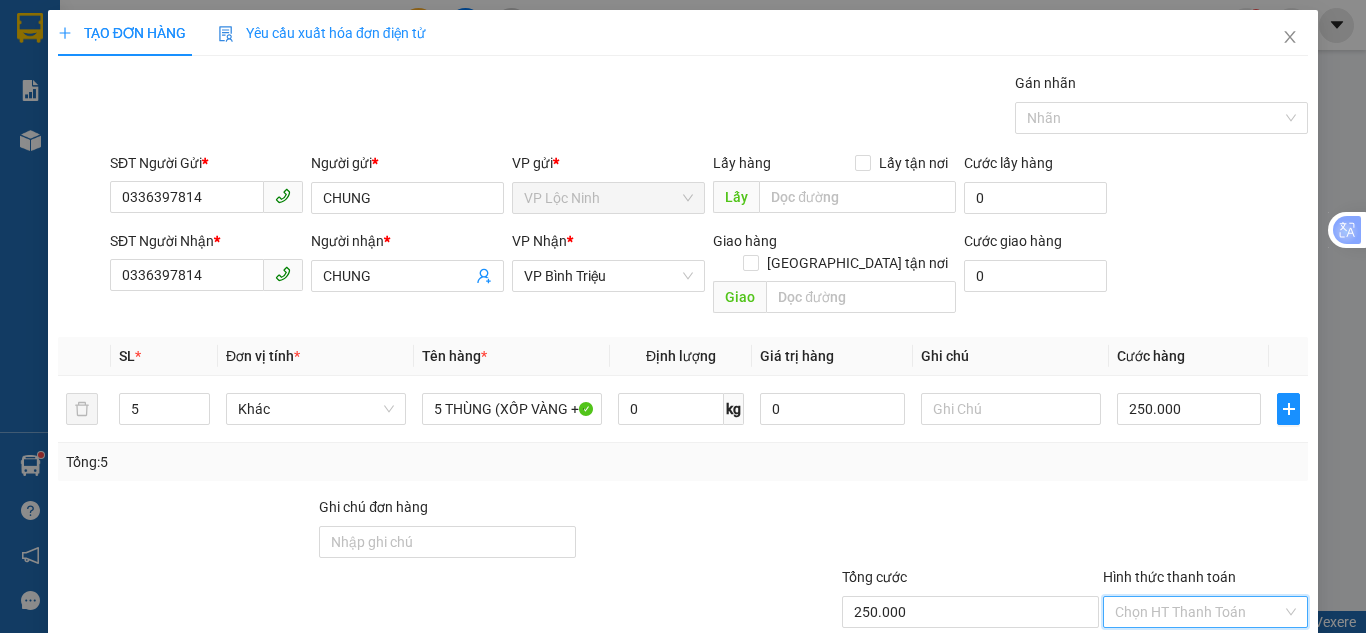 drag, startPoint x: 1237, startPoint y: 584, endPoint x: 1224, endPoint y: 587, distance: 13.341664 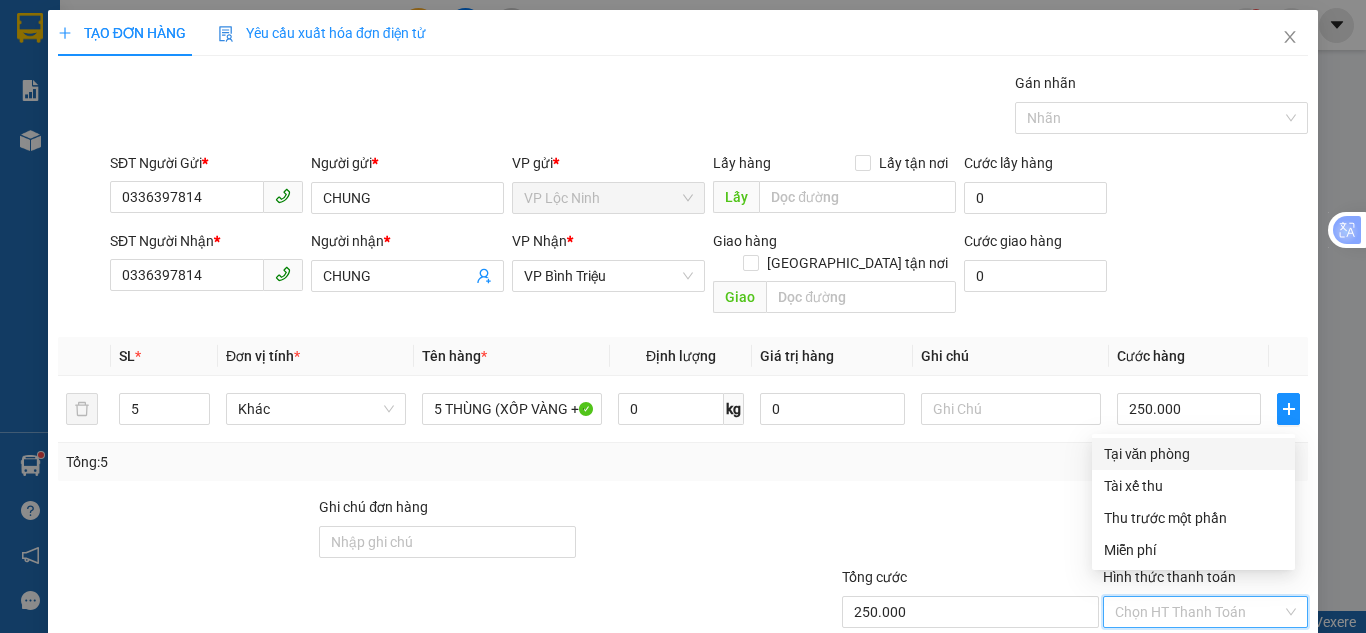 click on "Tại văn phòng" at bounding box center [1193, 454] 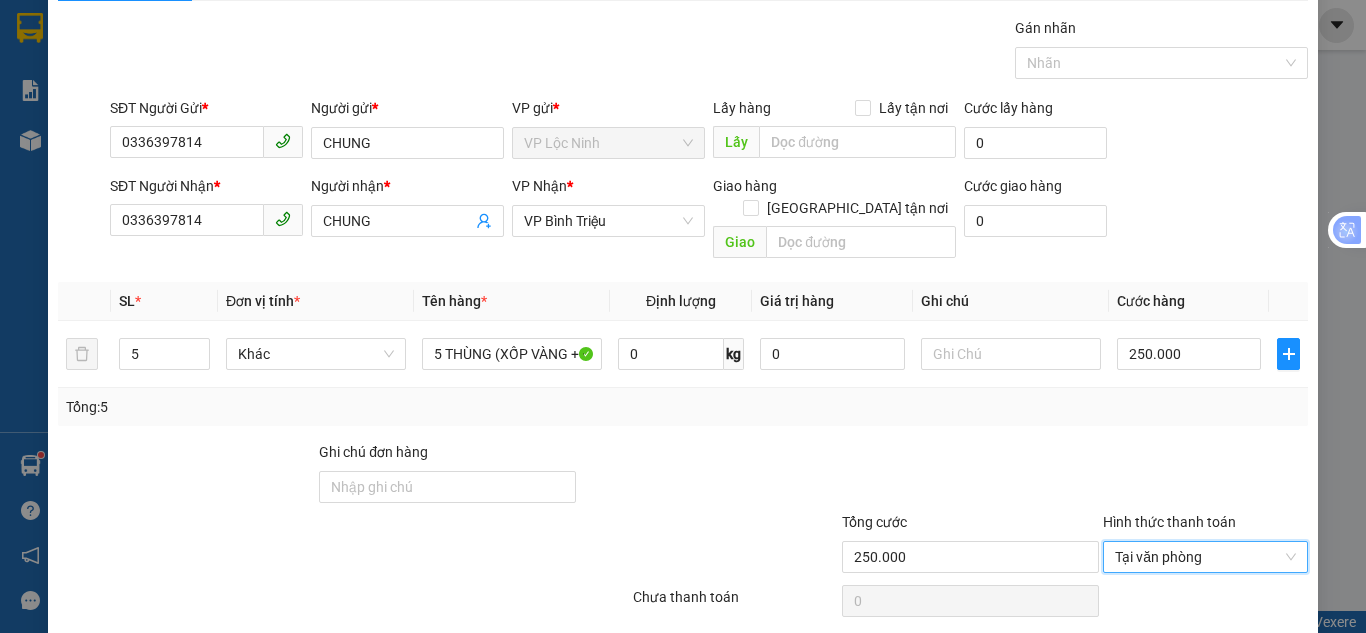 scroll, scrollTop: 107, scrollLeft: 0, axis: vertical 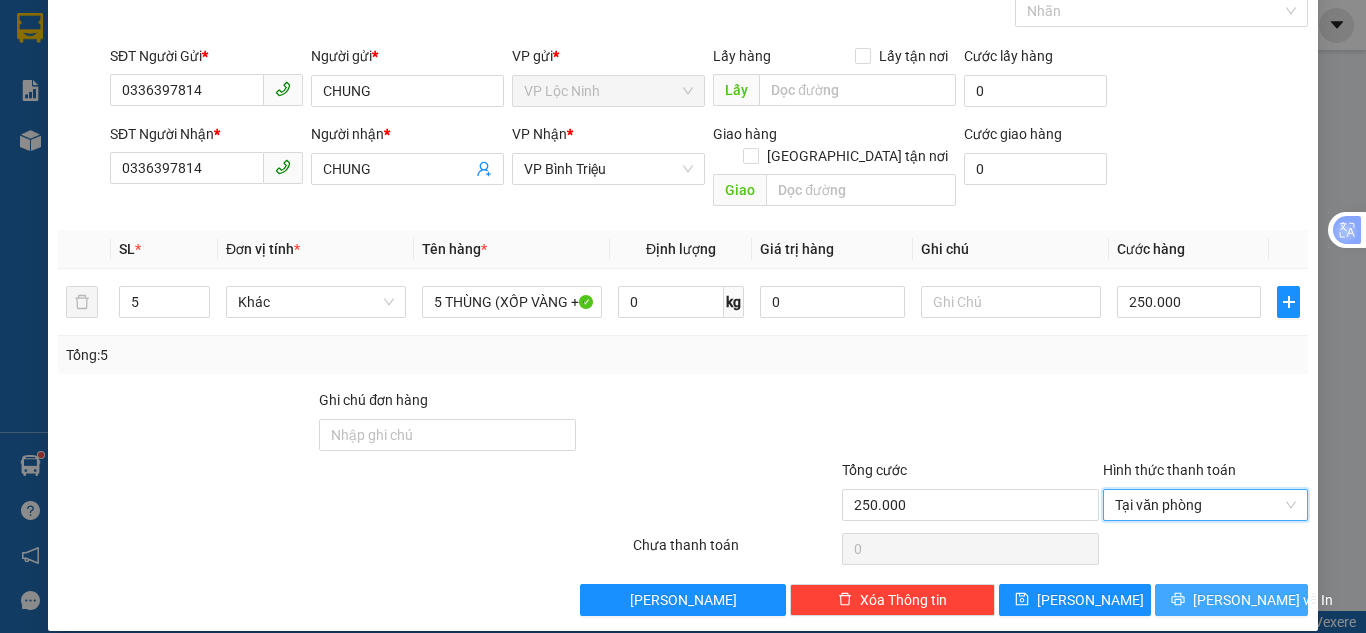 click on "[PERSON_NAME] và In" at bounding box center (1263, 600) 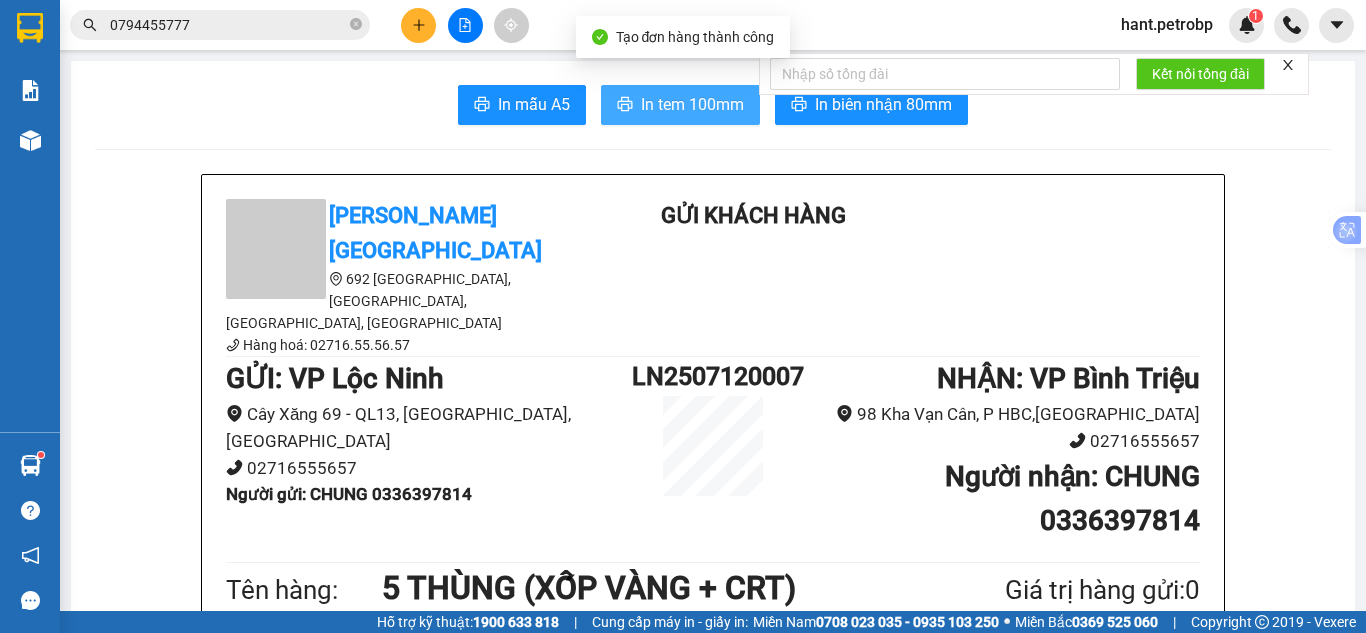 click on "In tem 100mm" at bounding box center [692, 104] 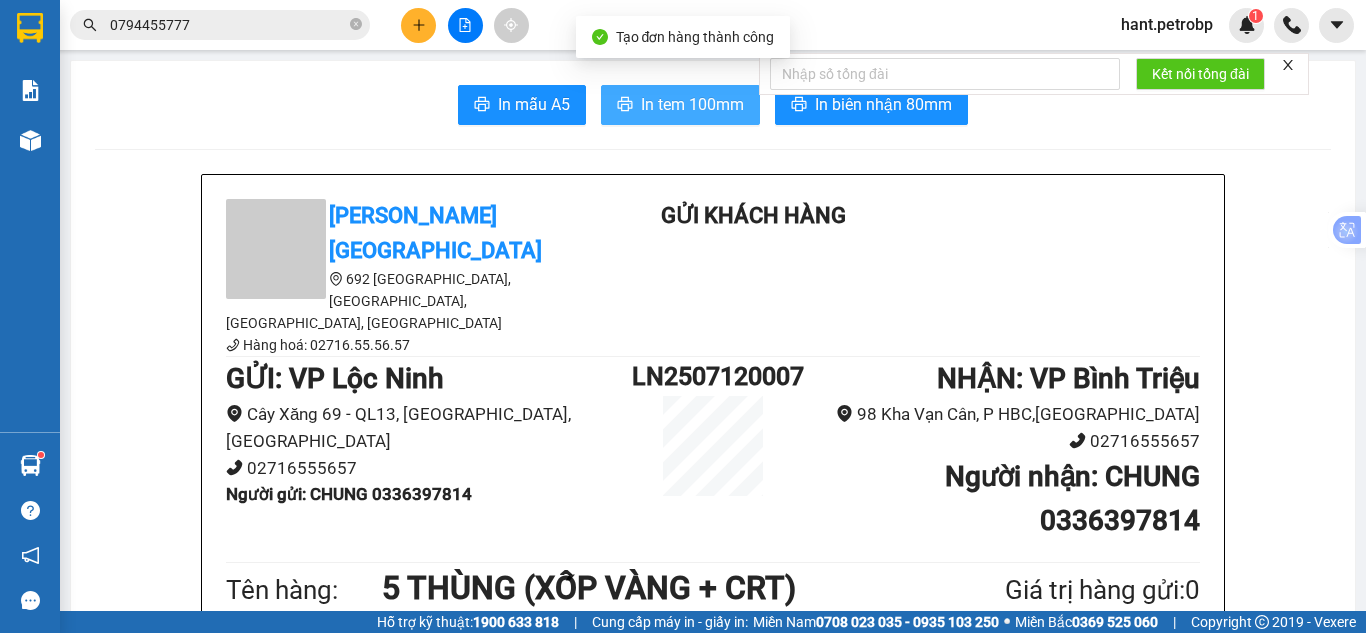 scroll, scrollTop: 0, scrollLeft: 0, axis: both 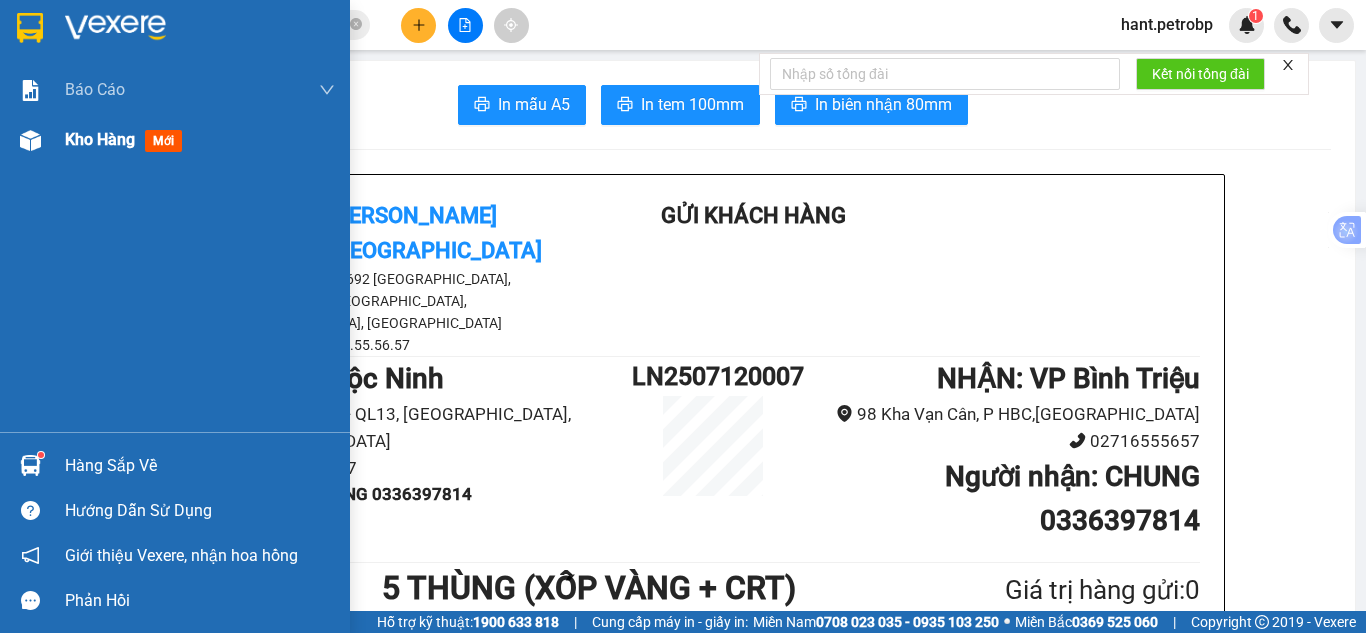 click at bounding box center [30, 140] 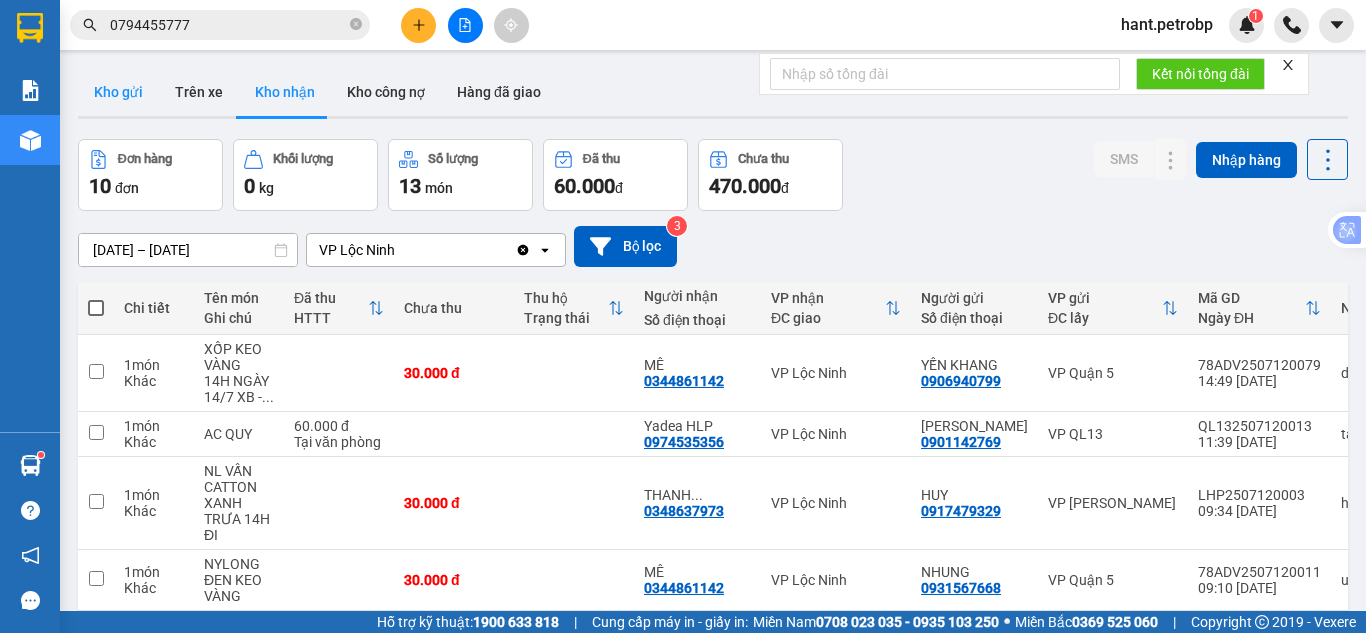 click on "Kho gửi" at bounding box center (118, 92) 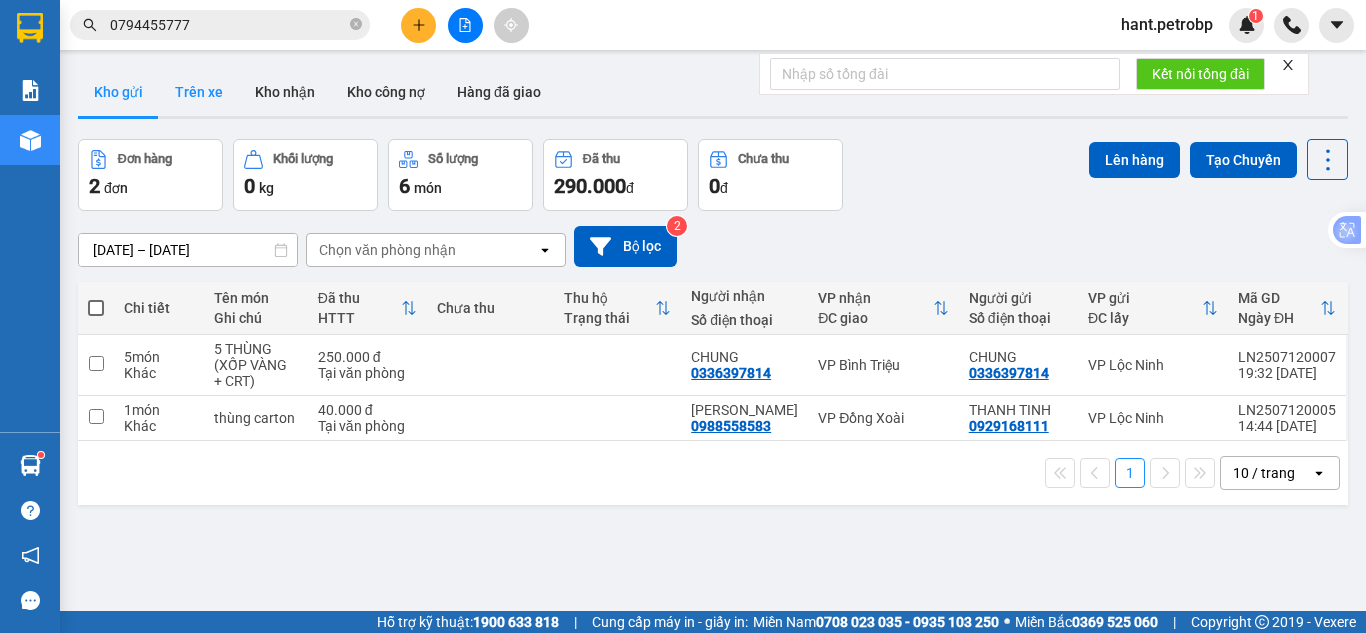 click on "Trên xe" at bounding box center [199, 92] 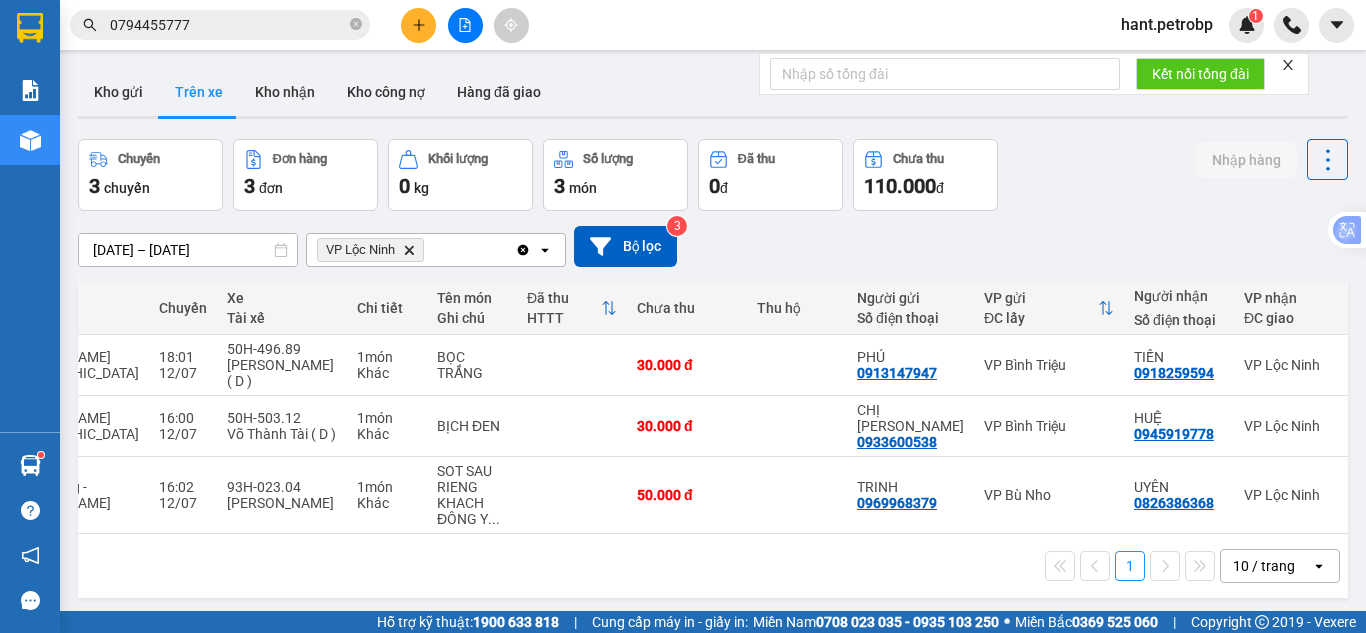 scroll, scrollTop: 0, scrollLeft: 294, axis: horizontal 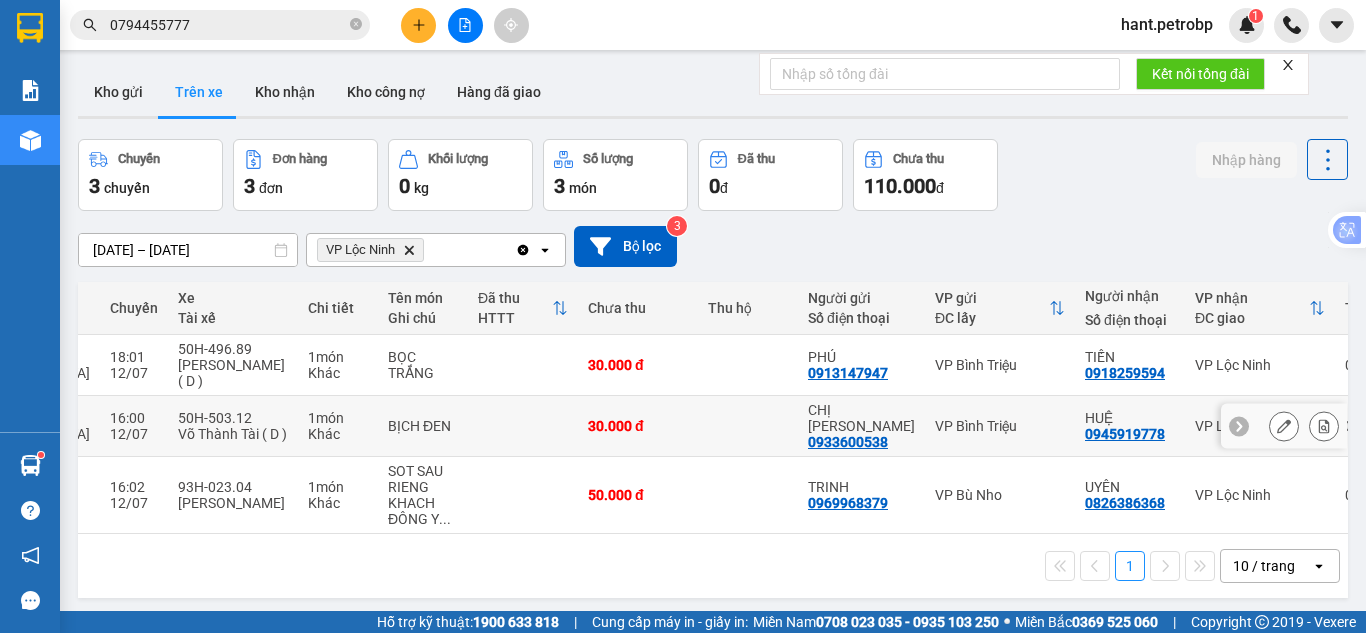 click 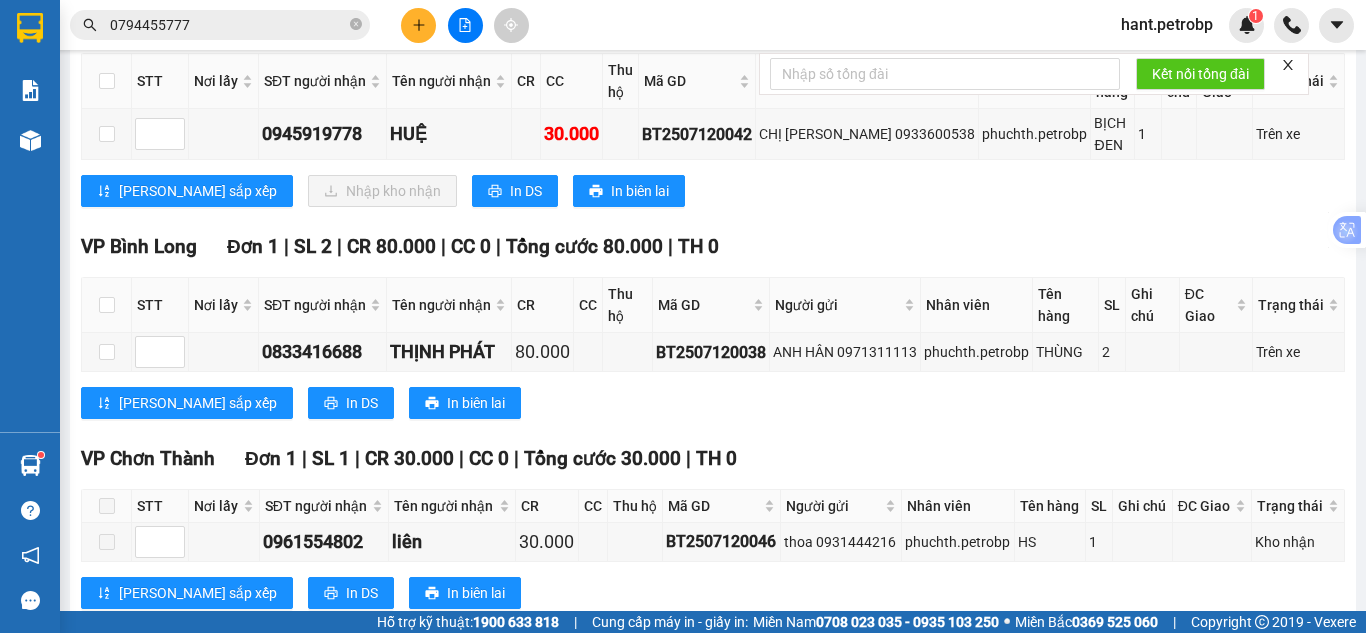 scroll, scrollTop: 319, scrollLeft: 0, axis: vertical 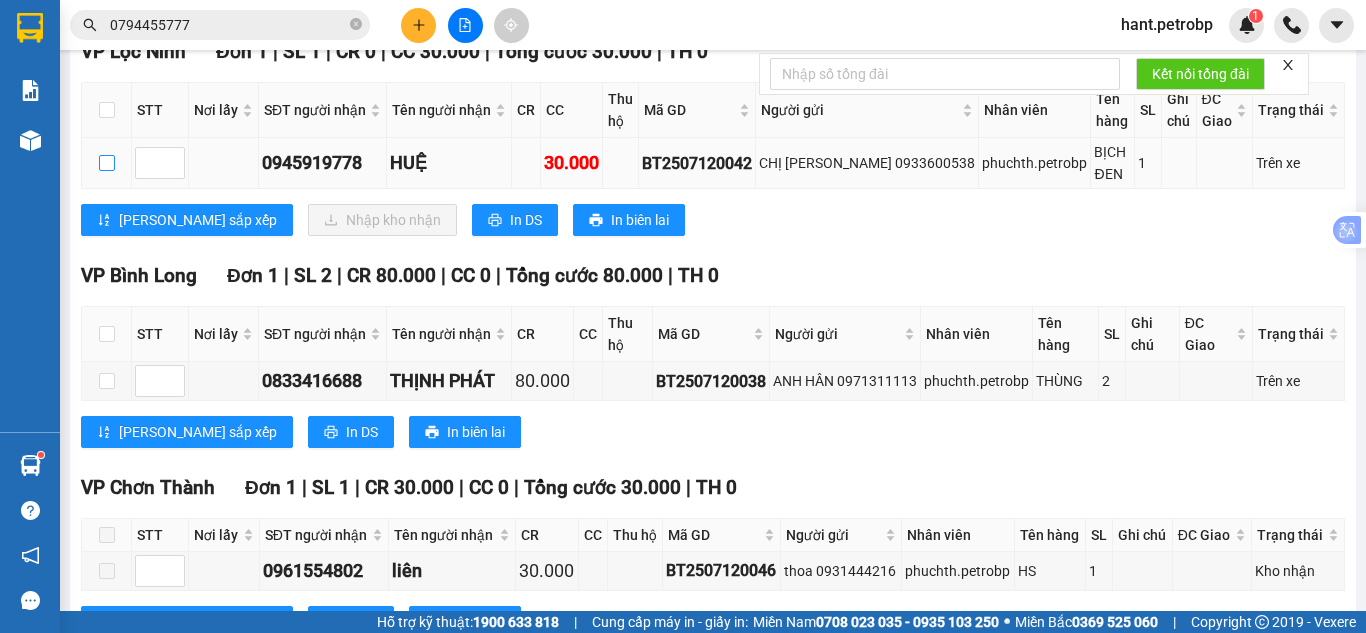 click at bounding box center [107, 163] 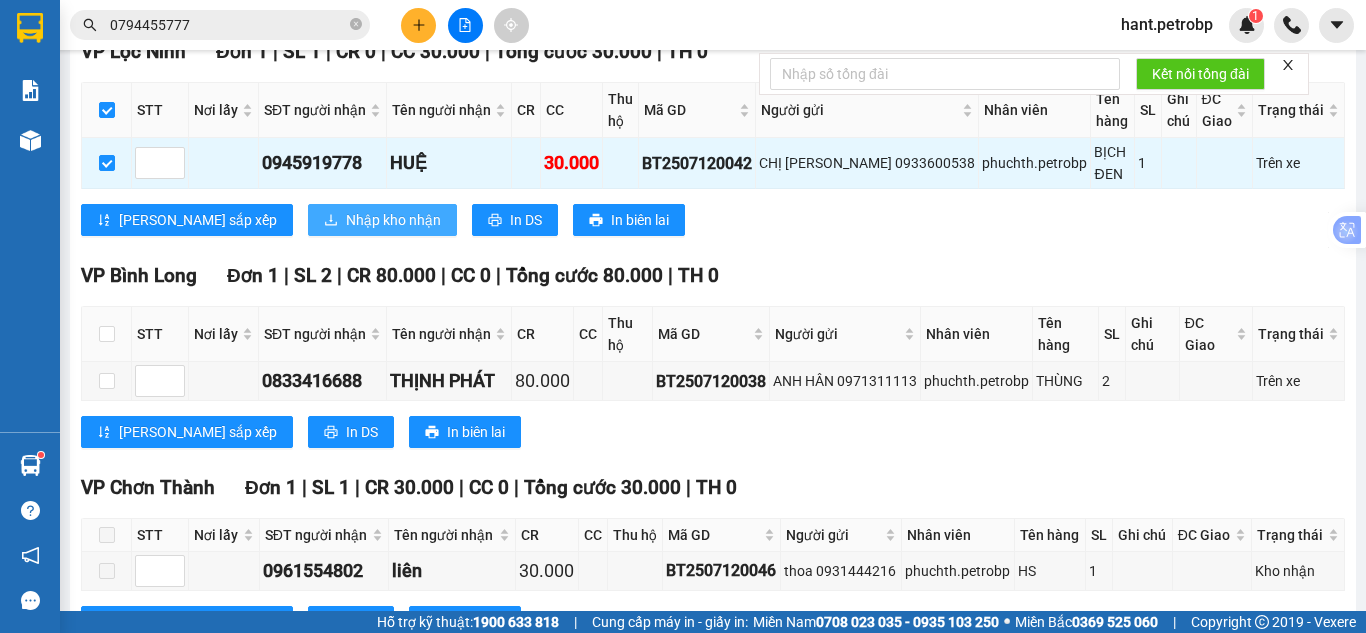 click on "Nhập kho nhận" at bounding box center (393, 220) 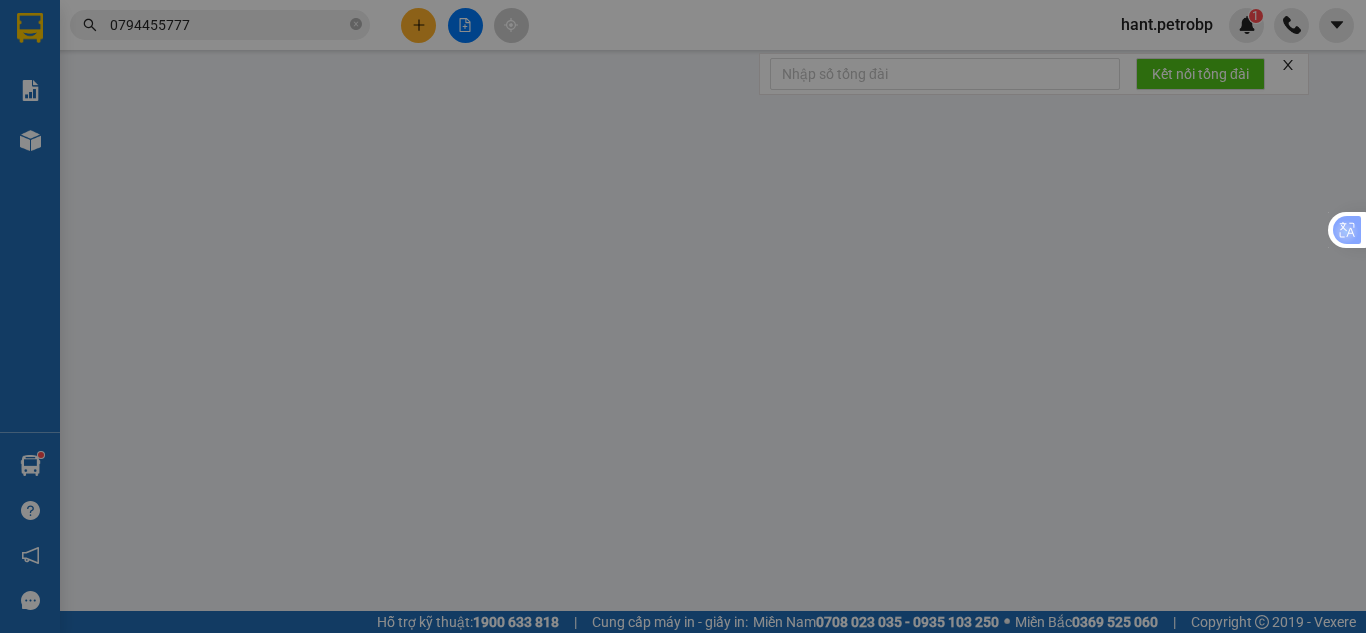 scroll, scrollTop: 0, scrollLeft: 0, axis: both 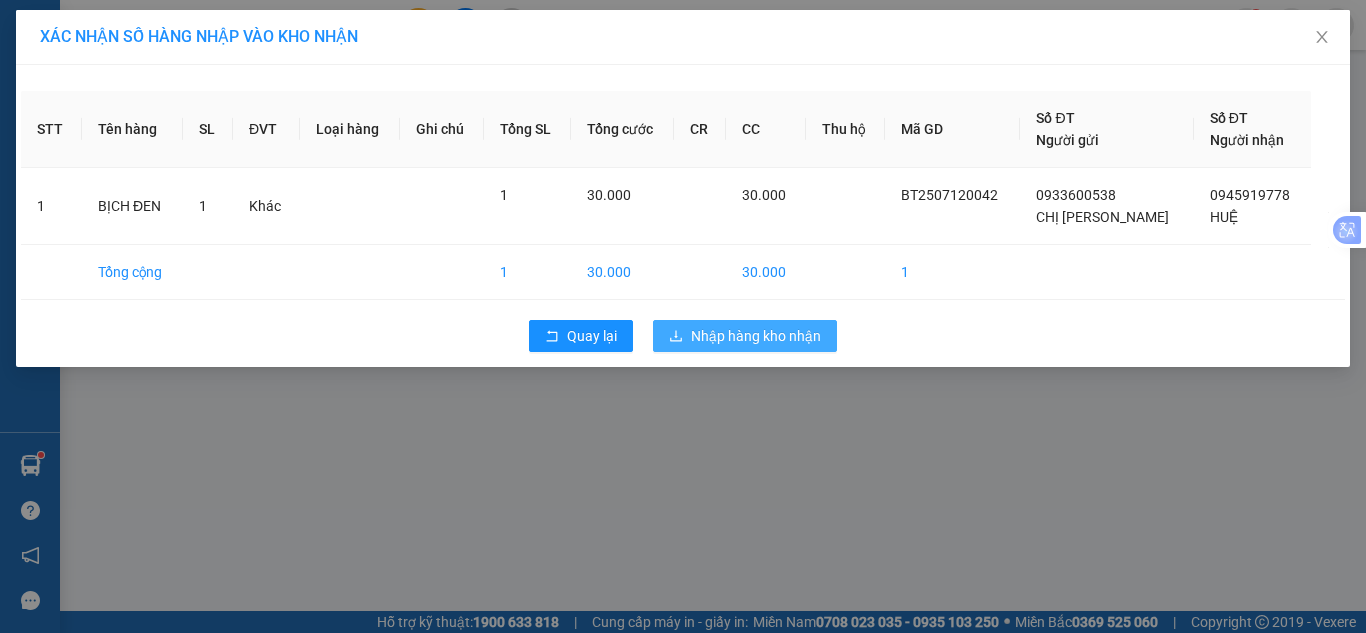 click on "Quay lại Nhập hàng kho nhận" at bounding box center (683, 336) 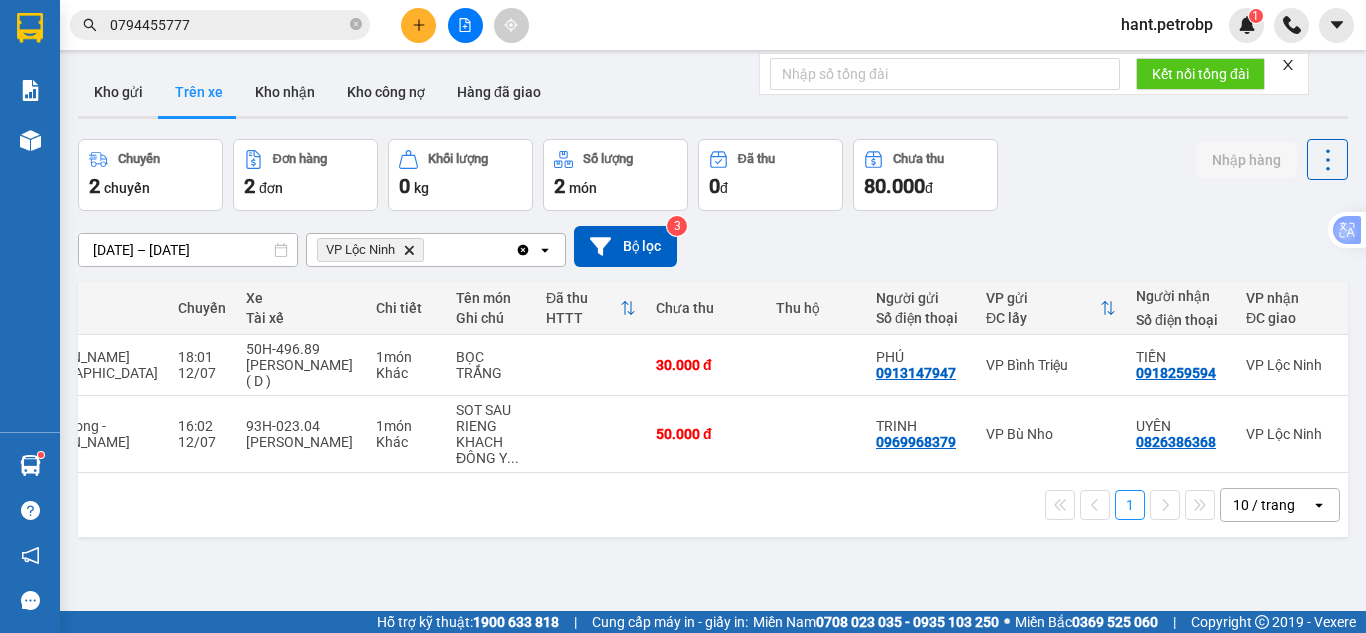 scroll, scrollTop: 0, scrollLeft: 265, axis: horizontal 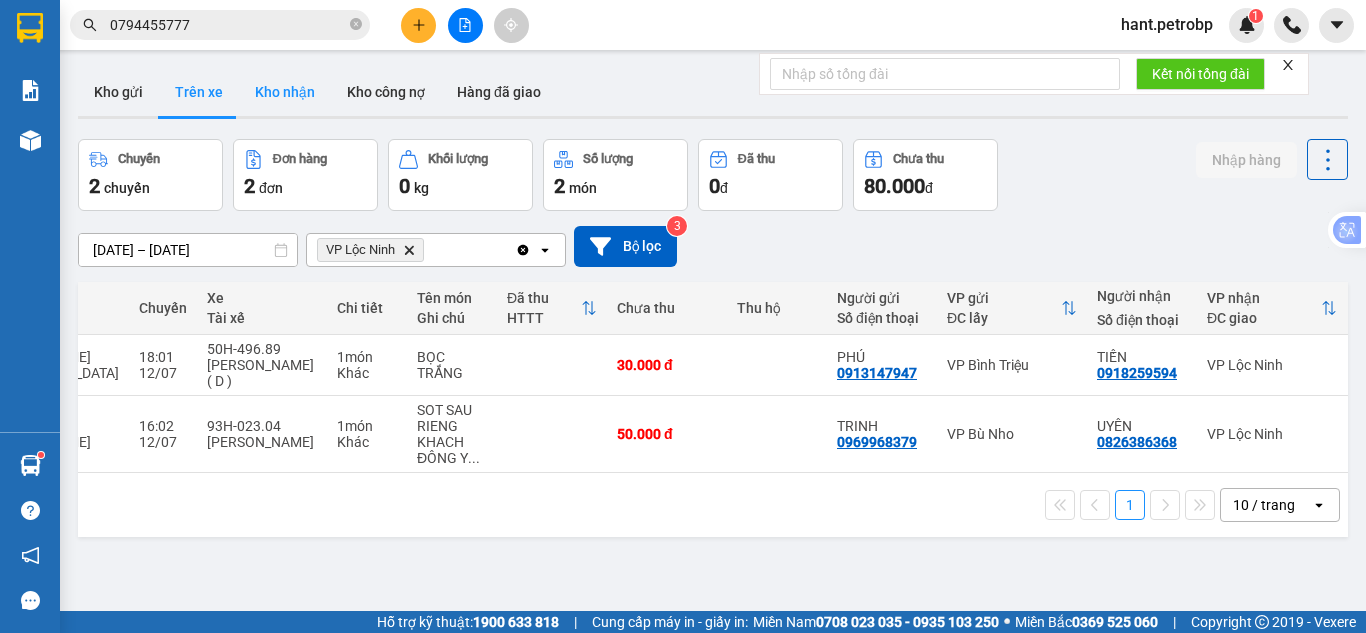 click on "Kho nhận" at bounding box center [285, 92] 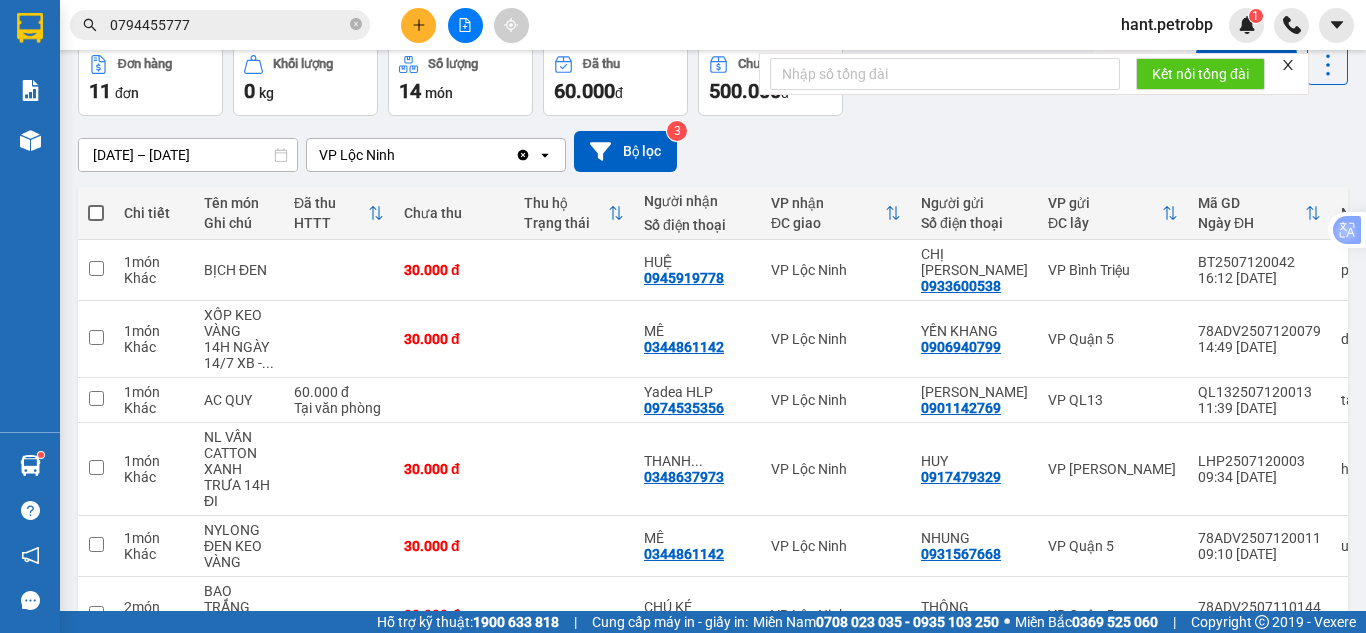 scroll, scrollTop: 72, scrollLeft: 0, axis: vertical 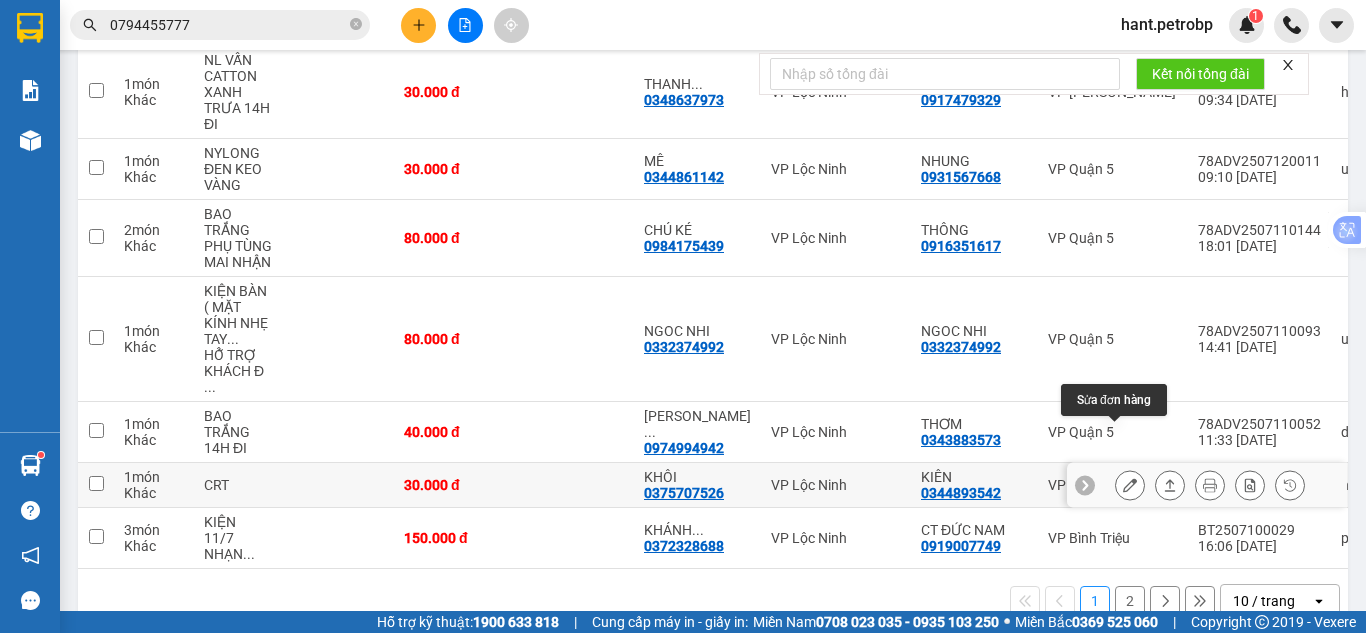 click 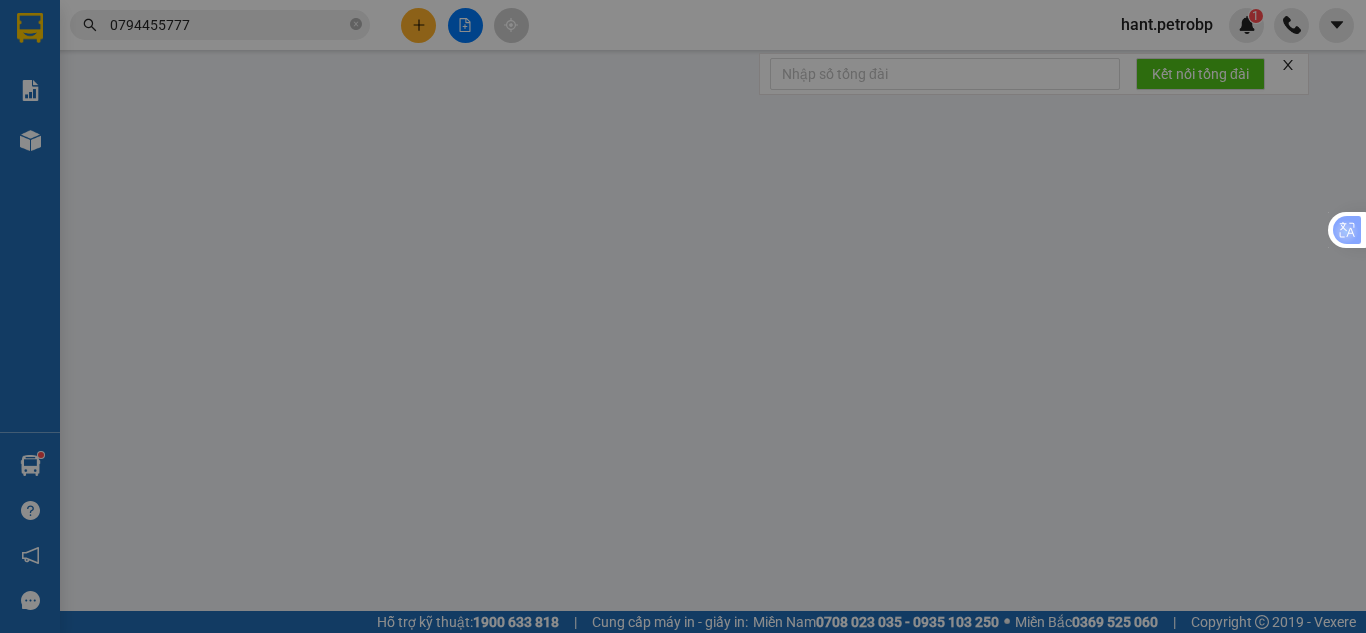scroll, scrollTop: 0, scrollLeft: 0, axis: both 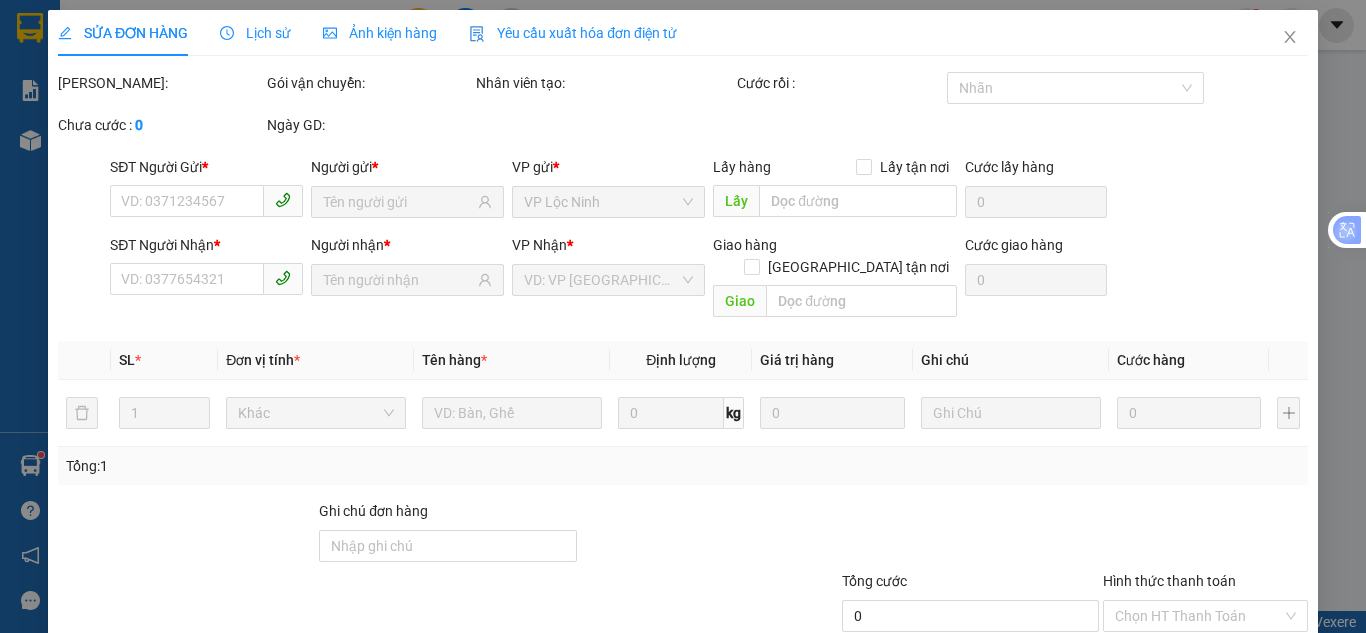 type on "0344893542" 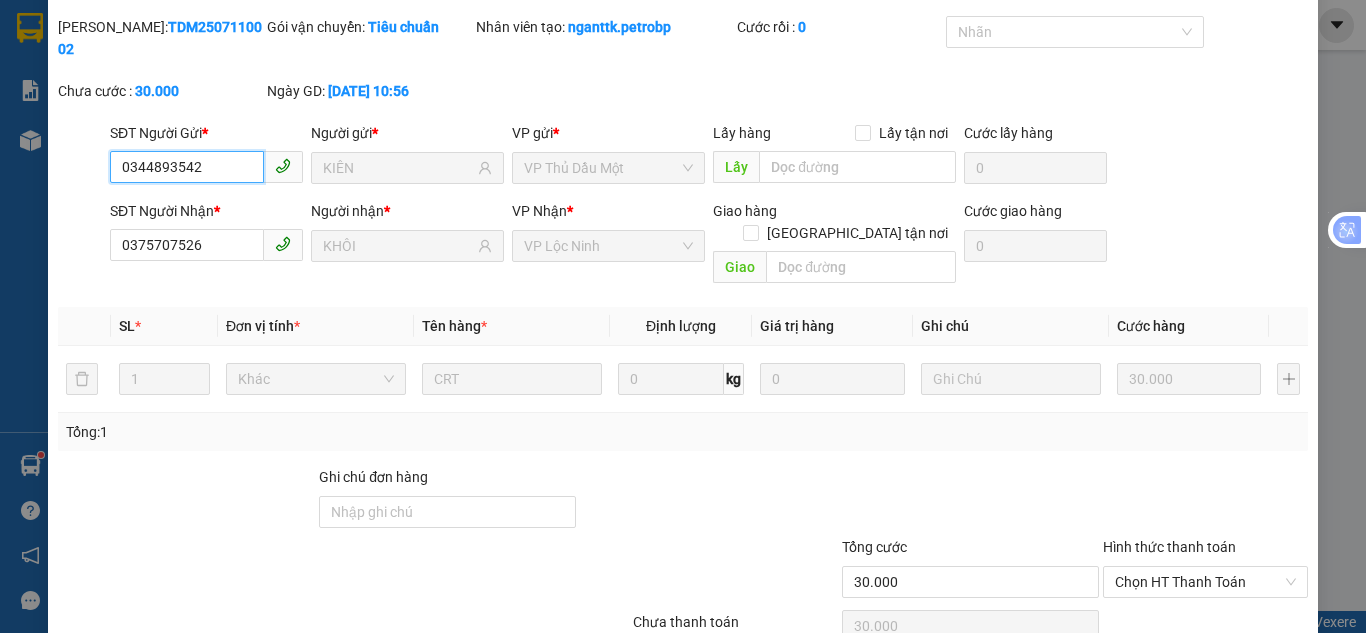 scroll, scrollTop: 108, scrollLeft: 0, axis: vertical 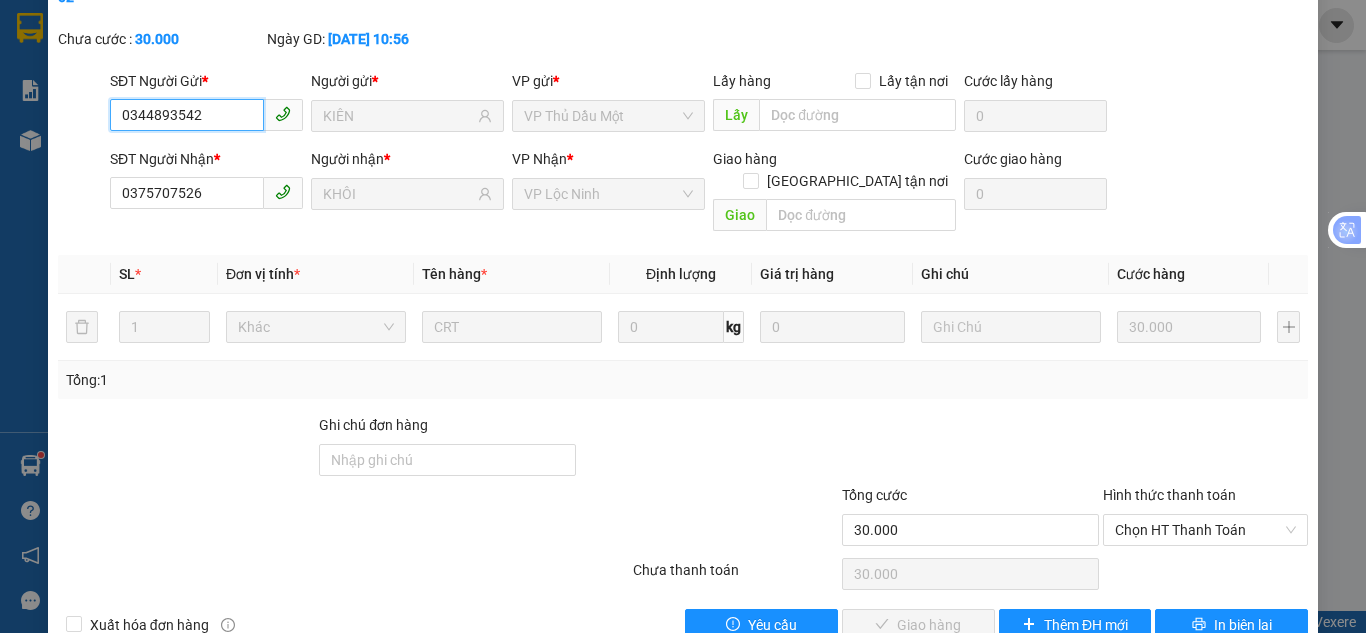 drag, startPoint x: 1178, startPoint y: 480, endPoint x: 1174, endPoint y: 506, distance: 26.305893 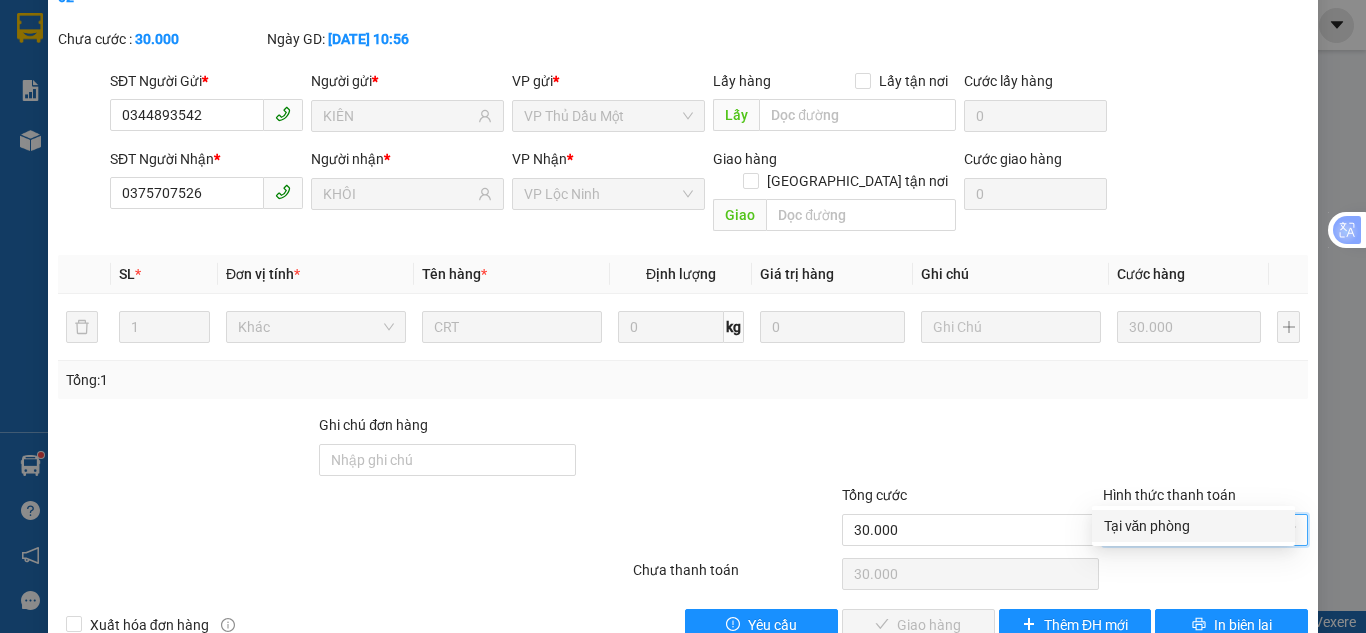 drag, startPoint x: 1174, startPoint y: 506, endPoint x: 909, endPoint y: 563, distance: 271.06088 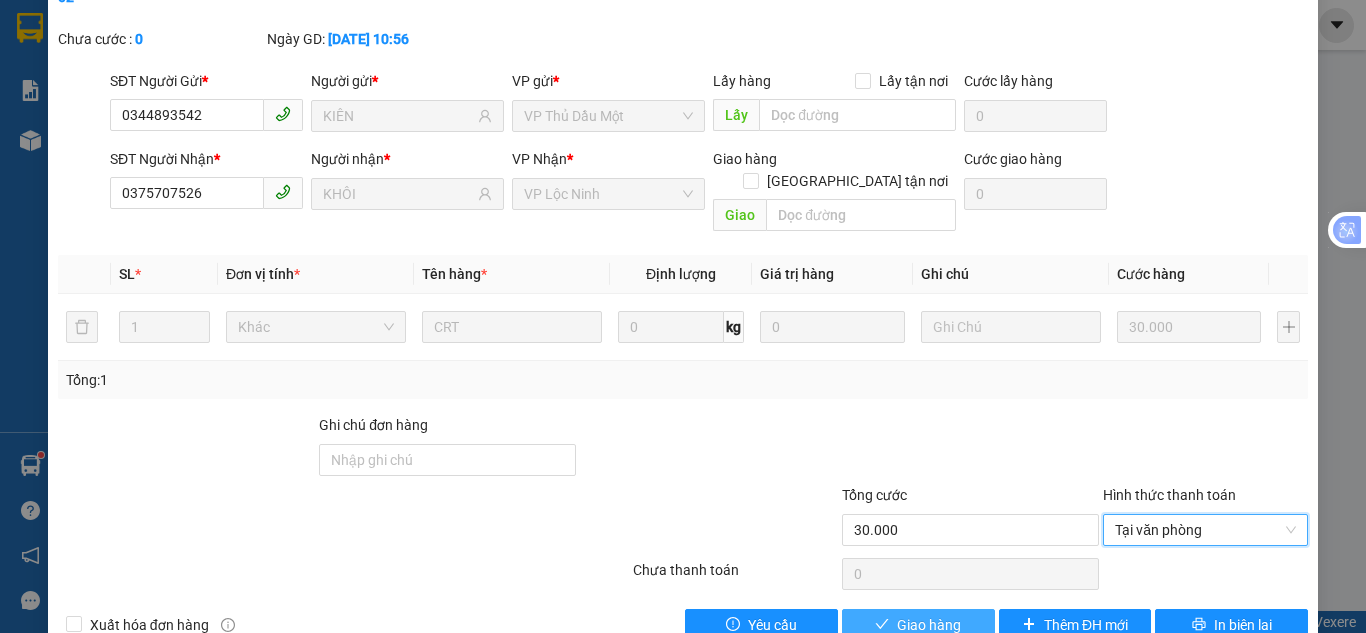 click on "Giao hàng" at bounding box center [918, 625] 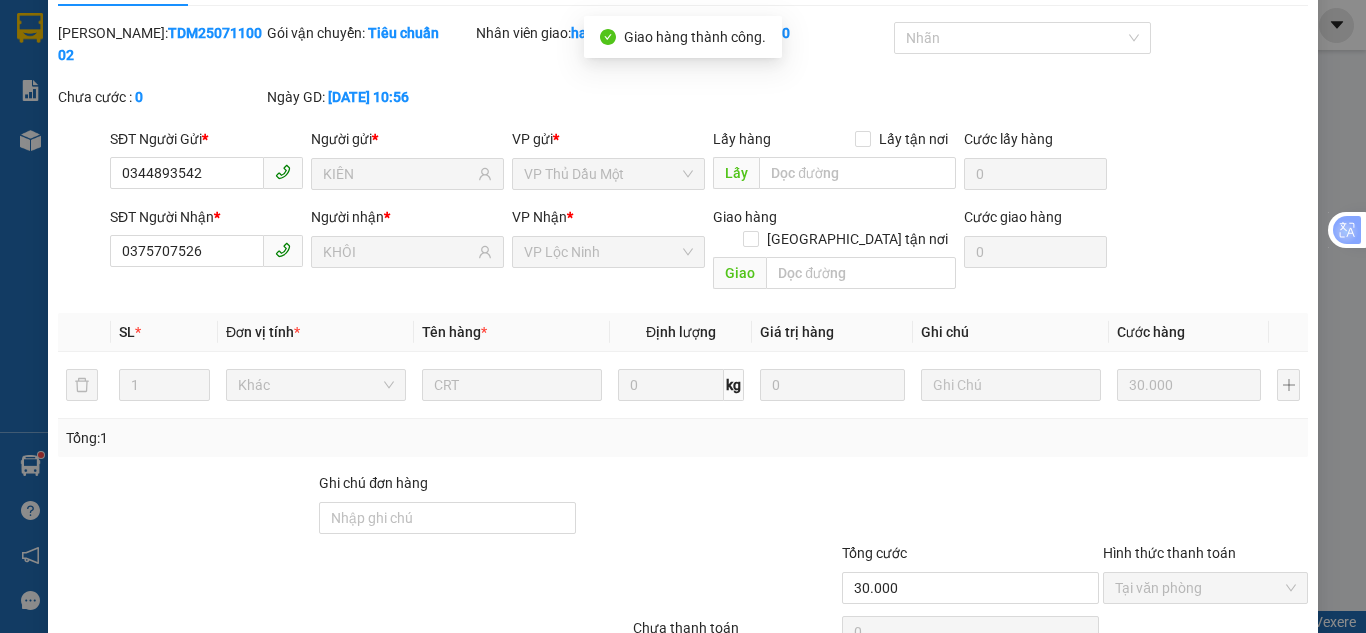 scroll, scrollTop: 0, scrollLeft: 0, axis: both 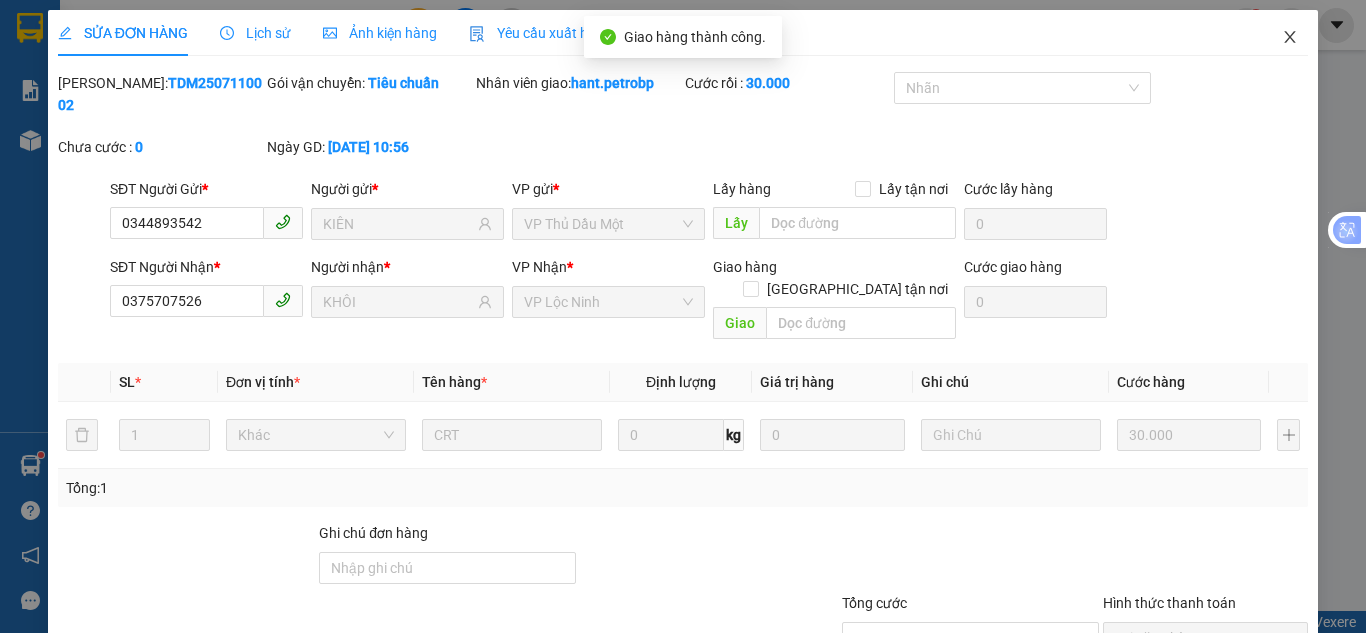 click 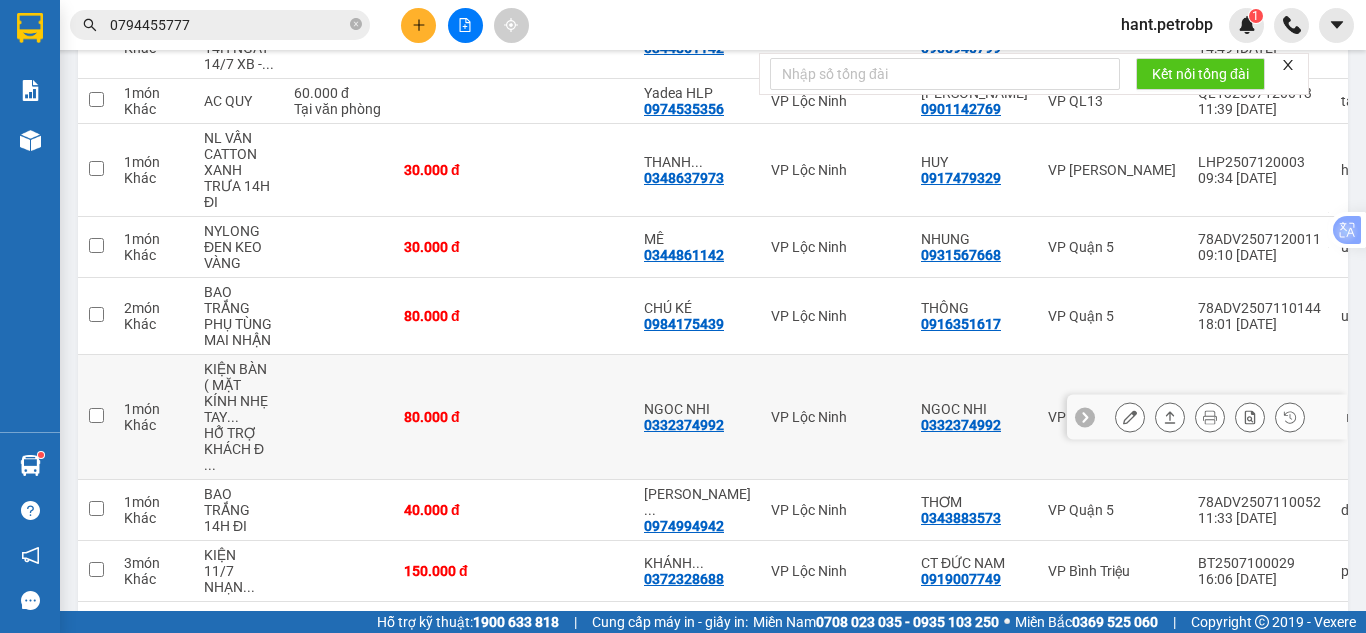 scroll, scrollTop: 400, scrollLeft: 0, axis: vertical 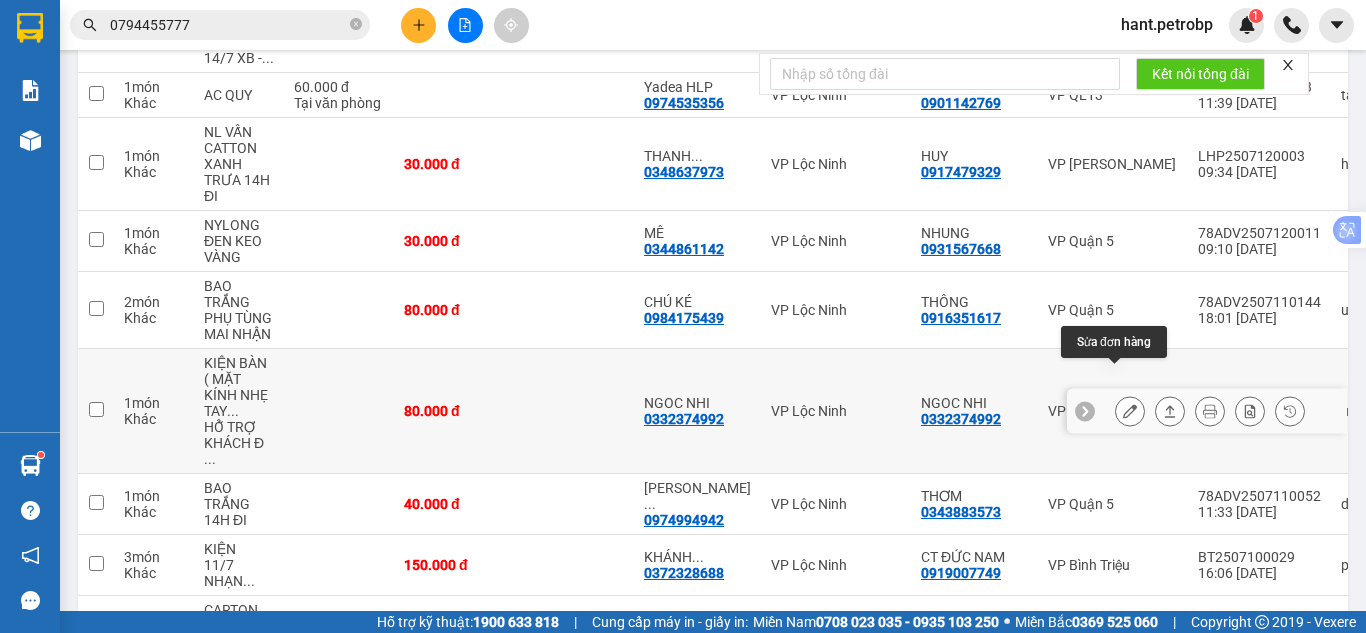 click 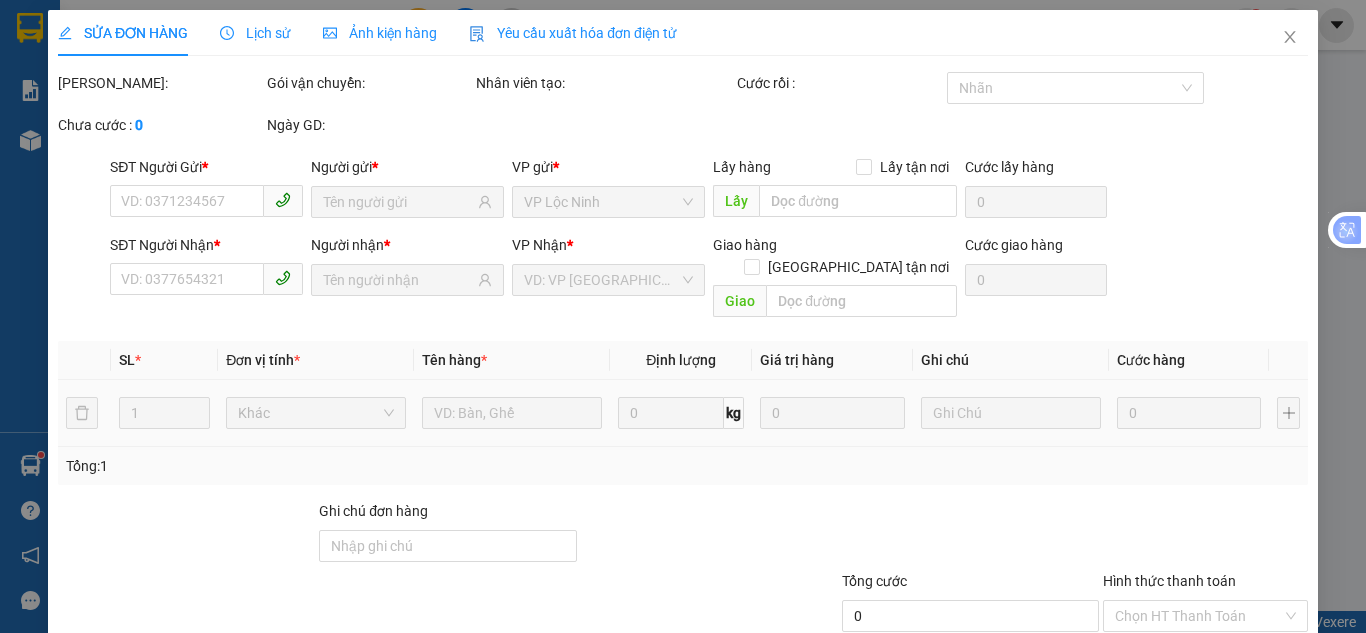 scroll, scrollTop: 0, scrollLeft: 0, axis: both 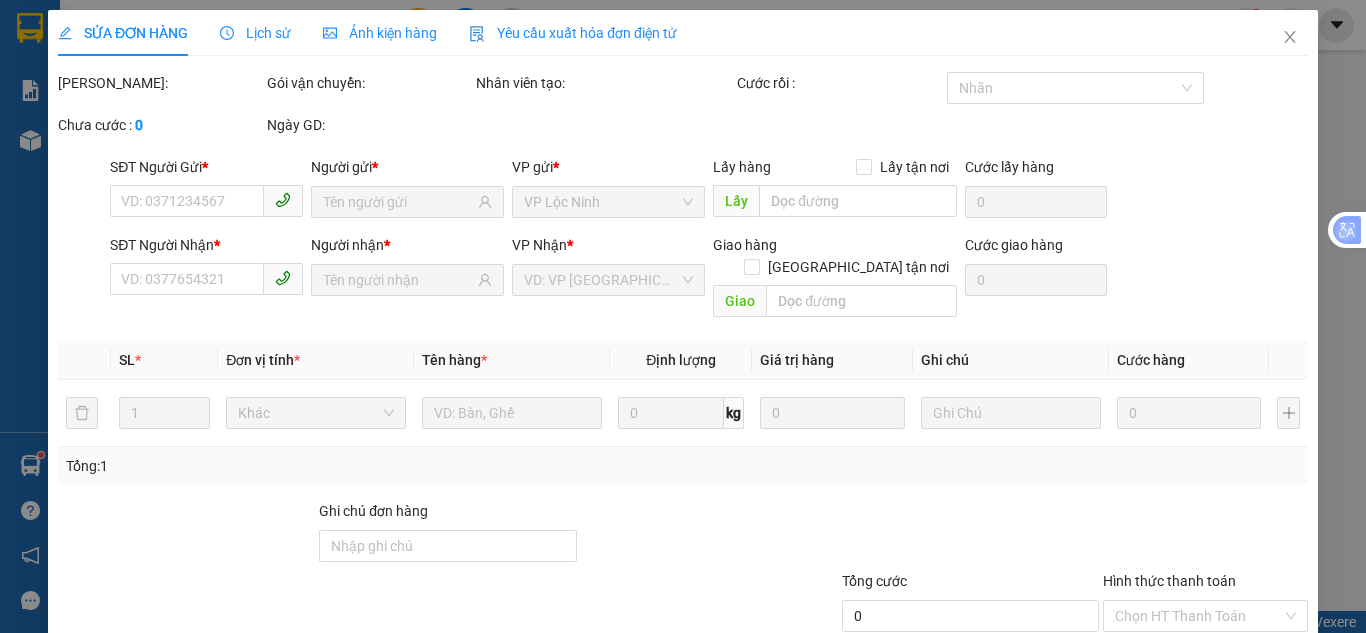 type on "0332374992" 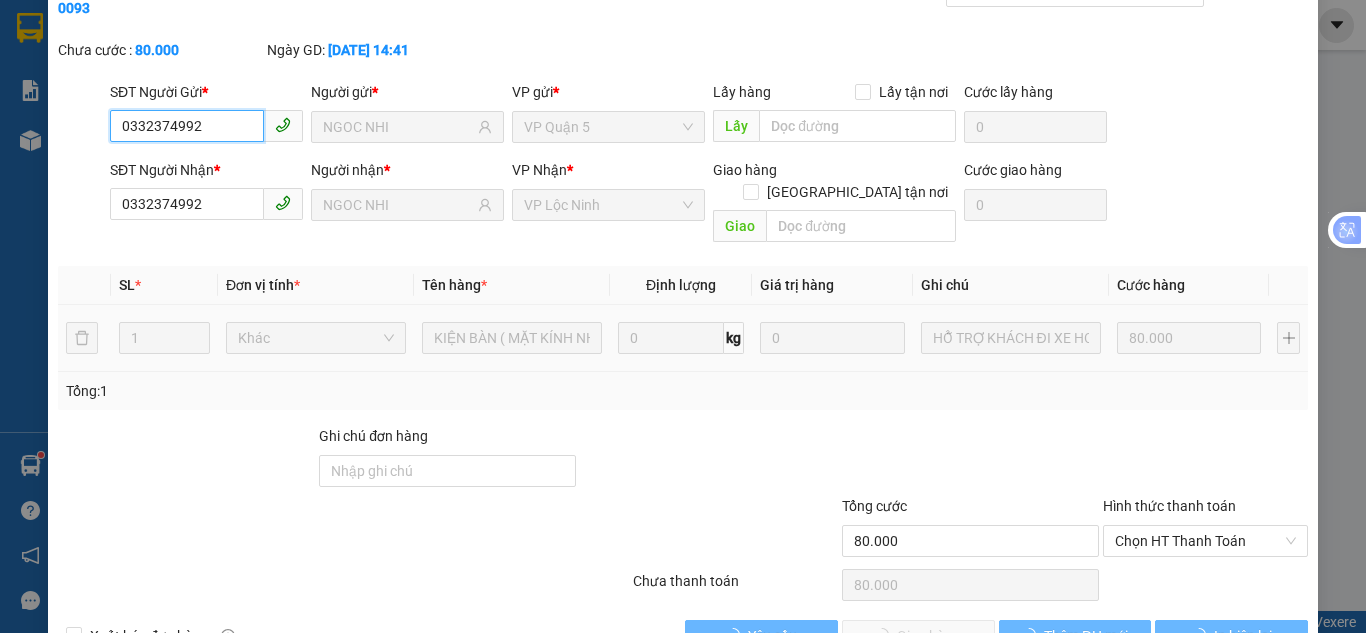 scroll, scrollTop: 110, scrollLeft: 0, axis: vertical 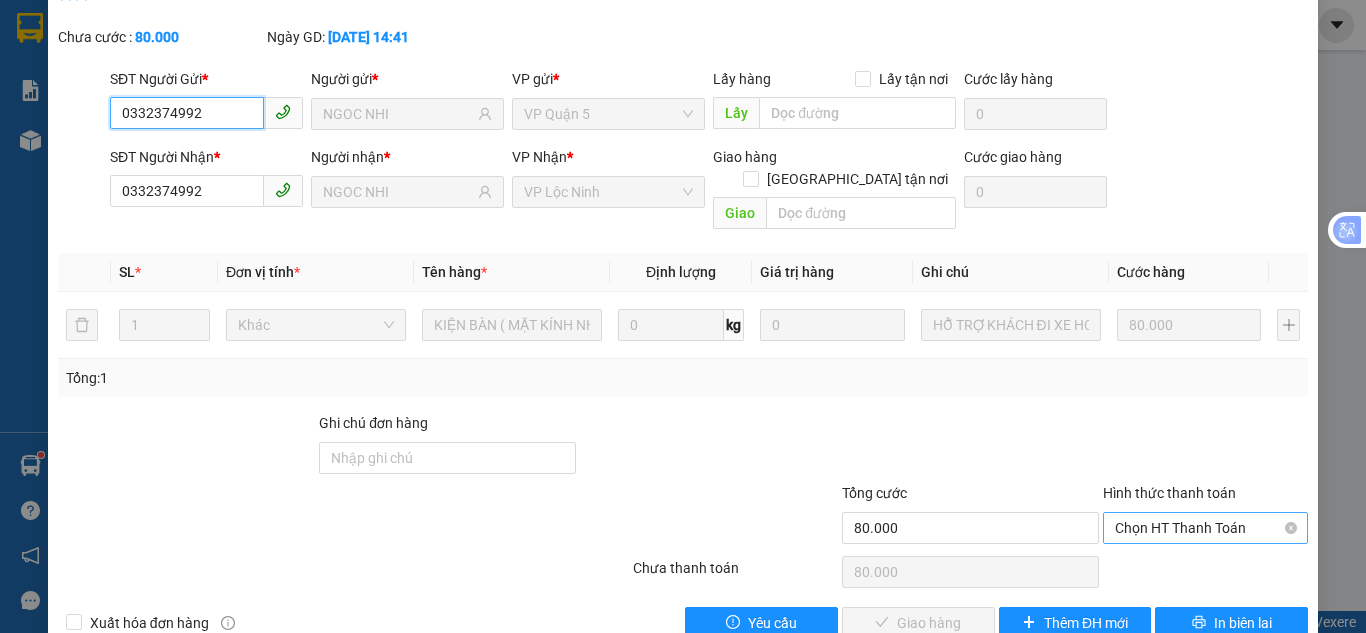 click on "Chọn HT Thanh Toán" at bounding box center [1205, 528] 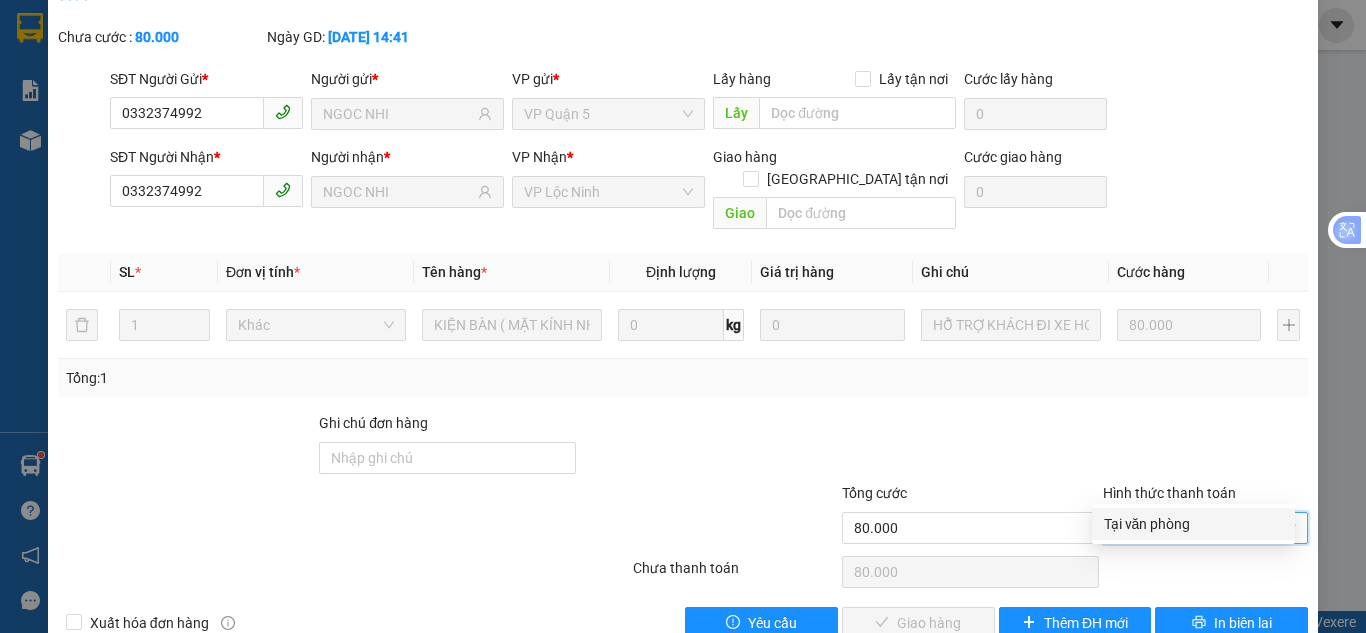 drag, startPoint x: 1137, startPoint y: 508, endPoint x: 1032, endPoint y: 556, distance: 115.45129 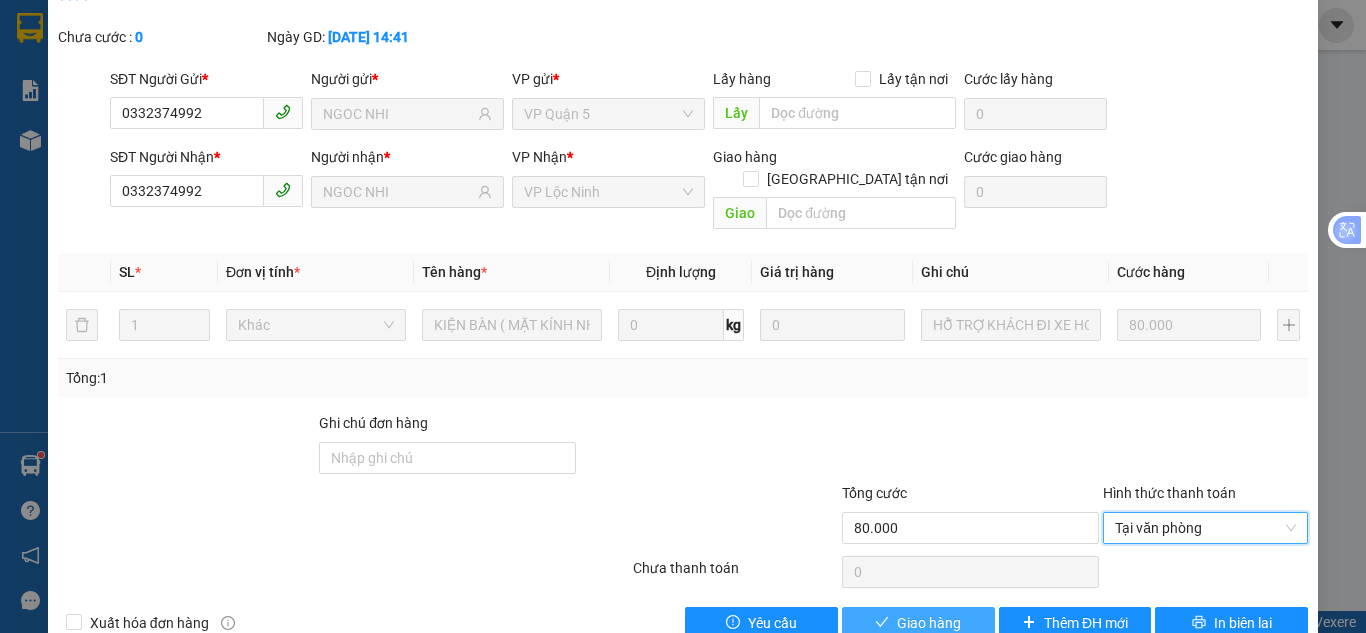 click on "Giao hàng" at bounding box center [929, 623] 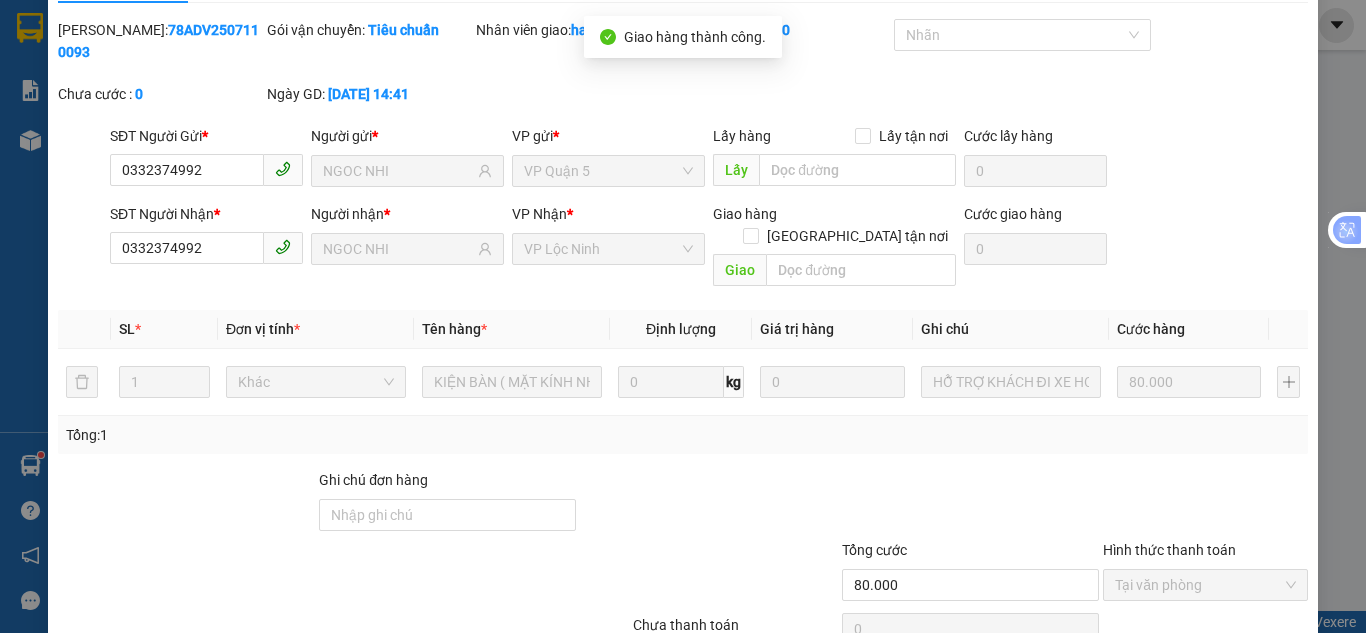 scroll, scrollTop: 0, scrollLeft: 0, axis: both 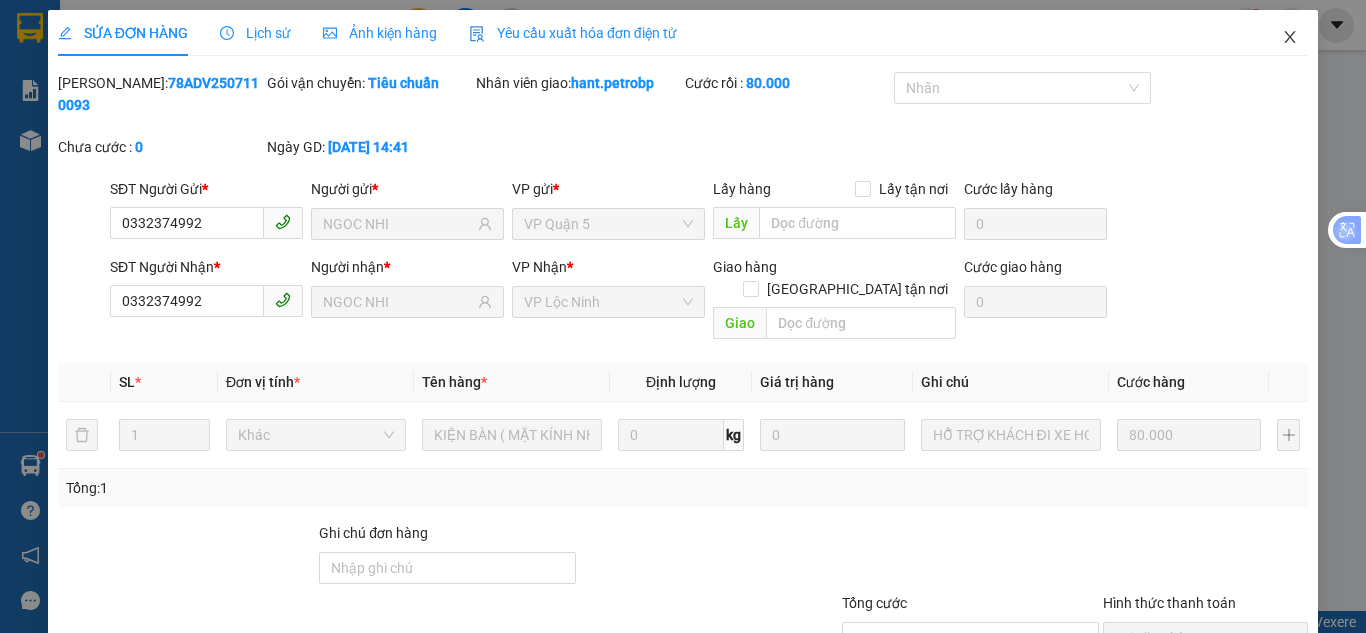 click 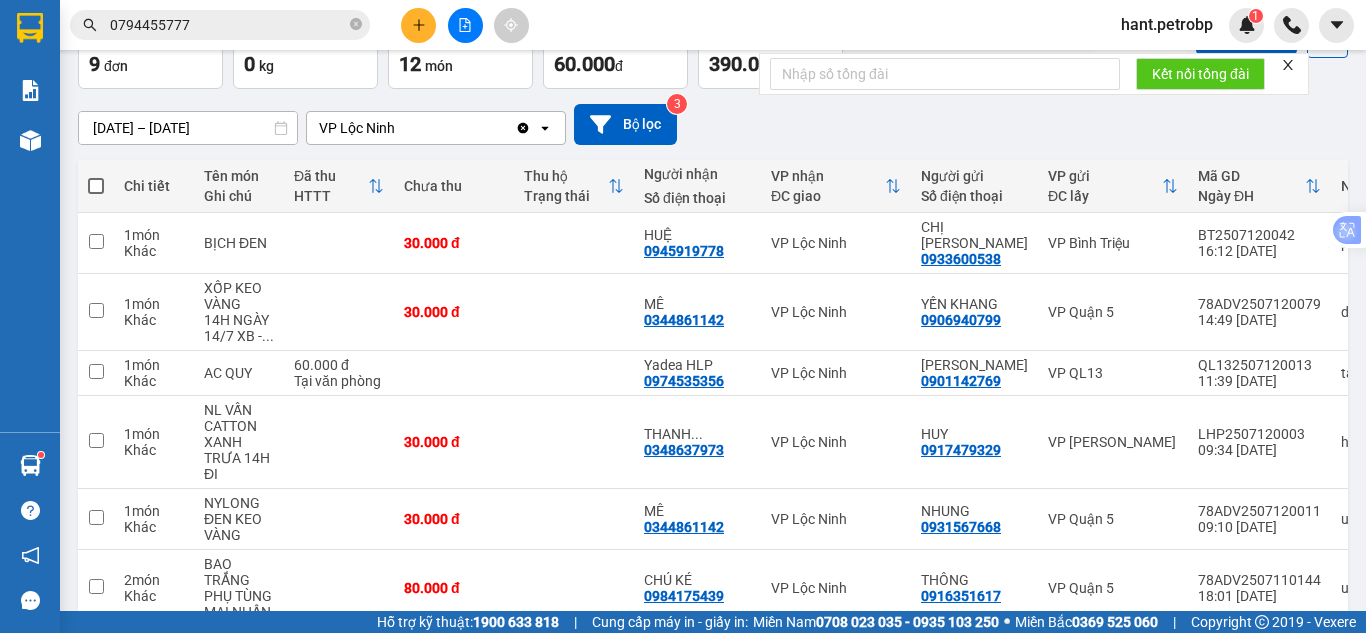 scroll, scrollTop: 0, scrollLeft: 0, axis: both 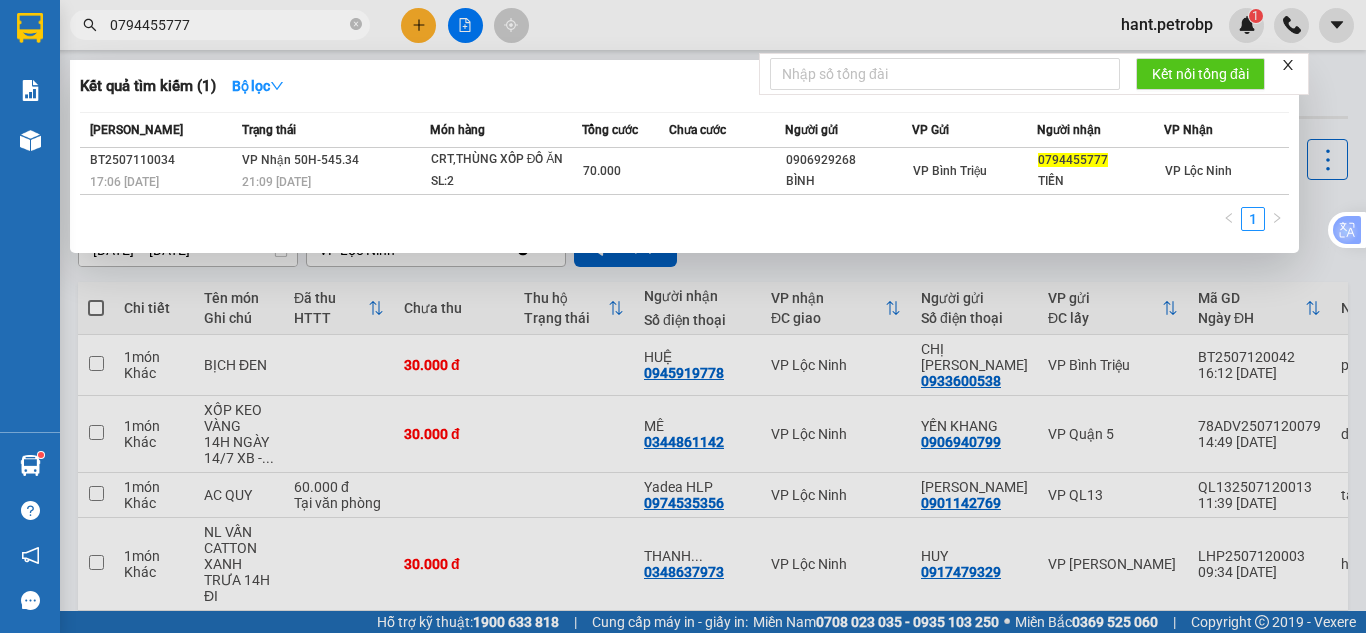 drag, startPoint x: 193, startPoint y: 28, endPoint x: 94, endPoint y: 30, distance: 99.0202 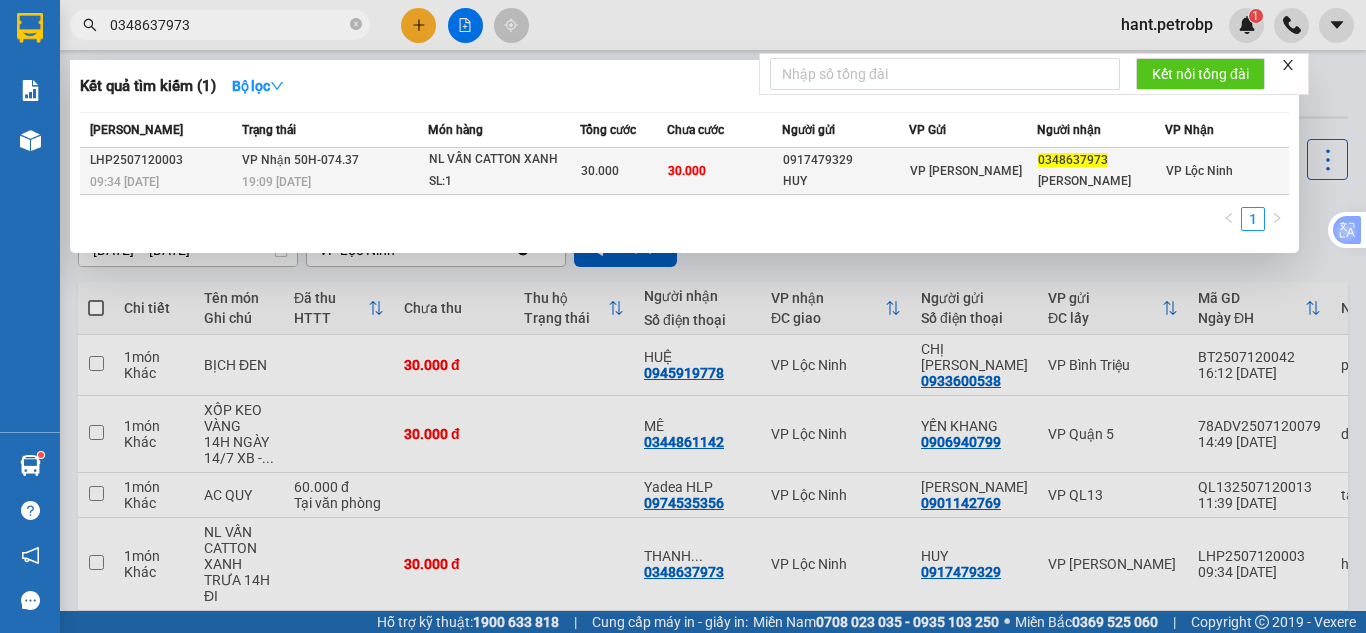 type on "0348637973" 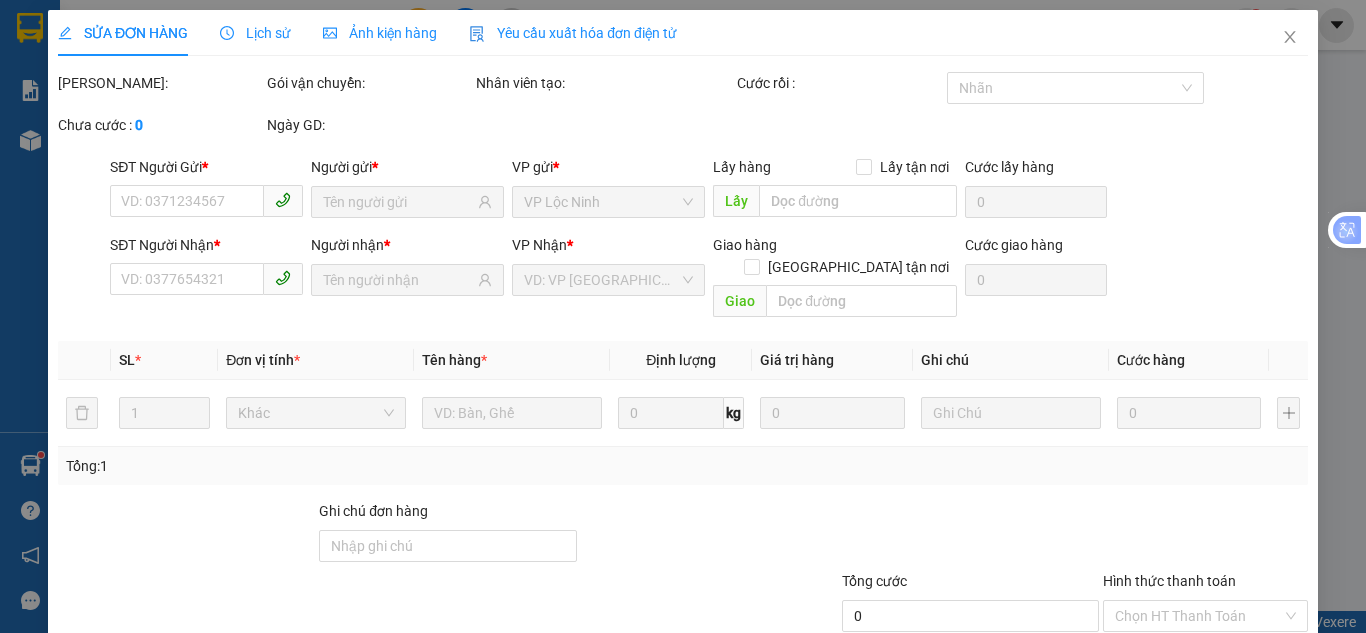 type on "0917479329" 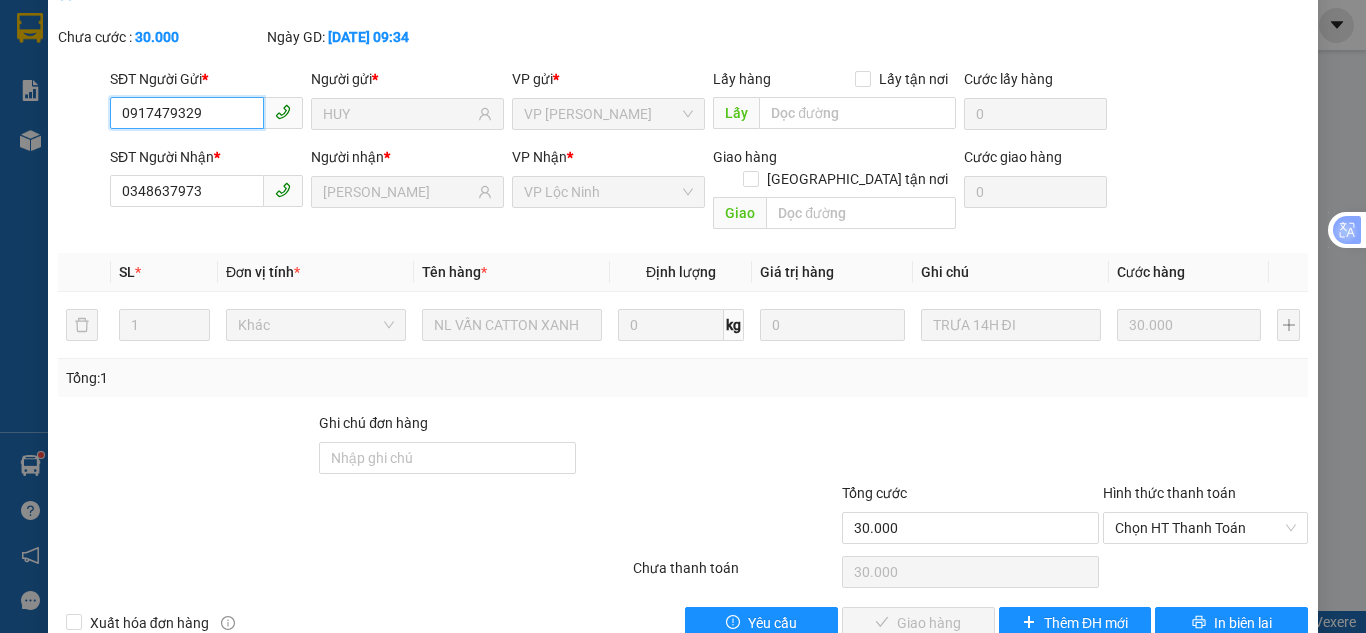 scroll, scrollTop: 111, scrollLeft: 0, axis: vertical 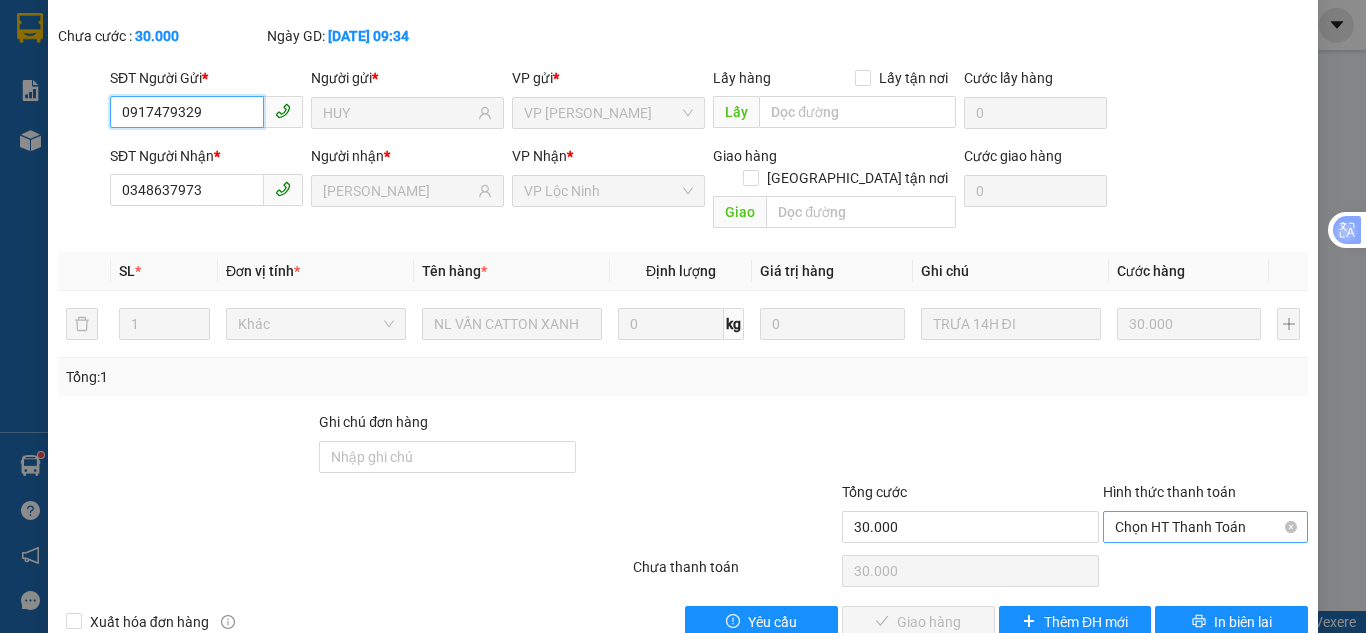 click on "Chọn HT Thanh Toán" at bounding box center [1205, 527] 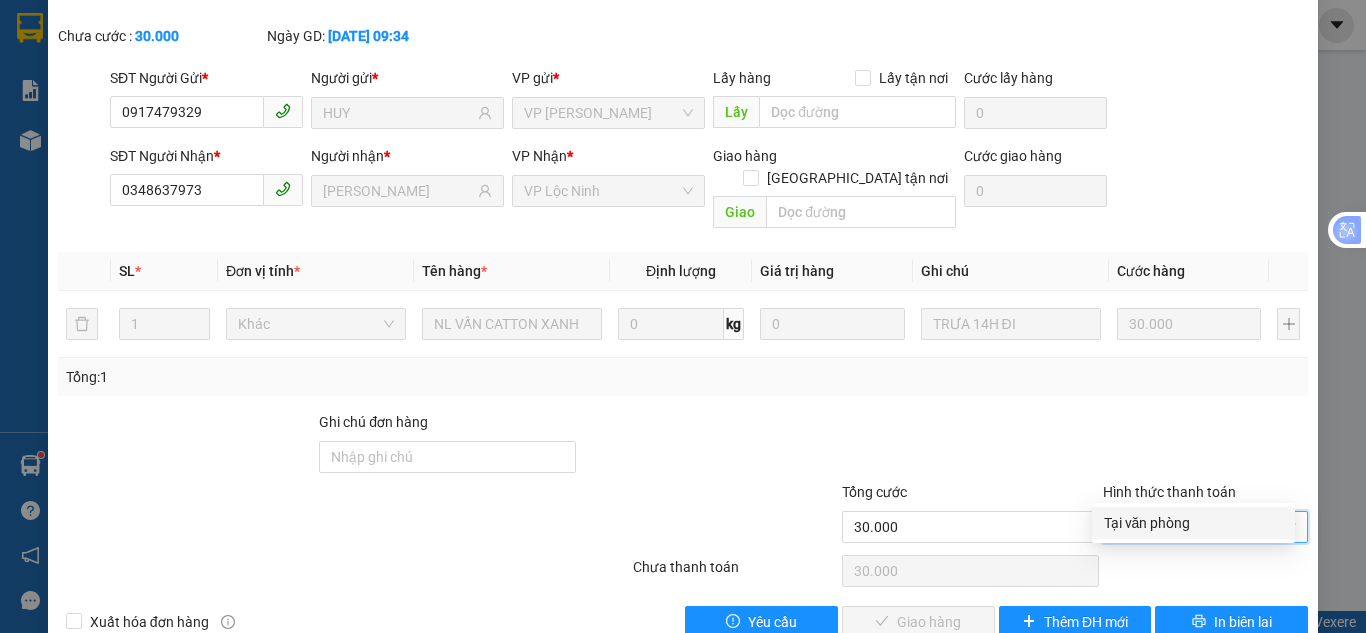 click on "Tại văn phòng" at bounding box center (1193, 523) 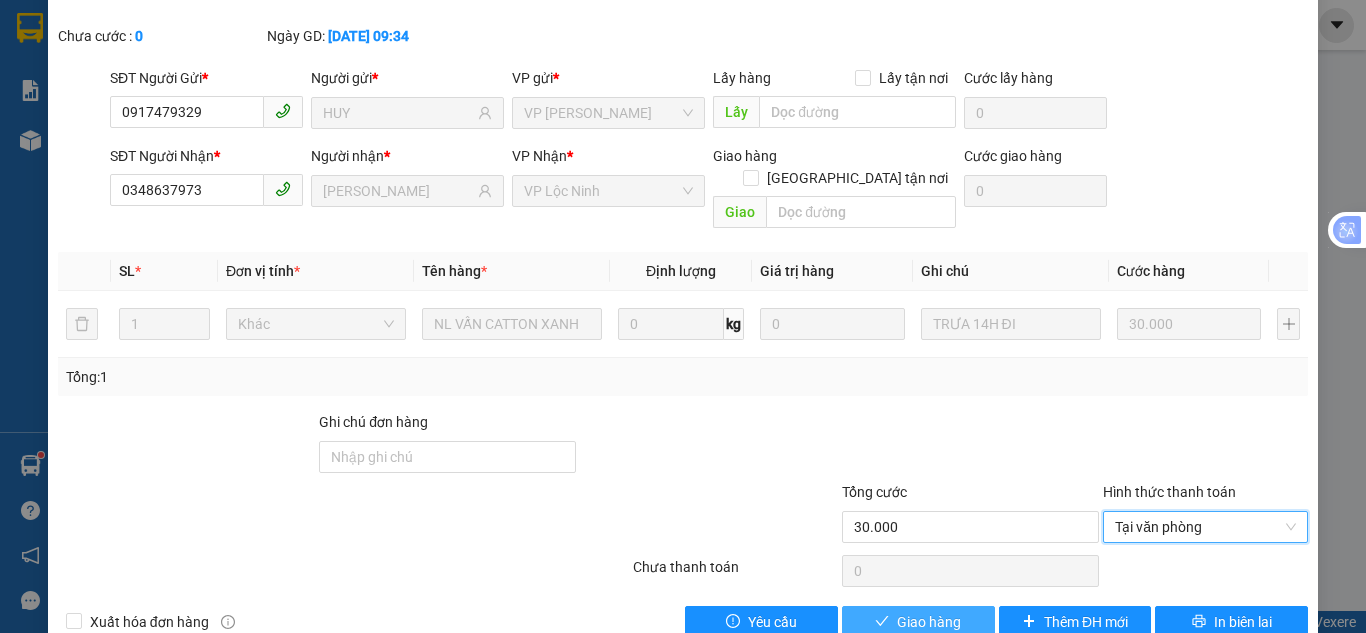 click on "Giao hàng" at bounding box center (929, 622) 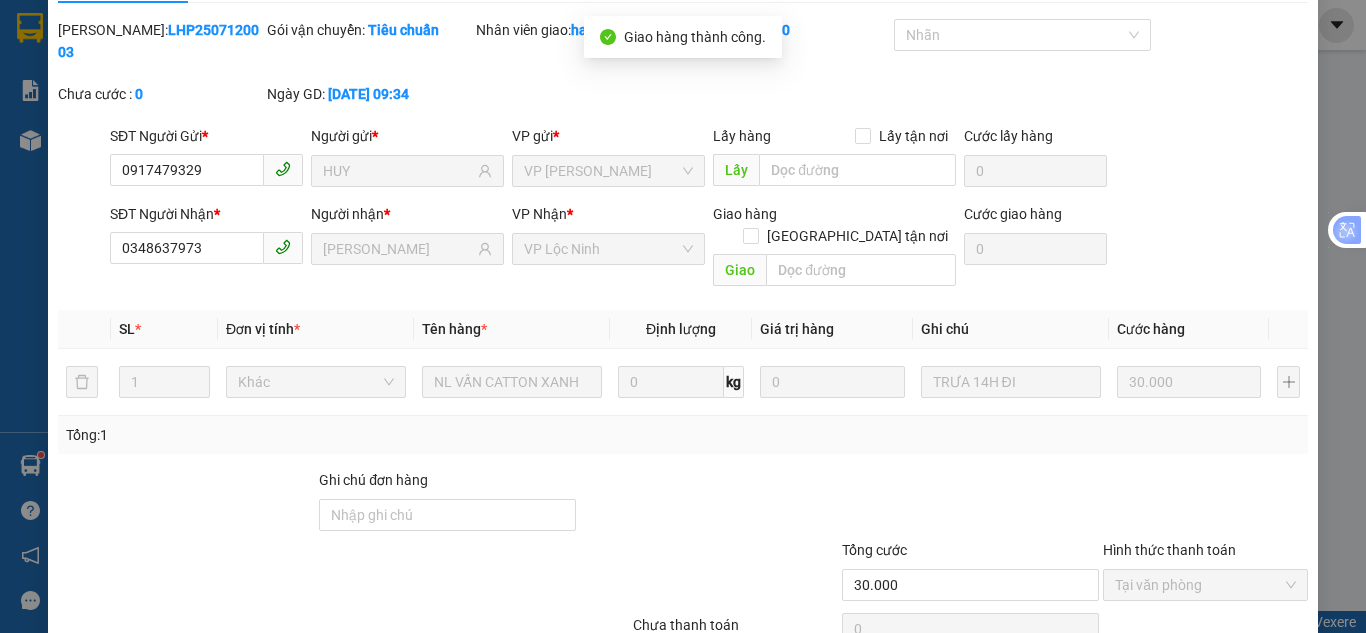 scroll, scrollTop: 0, scrollLeft: 0, axis: both 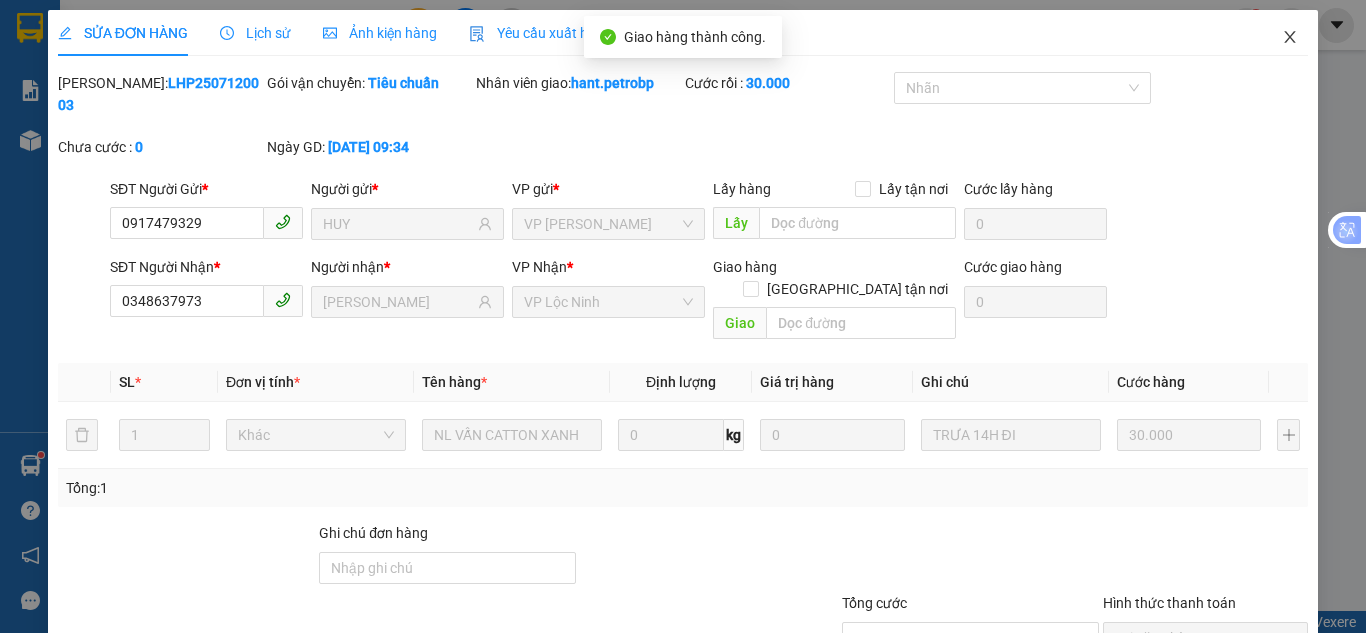 click 